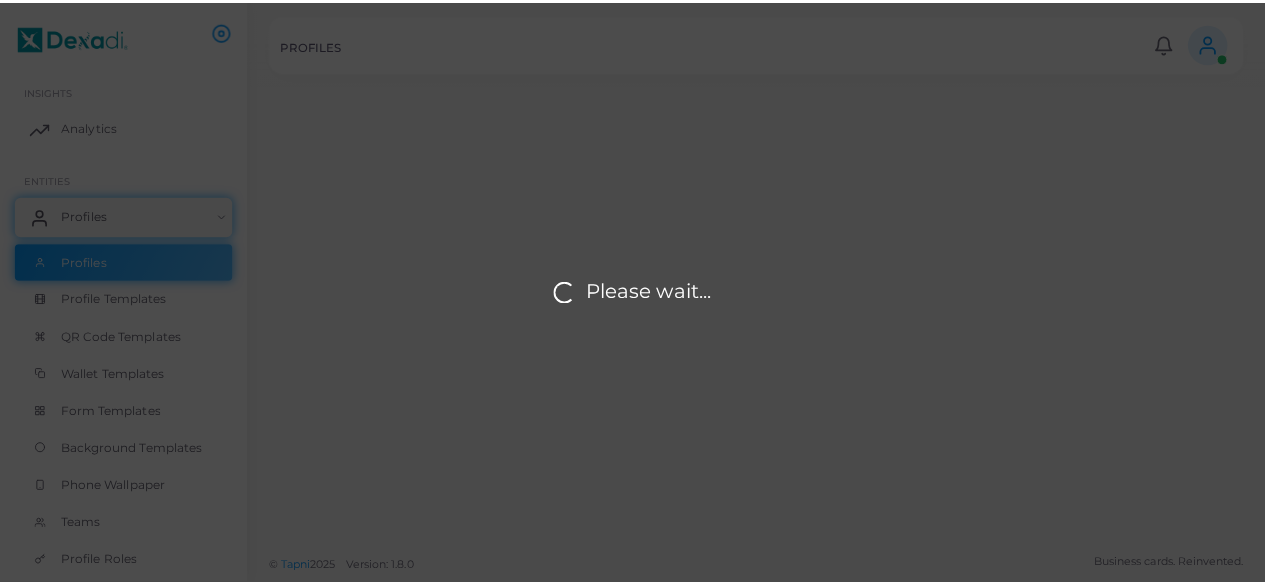 scroll, scrollTop: 0, scrollLeft: 0, axis: both 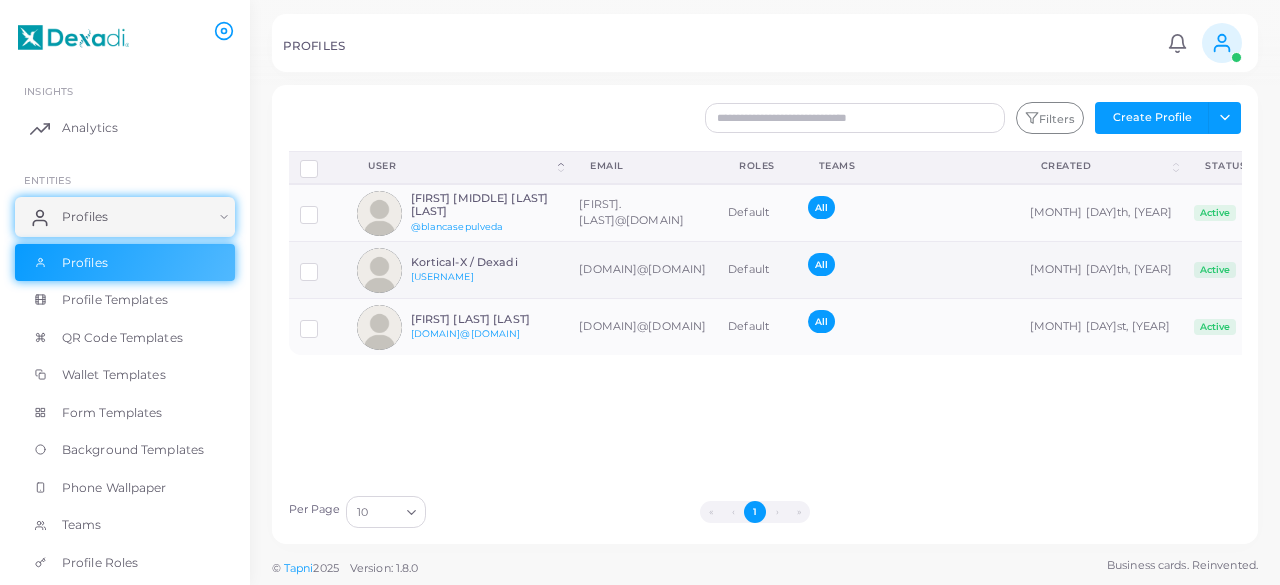 click on "Kortical-X / Dexadi" at bounding box center (484, 262) 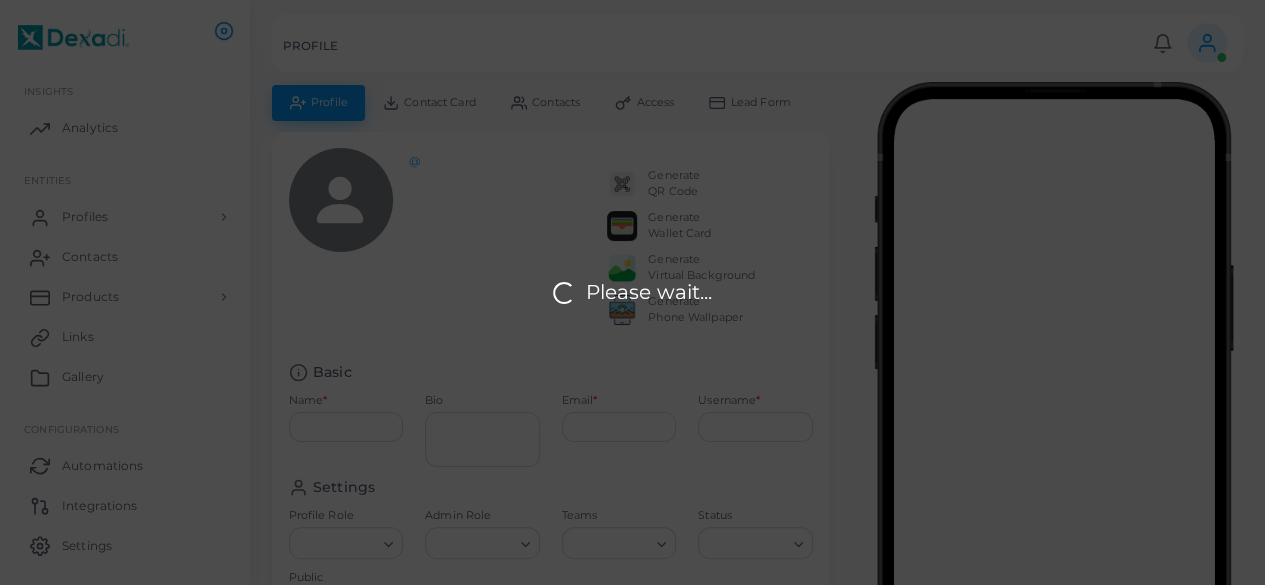 type on "**********" 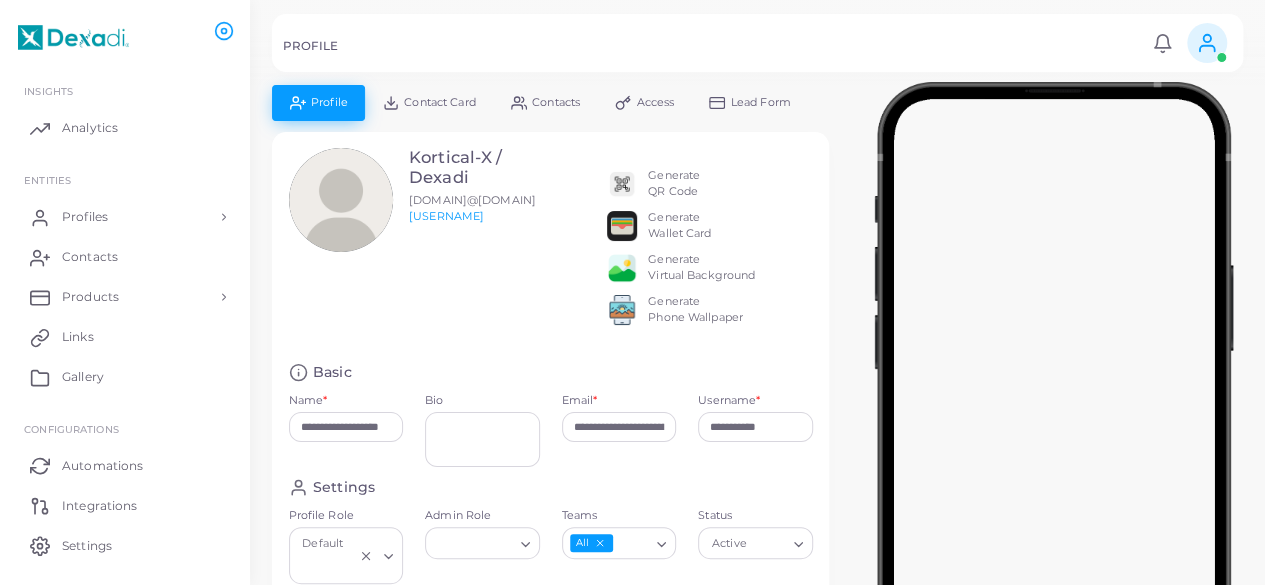 scroll, scrollTop: 105, scrollLeft: 0, axis: vertical 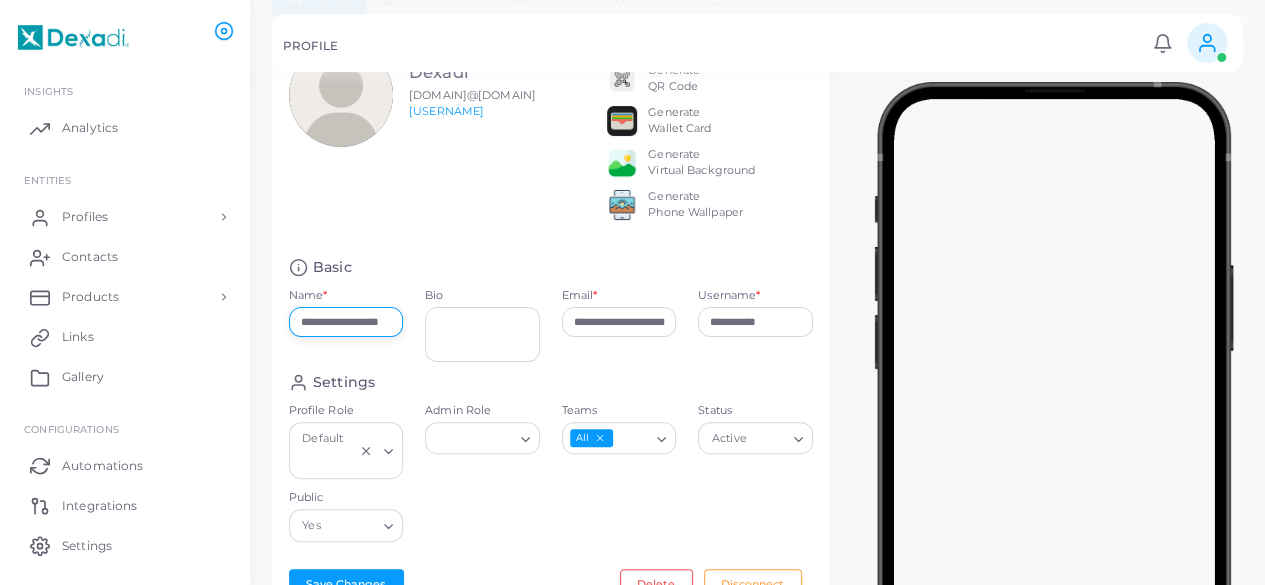 drag, startPoint x: 294, startPoint y: 337, endPoint x: 436, endPoint y: 340, distance: 142.0317 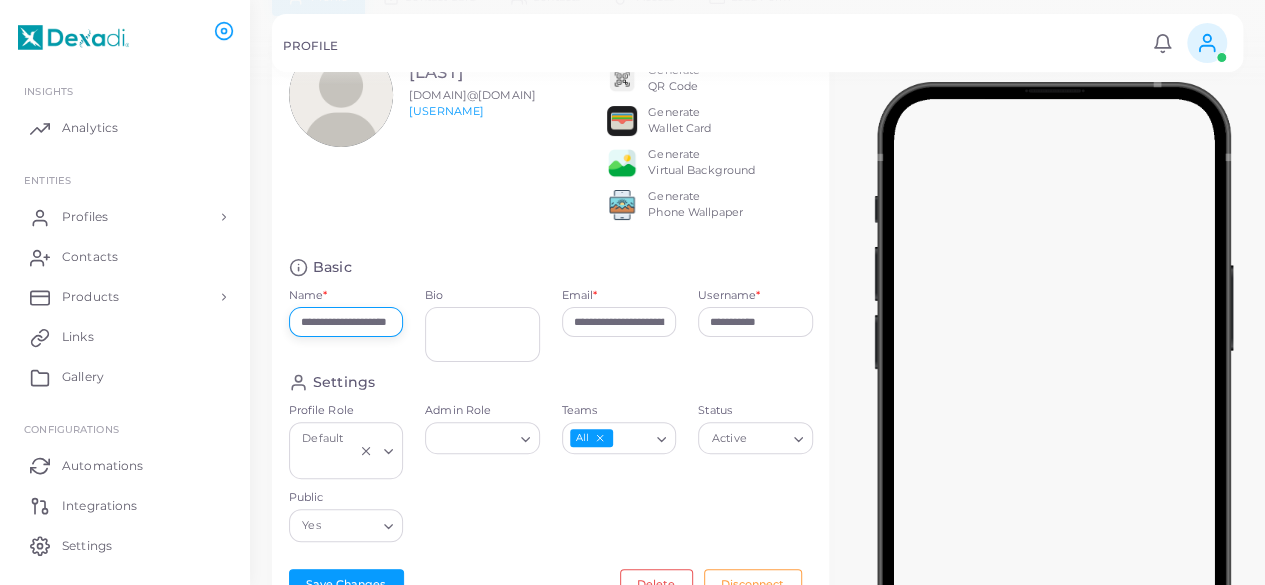 scroll, scrollTop: 0, scrollLeft: 26, axis: horizontal 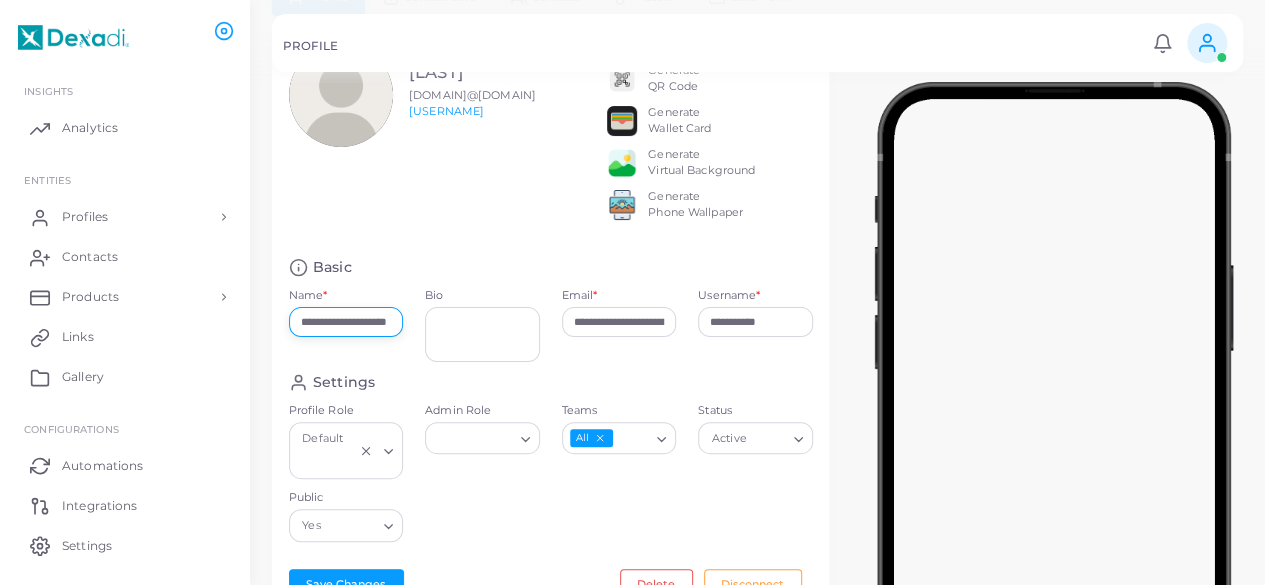 type on "**********" 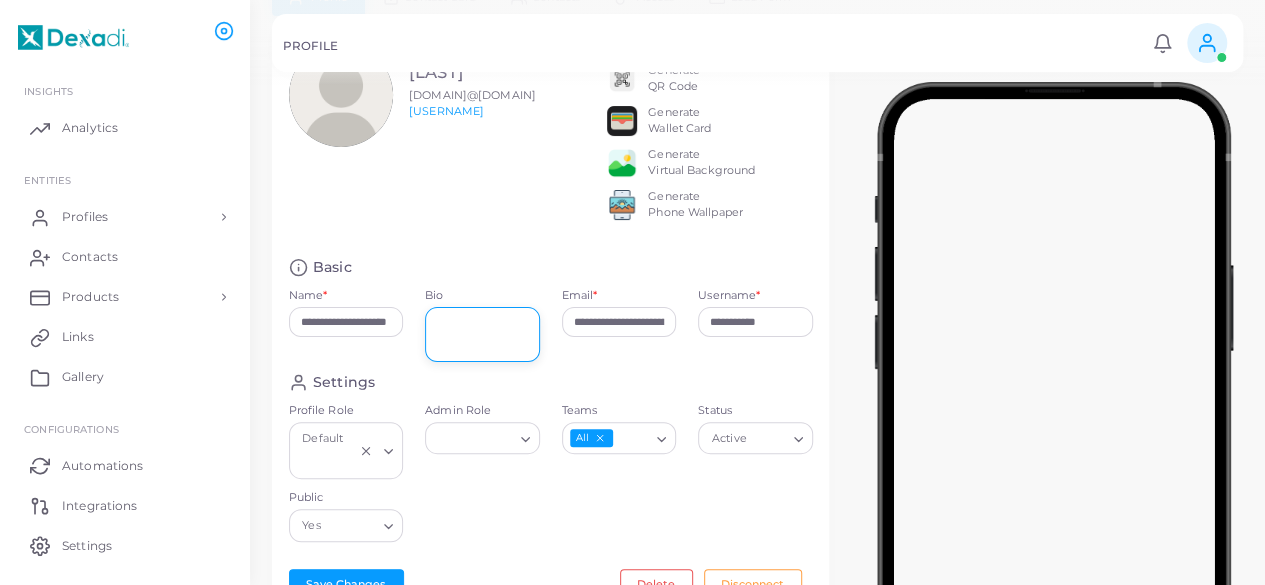 scroll, scrollTop: 0, scrollLeft: 0, axis: both 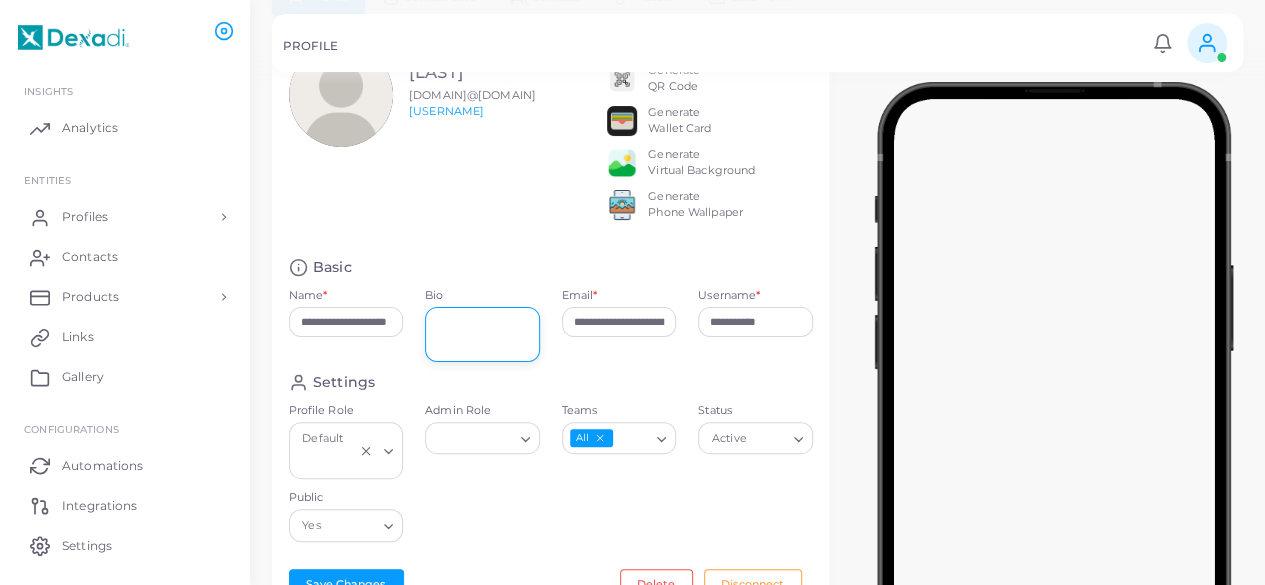 click on "Bio" at bounding box center [482, 334] 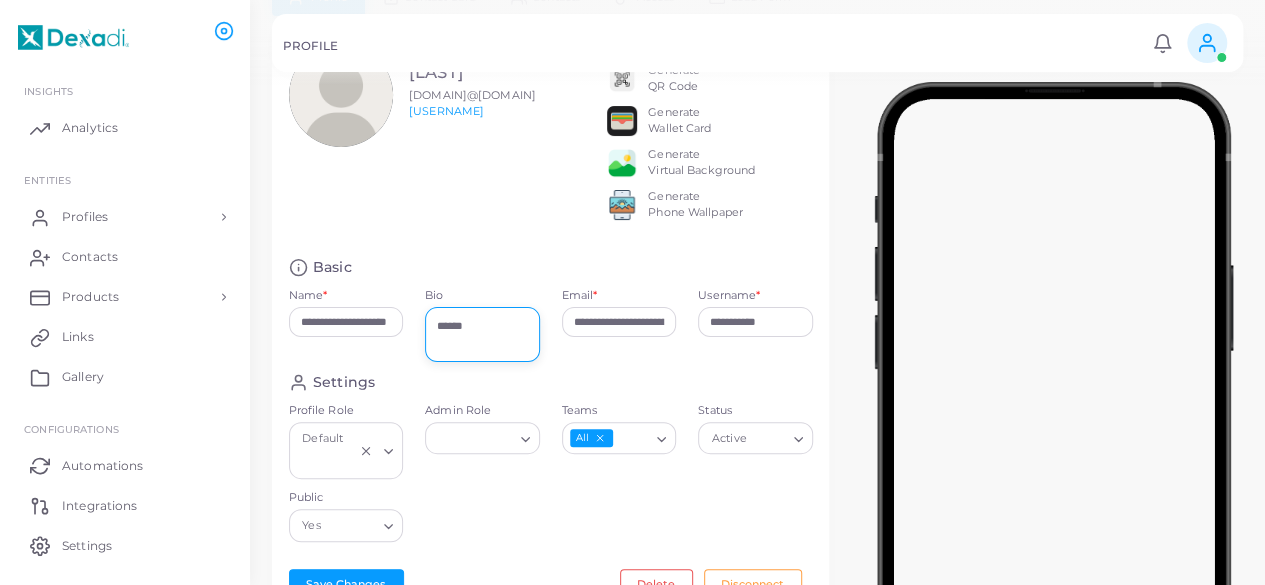type on "******" 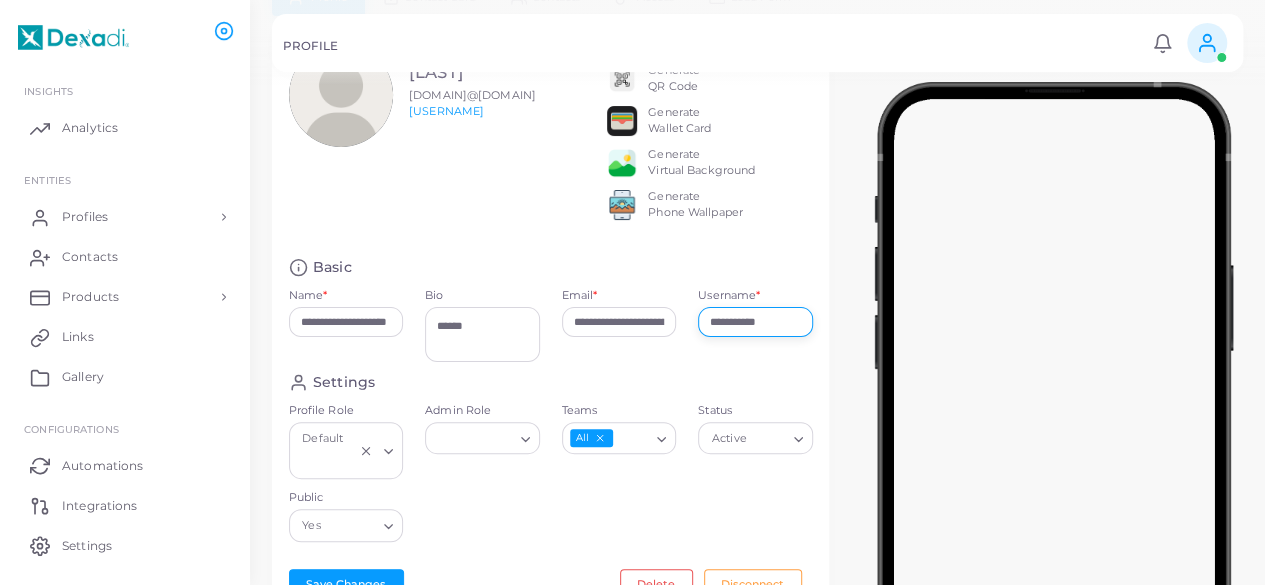 click on "**********" at bounding box center (755, 322) 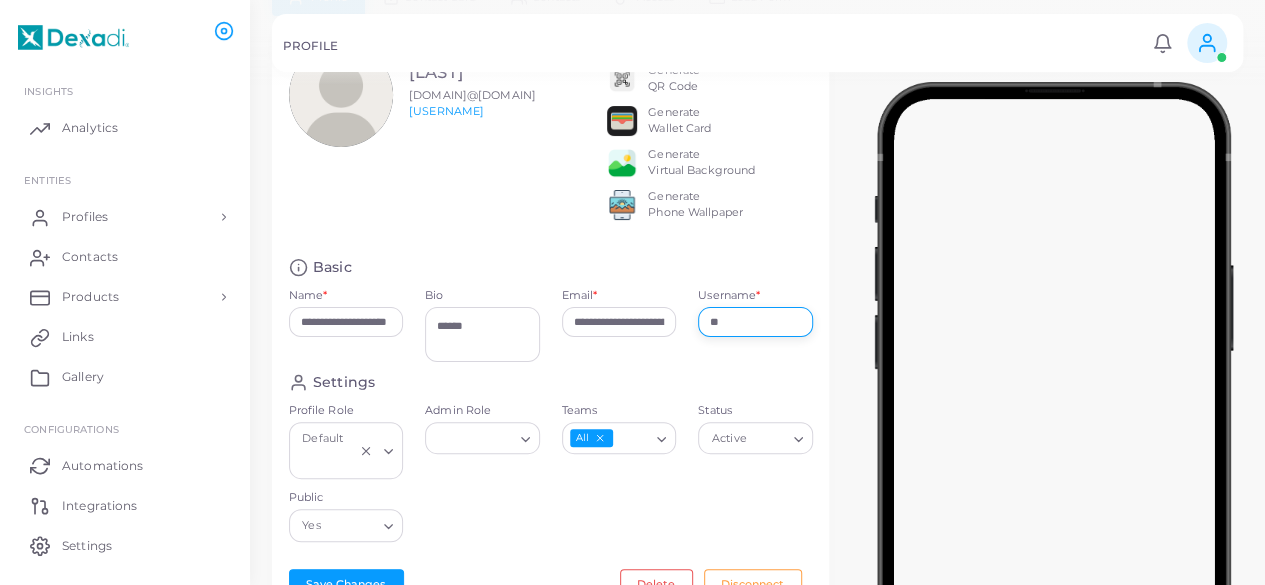 type on "*" 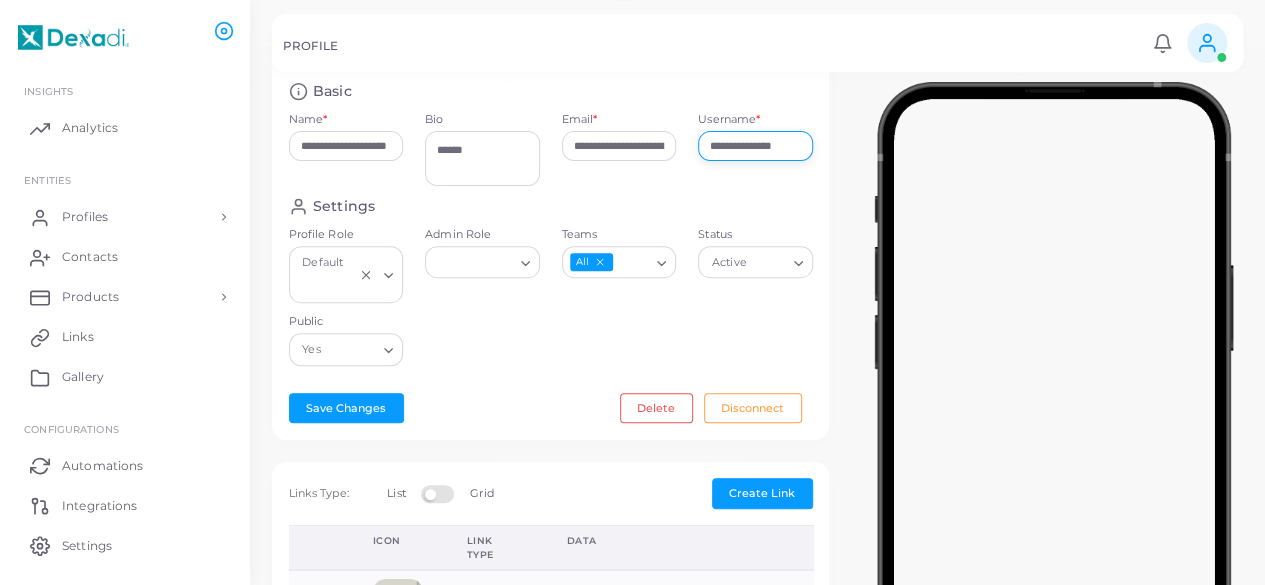 scroll, scrollTop: 282, scrollLeft: 0, axis: vertical 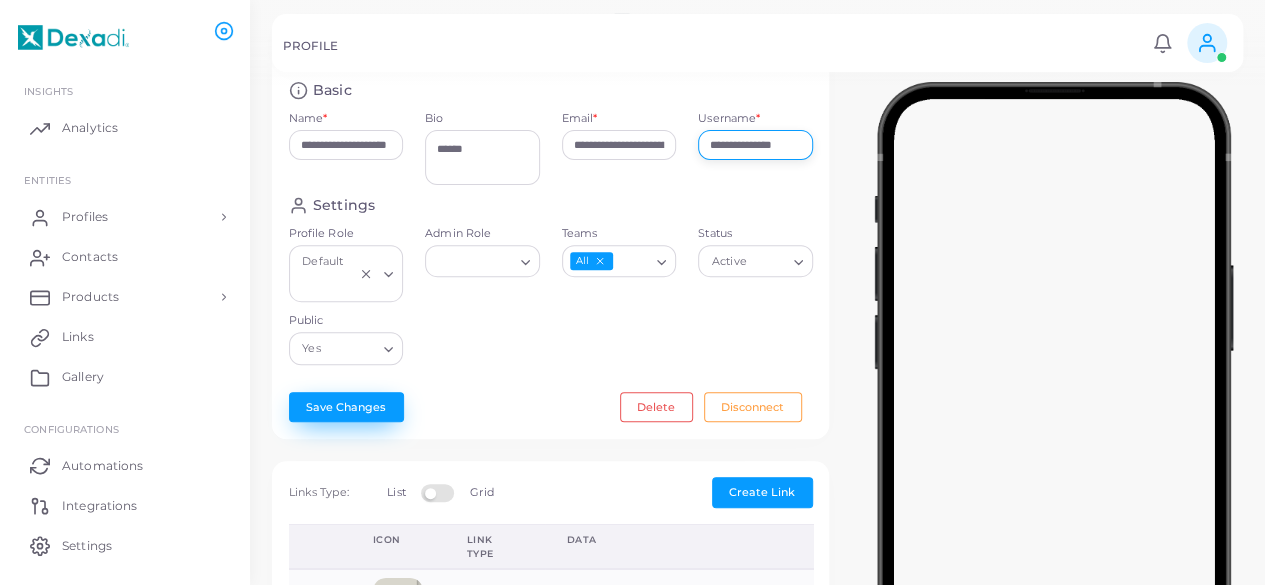 type on "**********" 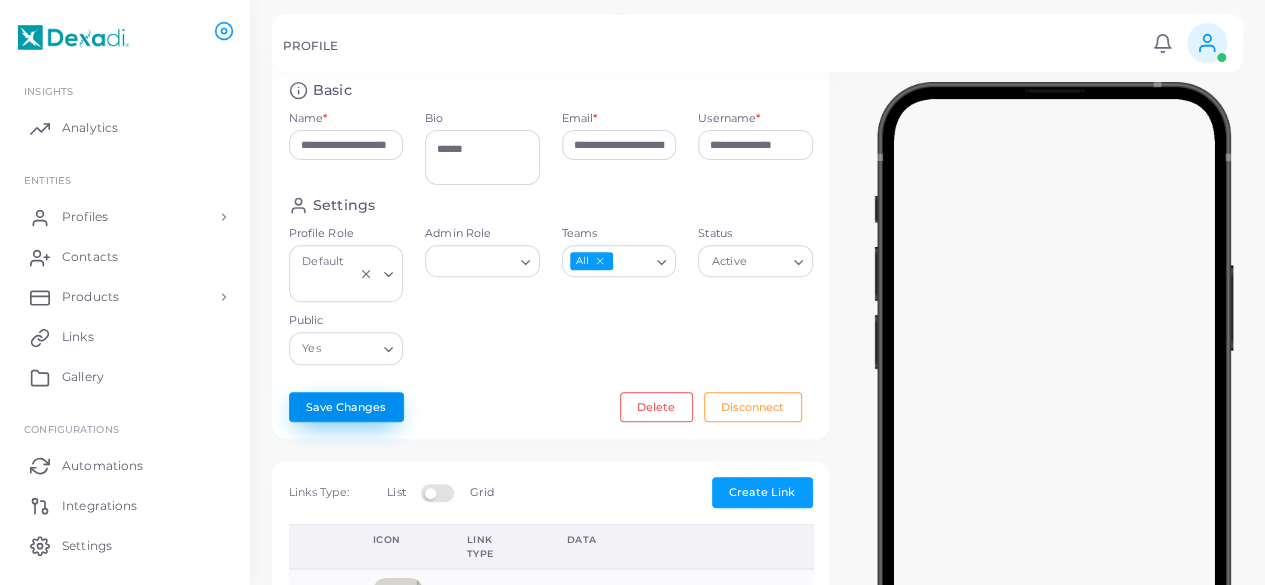 click on "Save Changes" at bounding box center (346, 407) 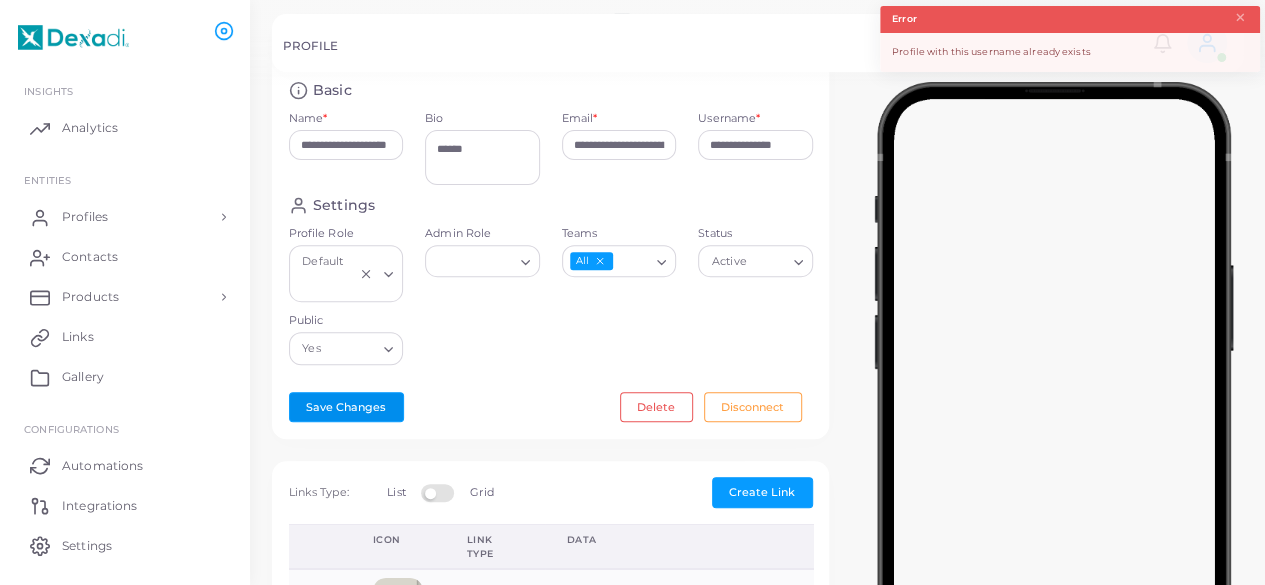 scroll, scrollTop: 183, scrollLeft: 0, axis: vertical 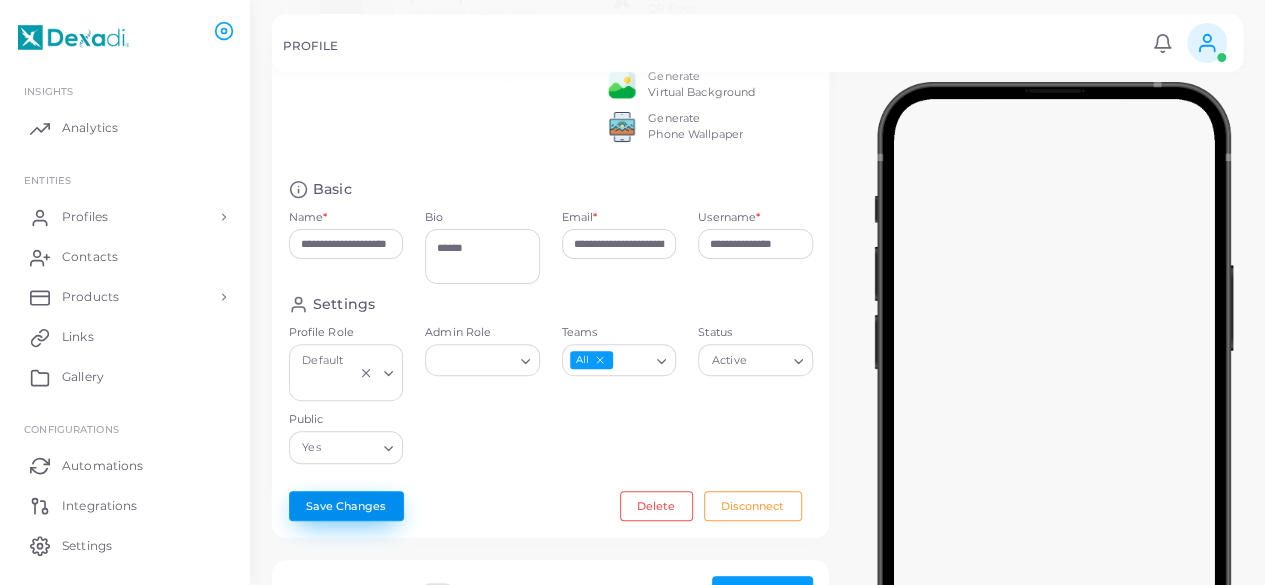 click on "Save Changes" at bounding box center (346, 506) 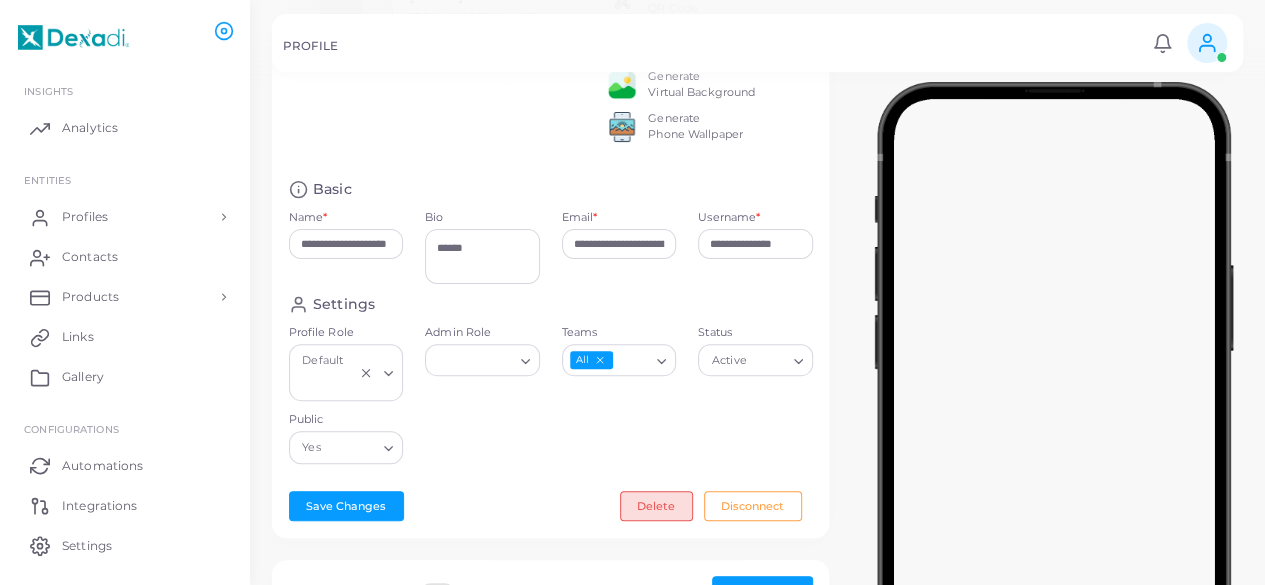 click on "Delete" at bounding box center [656, 506] 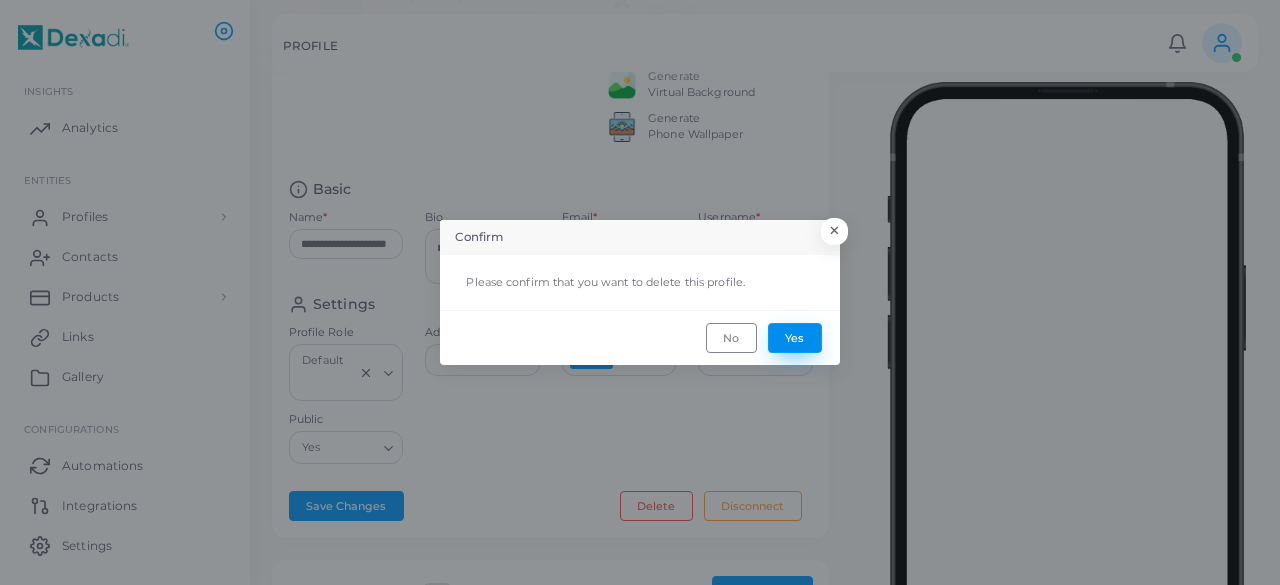 click on "Yes" at bounding box center [795, 338] 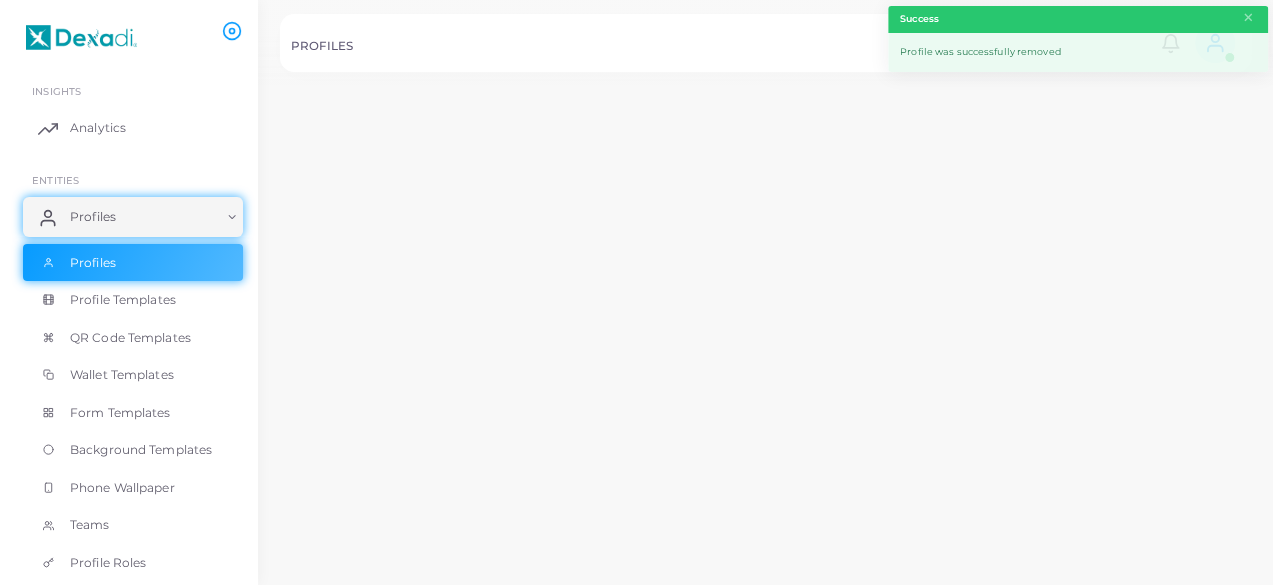 scroll, scrollTop: 0, scrollLeft: 0, axis: both 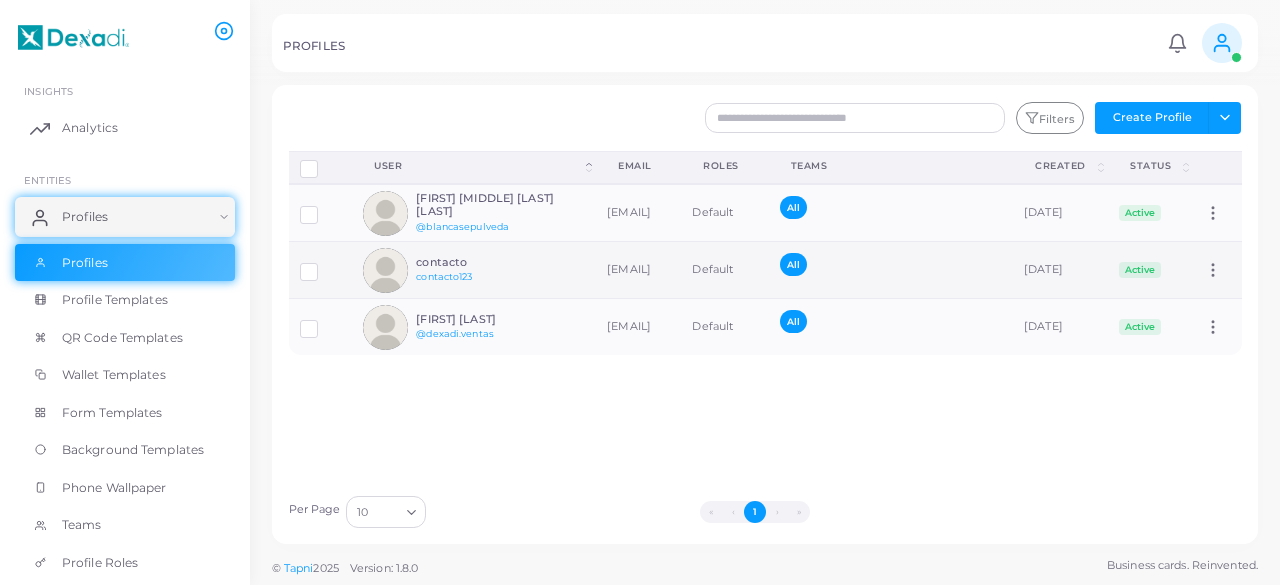 click on "contacto  @[EMAIL]" at bounding box center (489, 270) 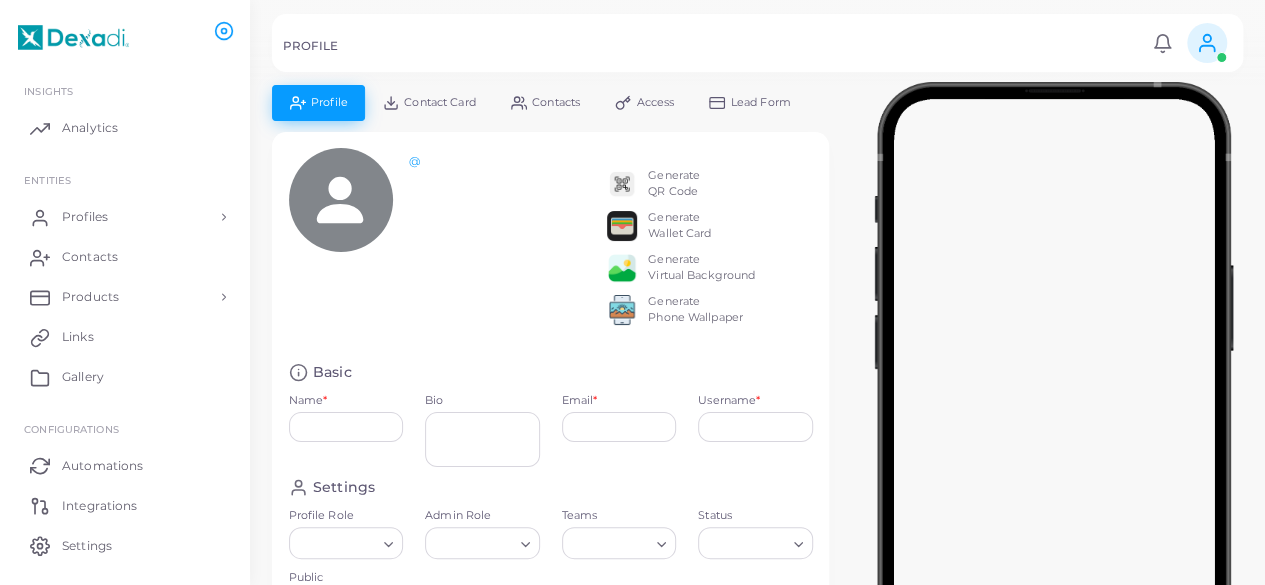 type on "********" 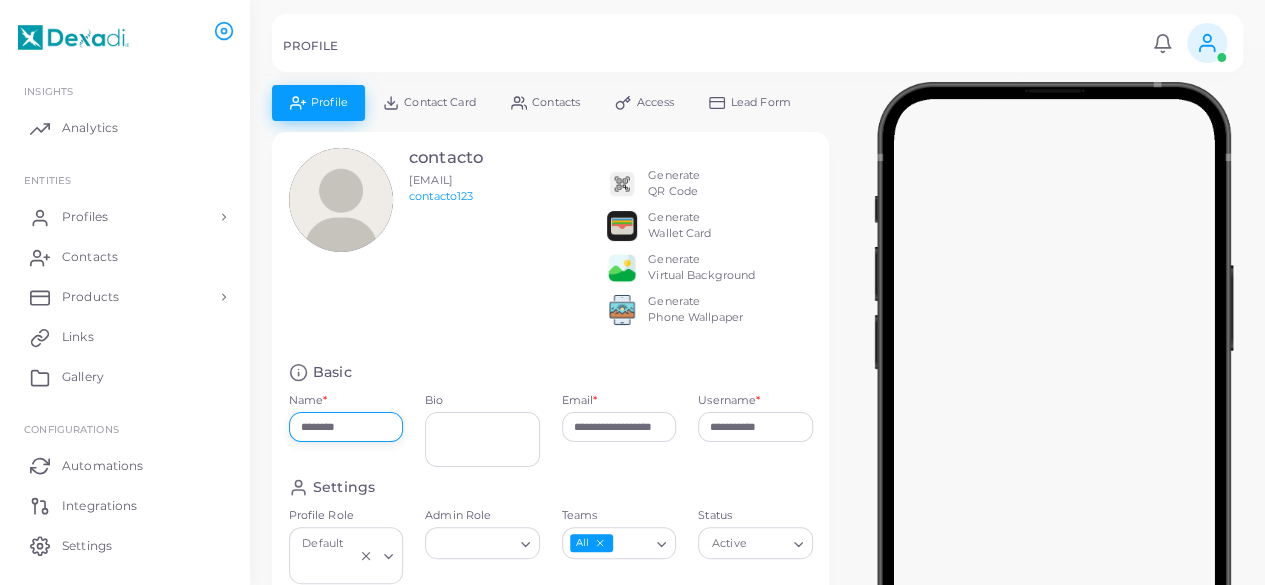 click on "********" at bounding box center [346, 427] 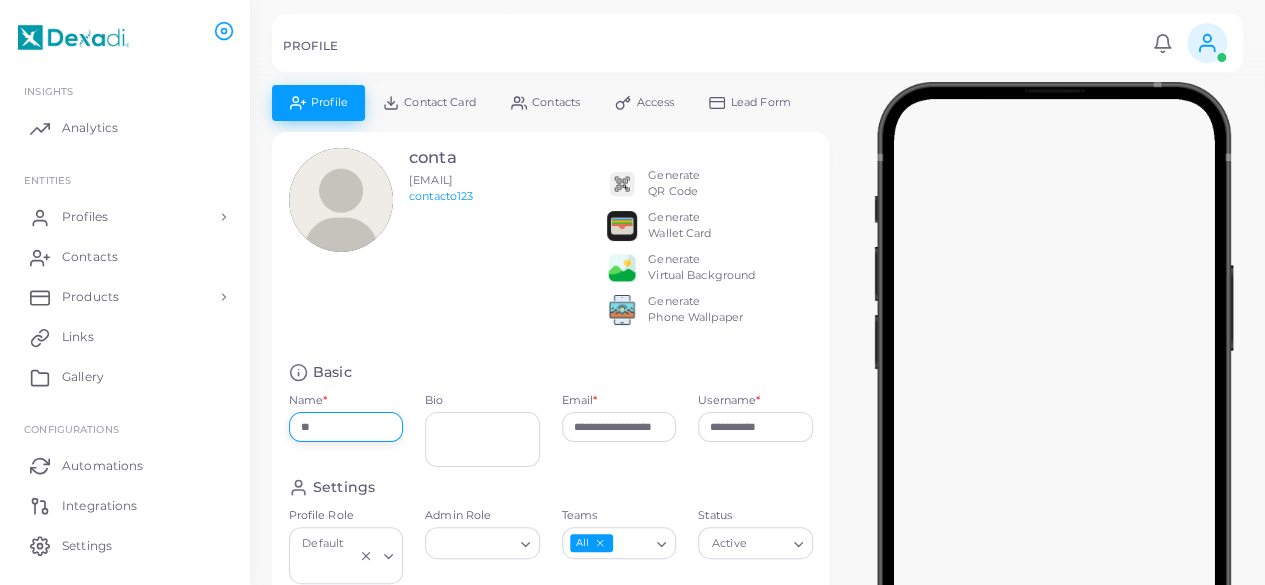type on "*" 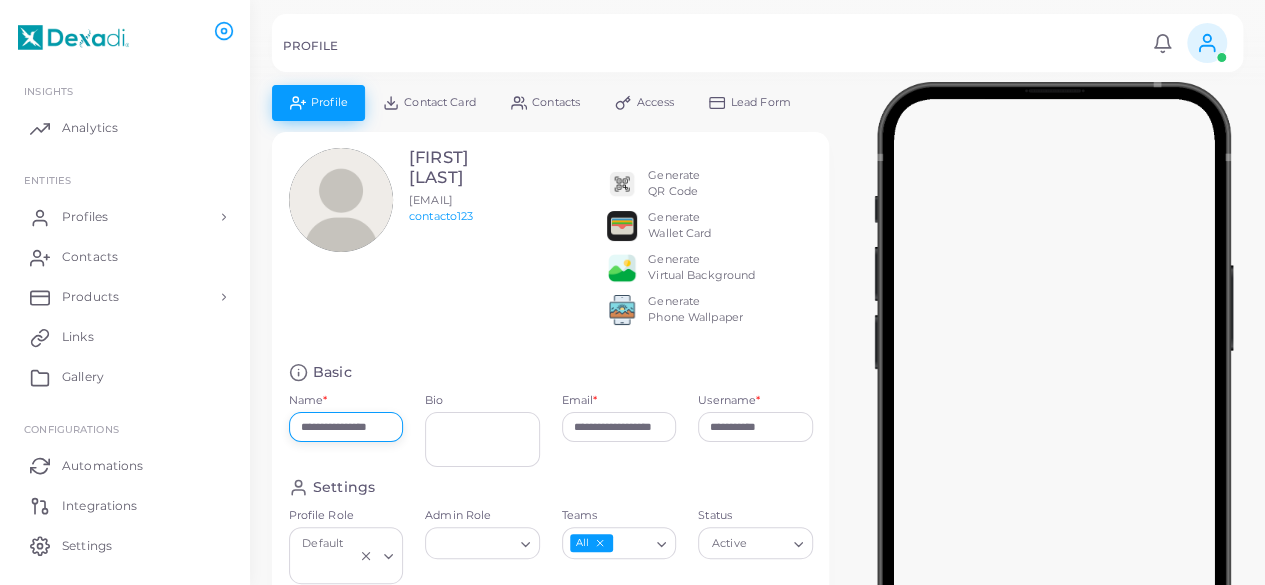 type on "**********" 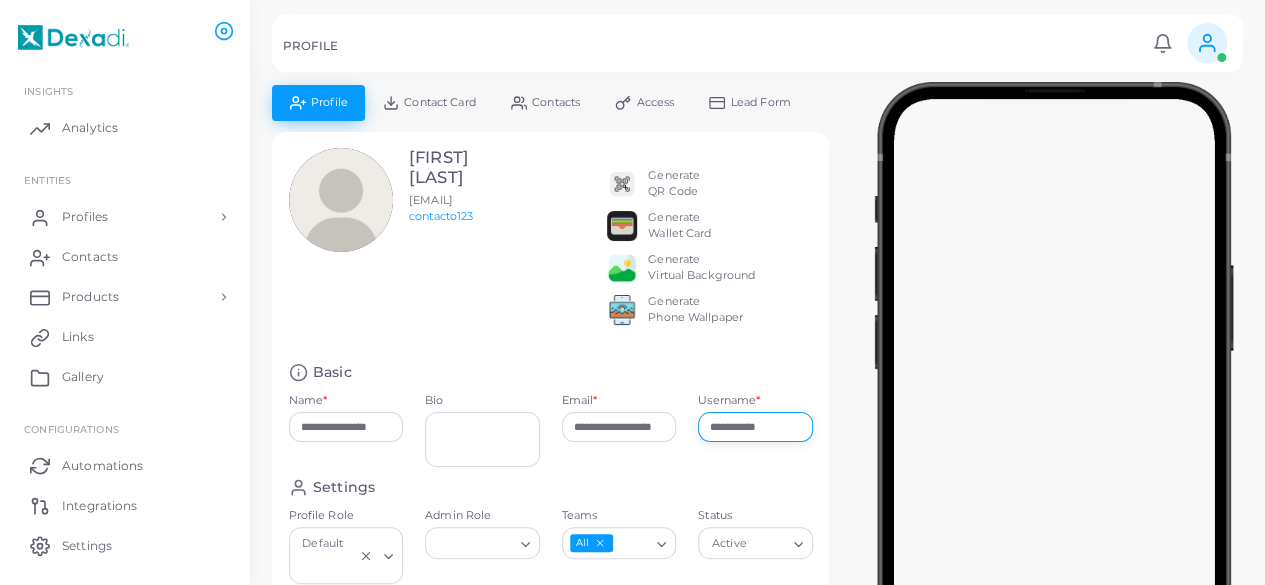 click on "**********" at bounding box center [755, 427] 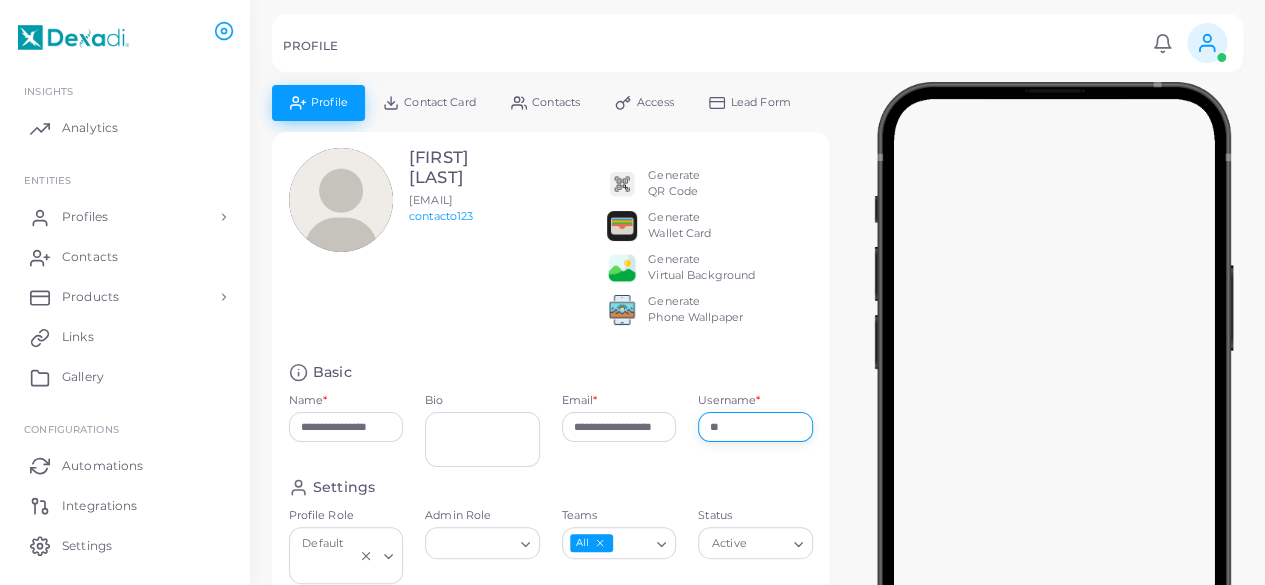 type on "*" 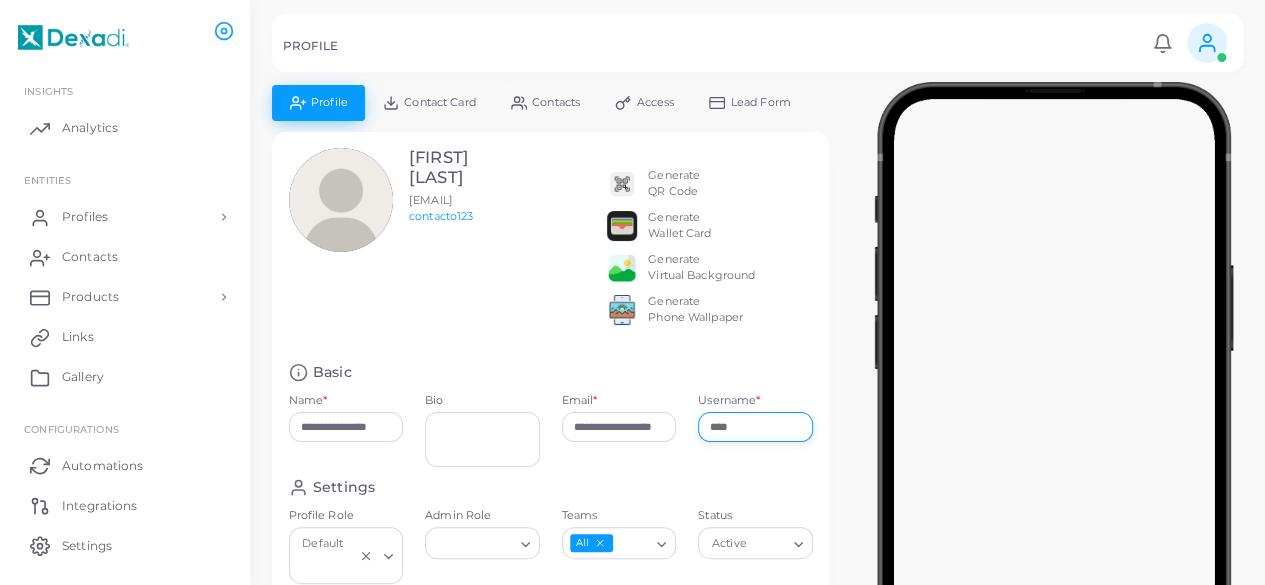 type on "**********" 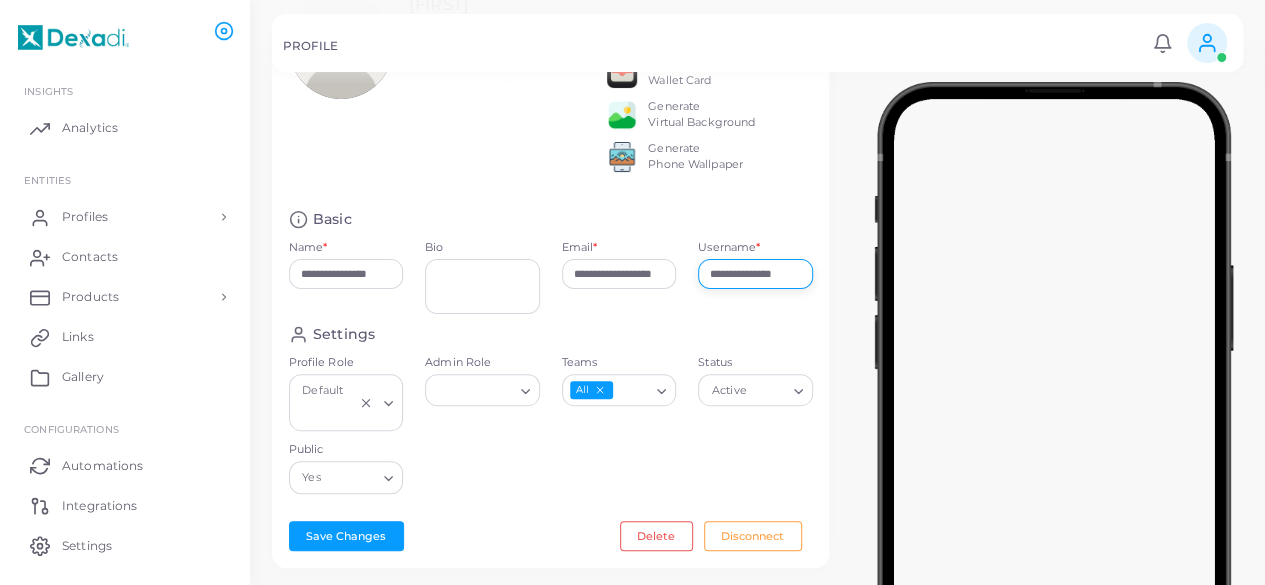scroll, scrollTop: 154, scrollLeft: 0, axis: vertical 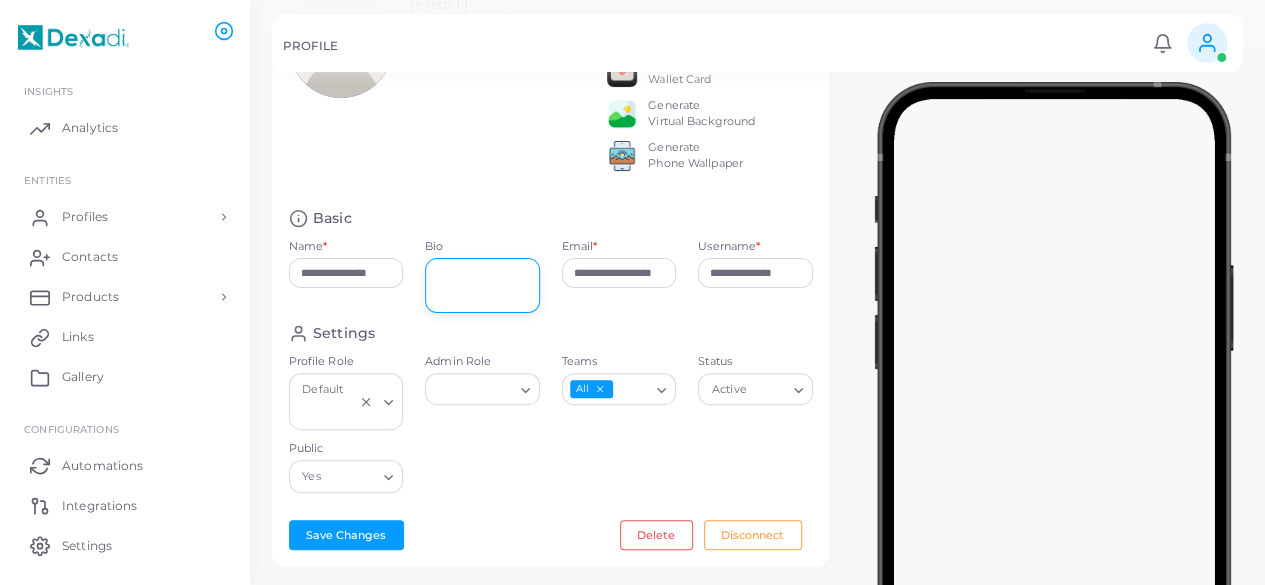 click on "Bio" at bounding box center [482, 285] 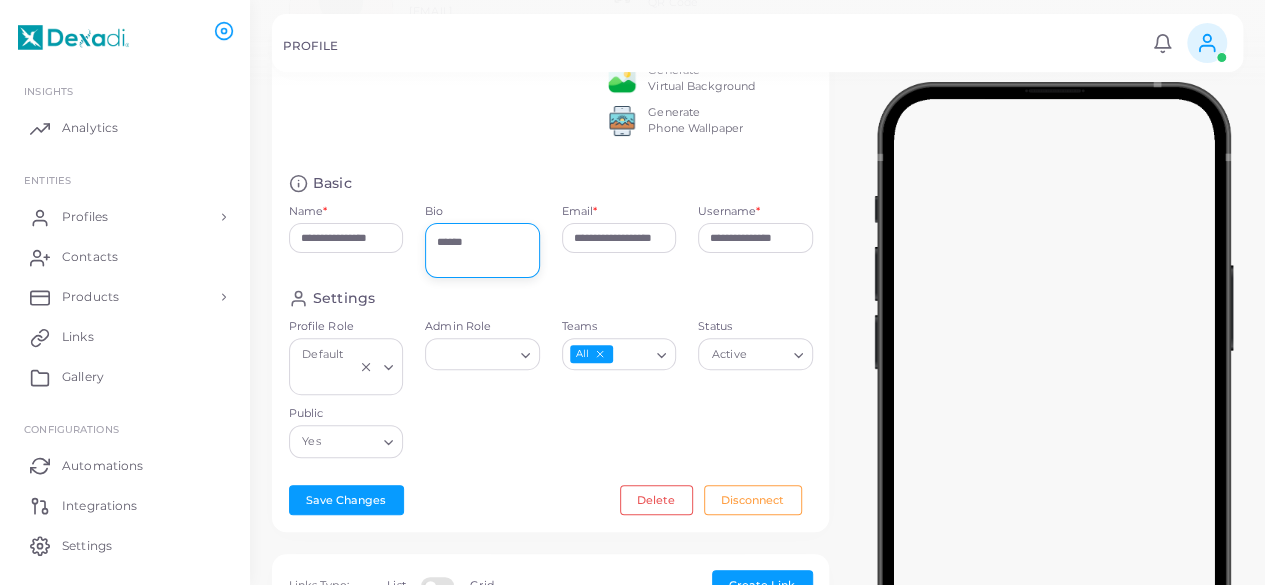 scroll, scrollTop: 190, scrollLeft: 0, axis: vertical 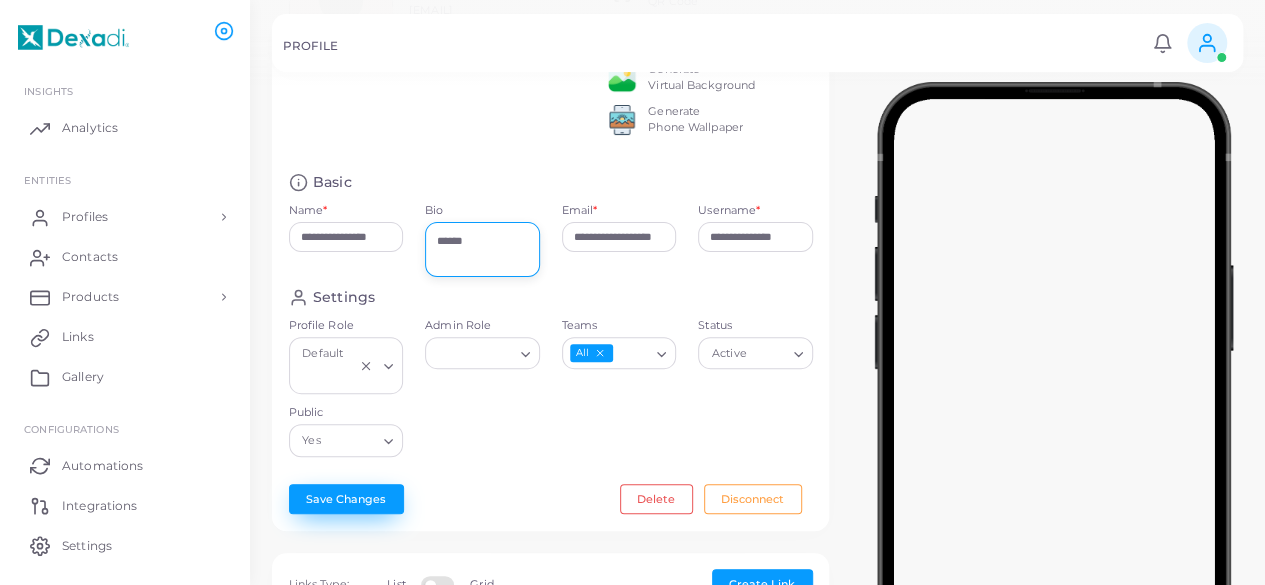 type on "******" 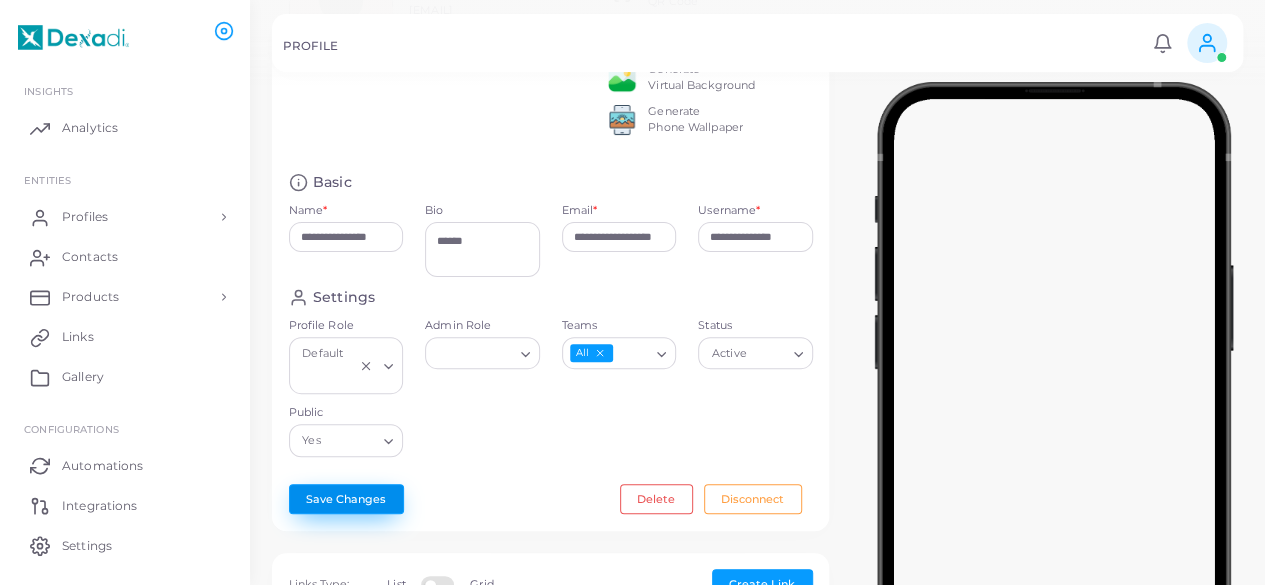 click on "Save Changes" at bounding box center (346, 499) 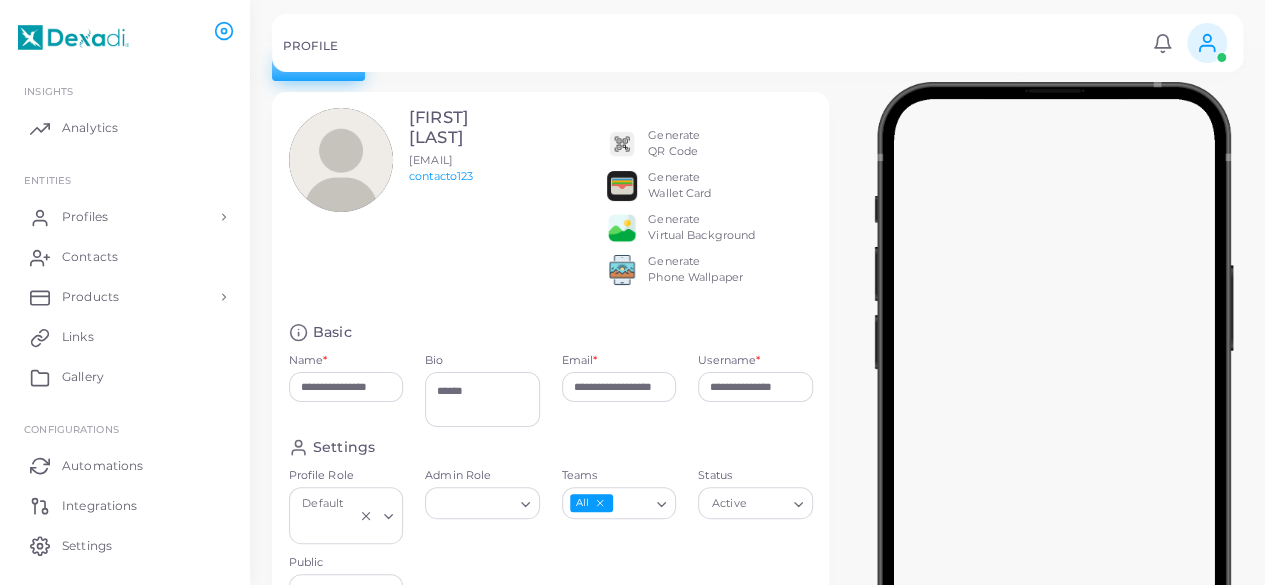 scroll, scrollTop: 0, scrollLeft: 0, axis: both 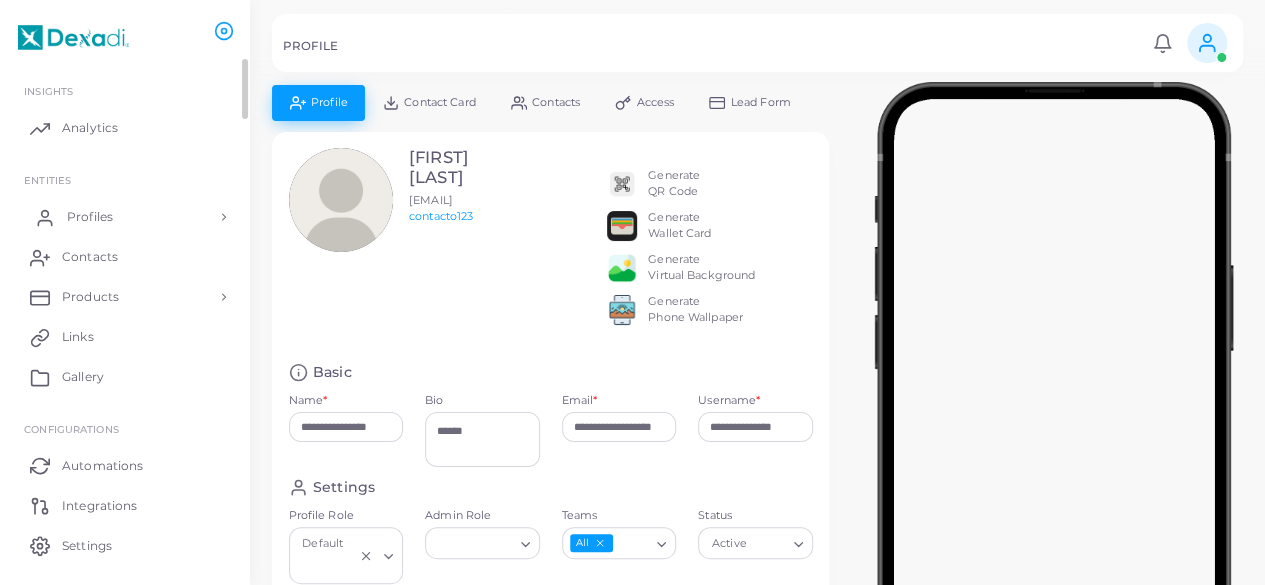click on "Profiles" at bounding box center [125, 217] 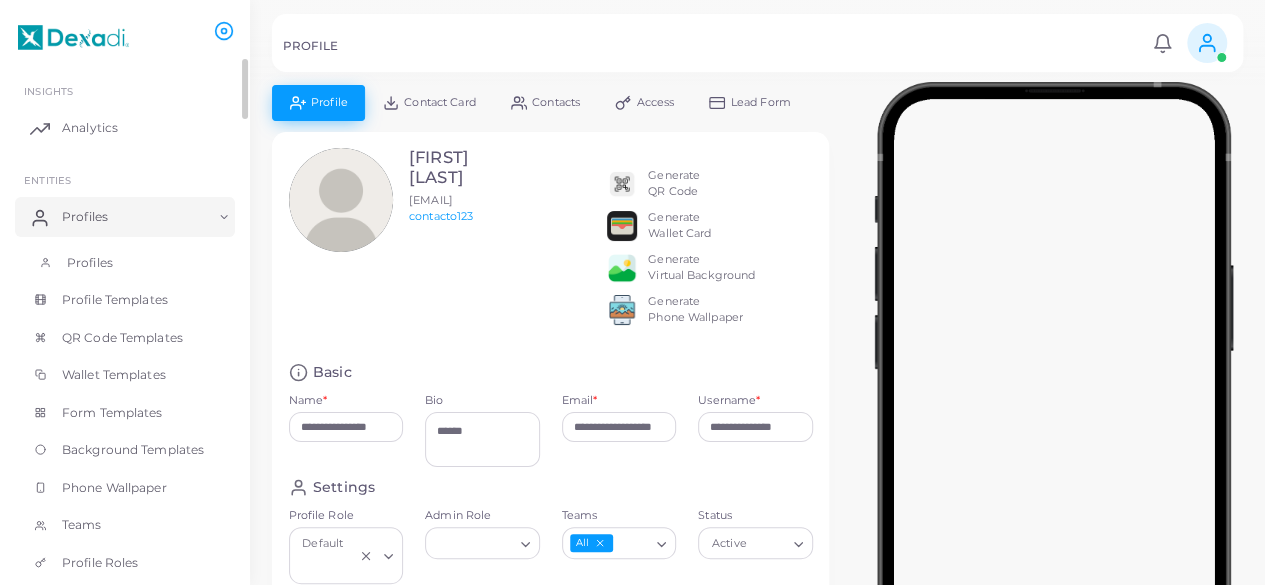 click on "Profiles" at bounding box center (125, 263) 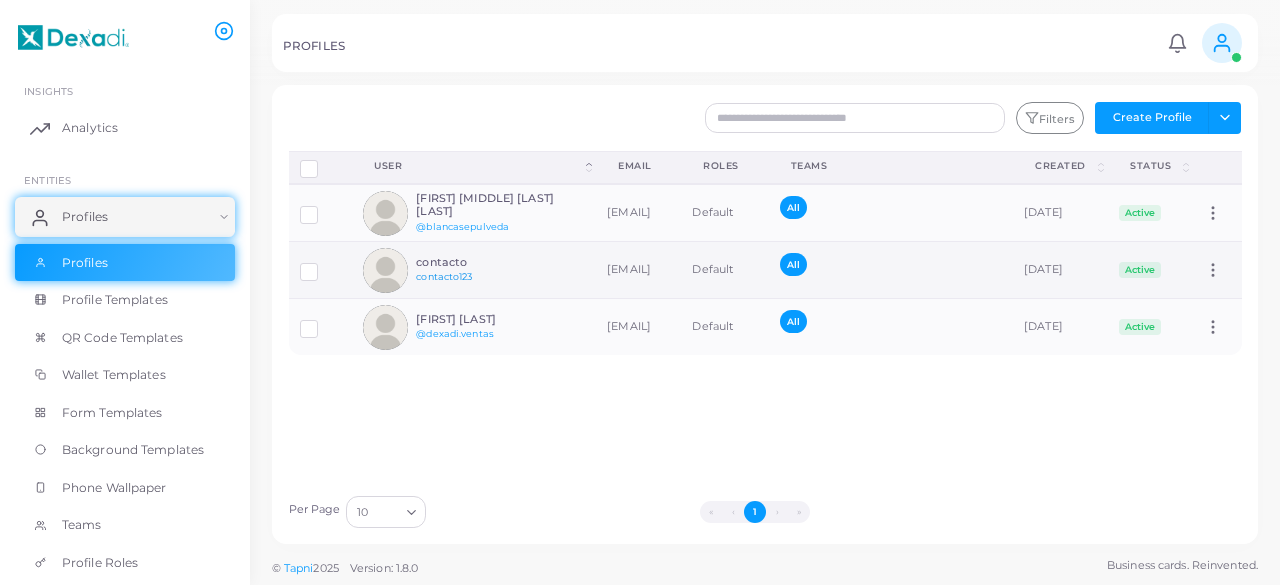 click on "contacto123" at bounding box center [444, 276] 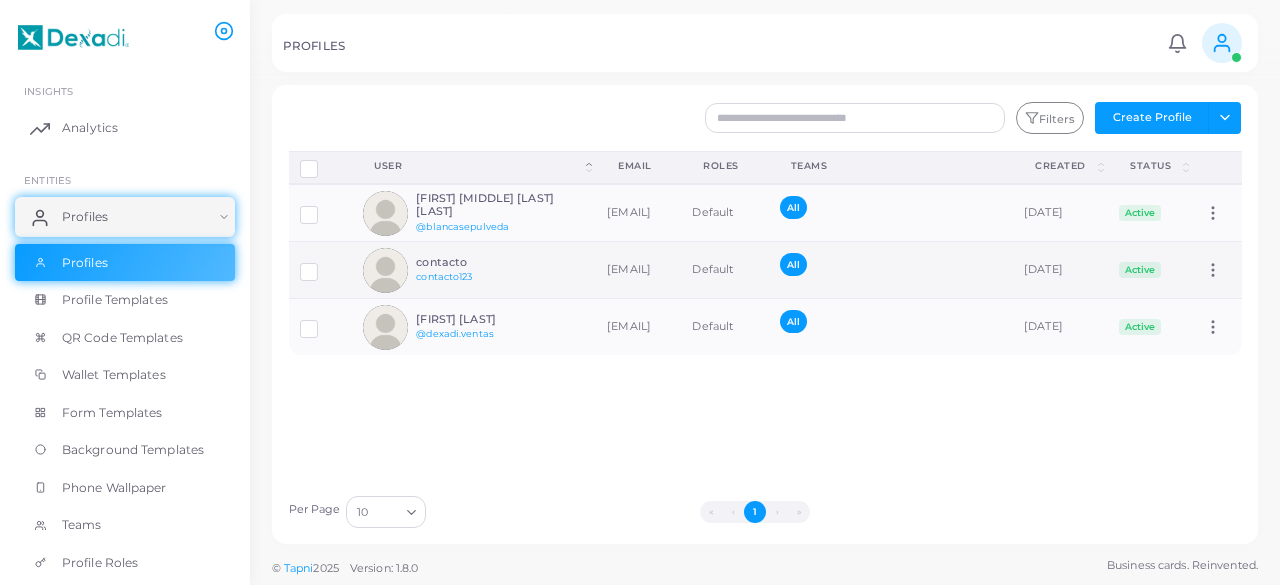 click on "contacto  @[EMAIL]" at bounding box center (489, 270) 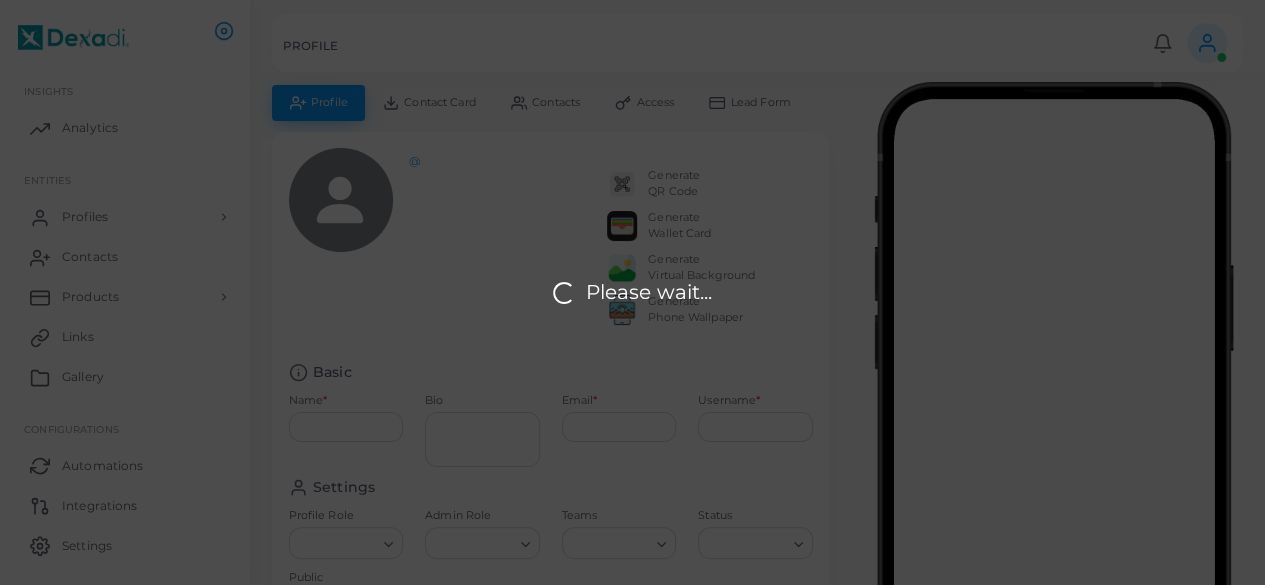 type on "********" 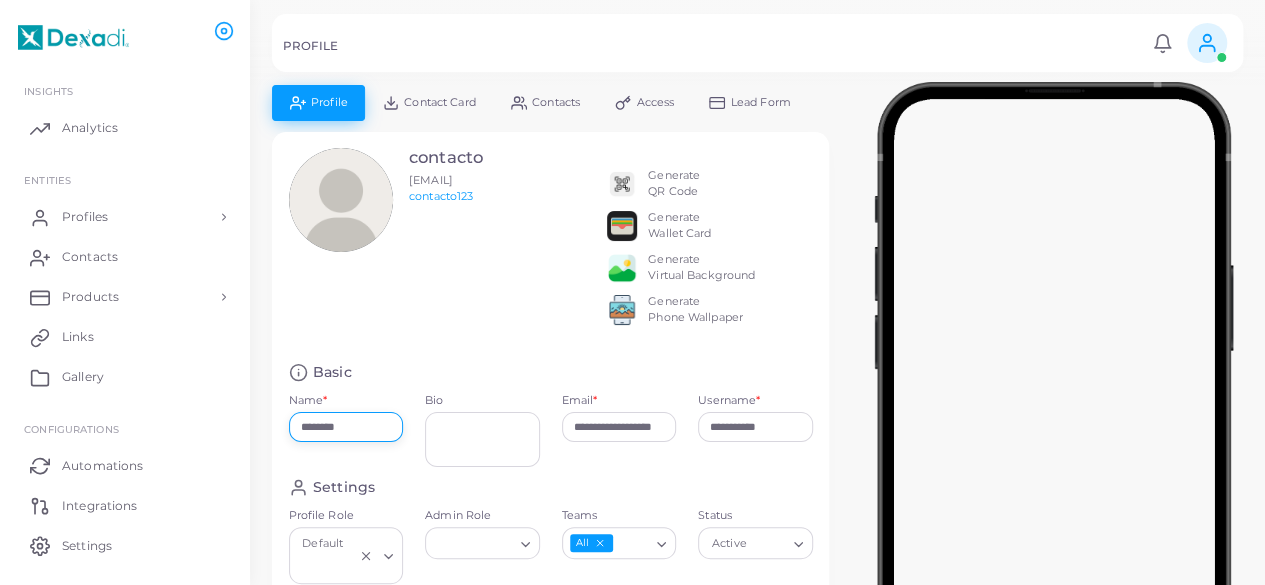 click on "********" at bounding box center [346, 427] 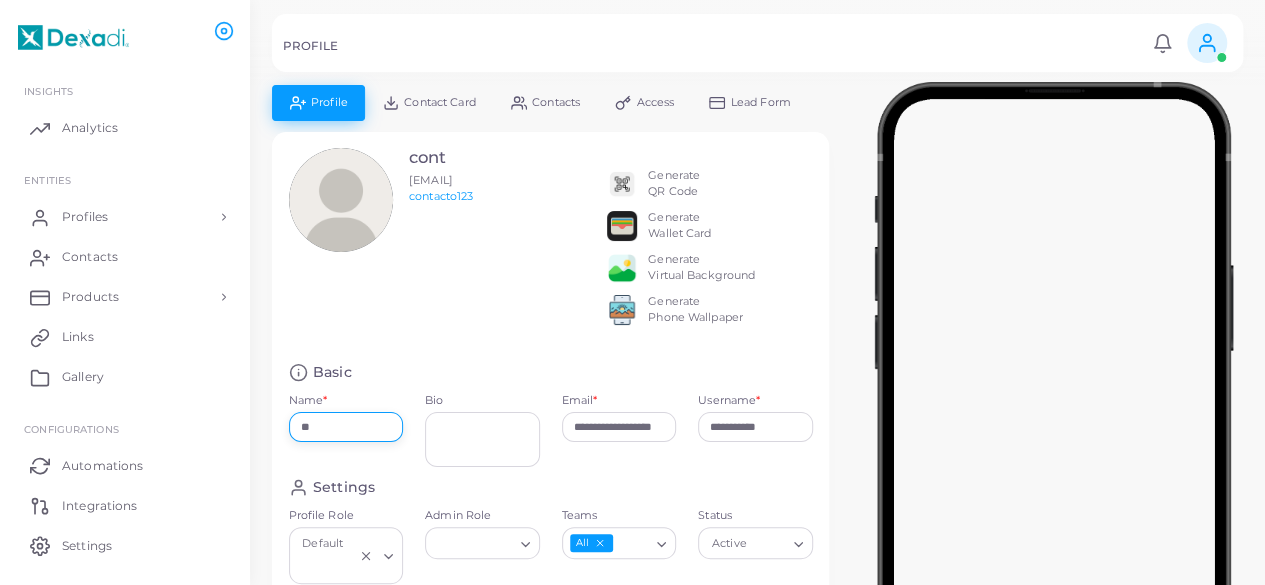 type on "*" 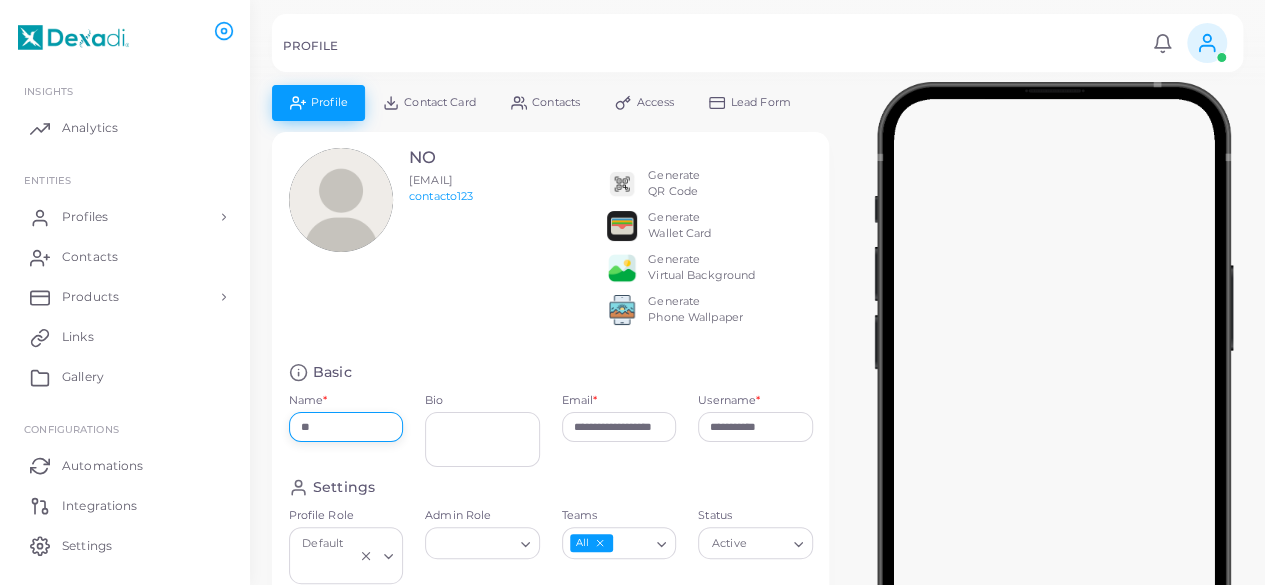 type on "*" 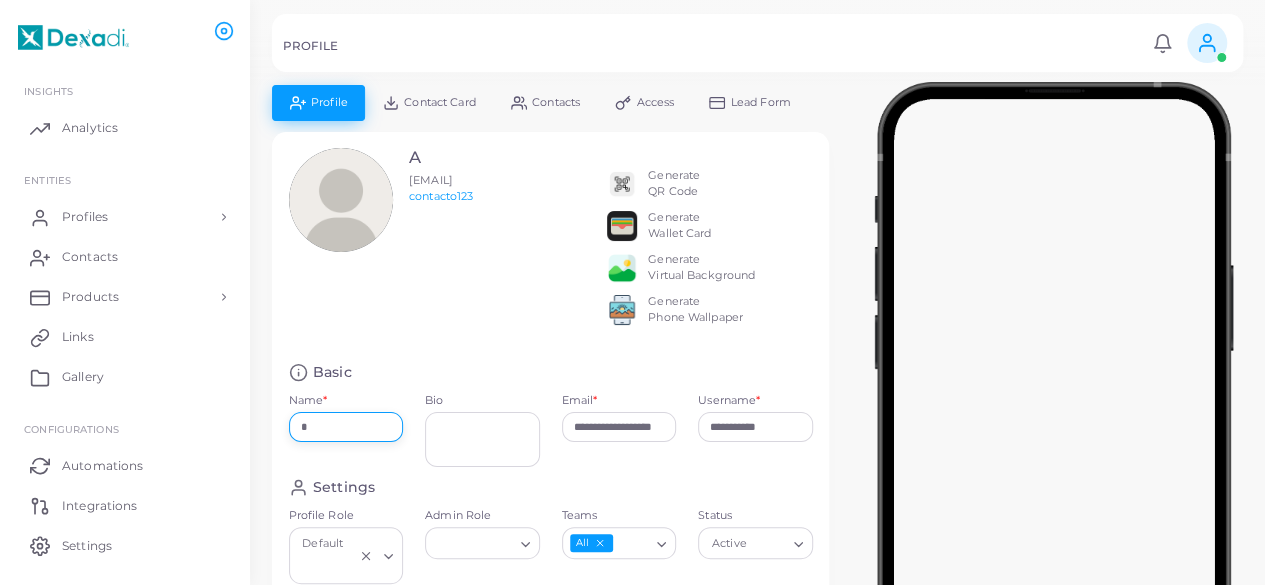 type on "**********" 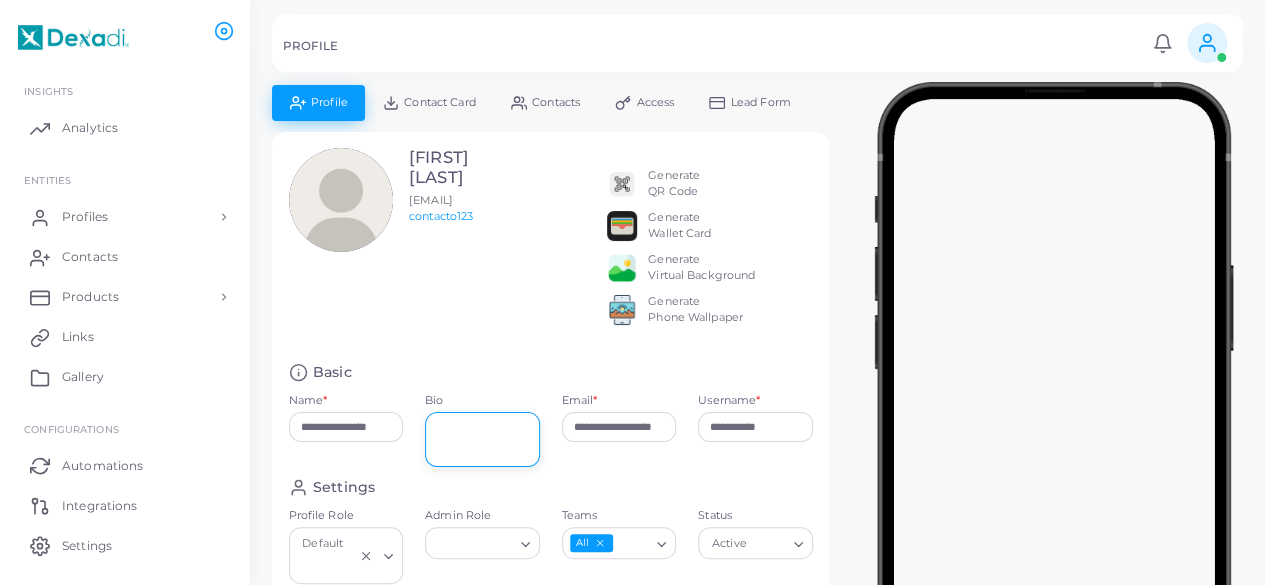click on "Bio" at bounding box center (482, 439) 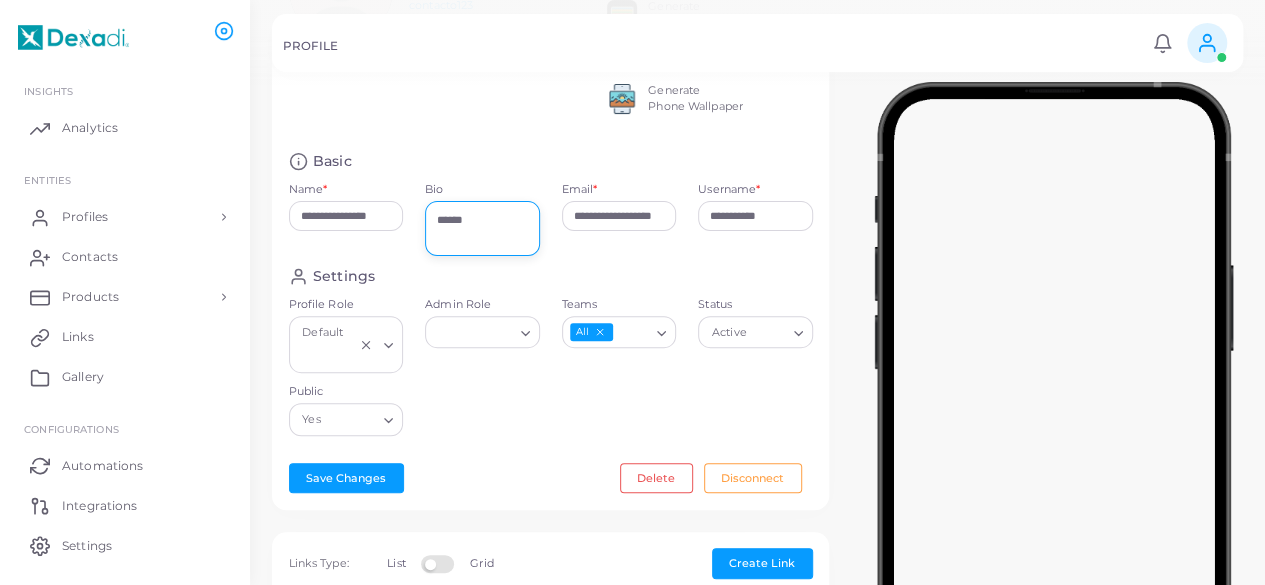 scroll, scrollTop: 215, scrollLeft: 0, axis: vertical 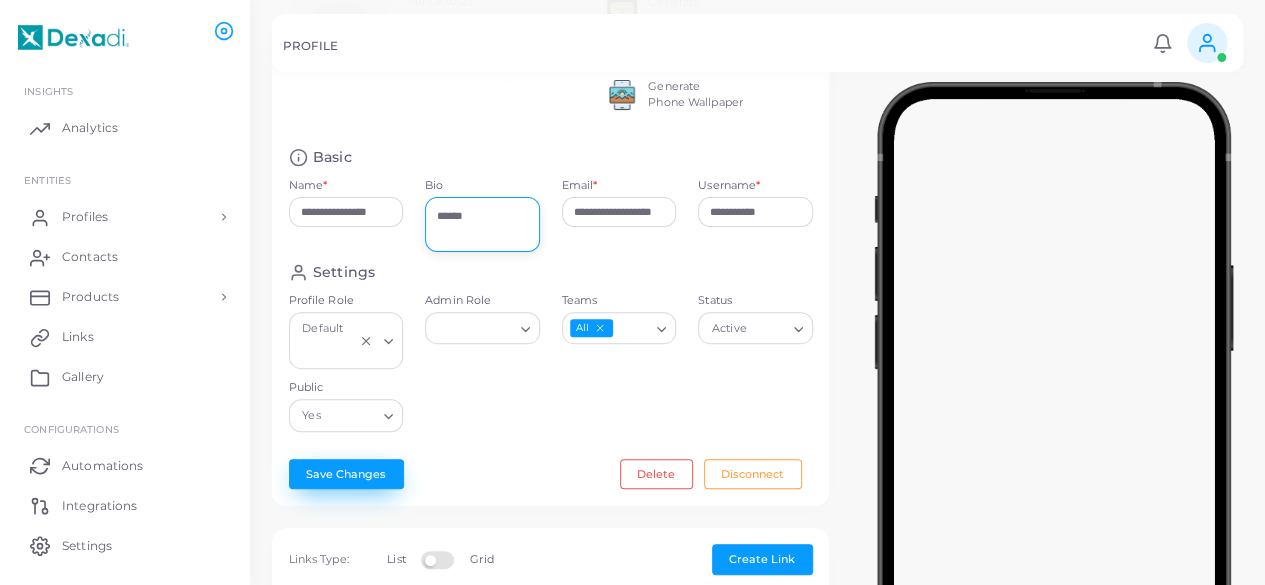 type on "******" 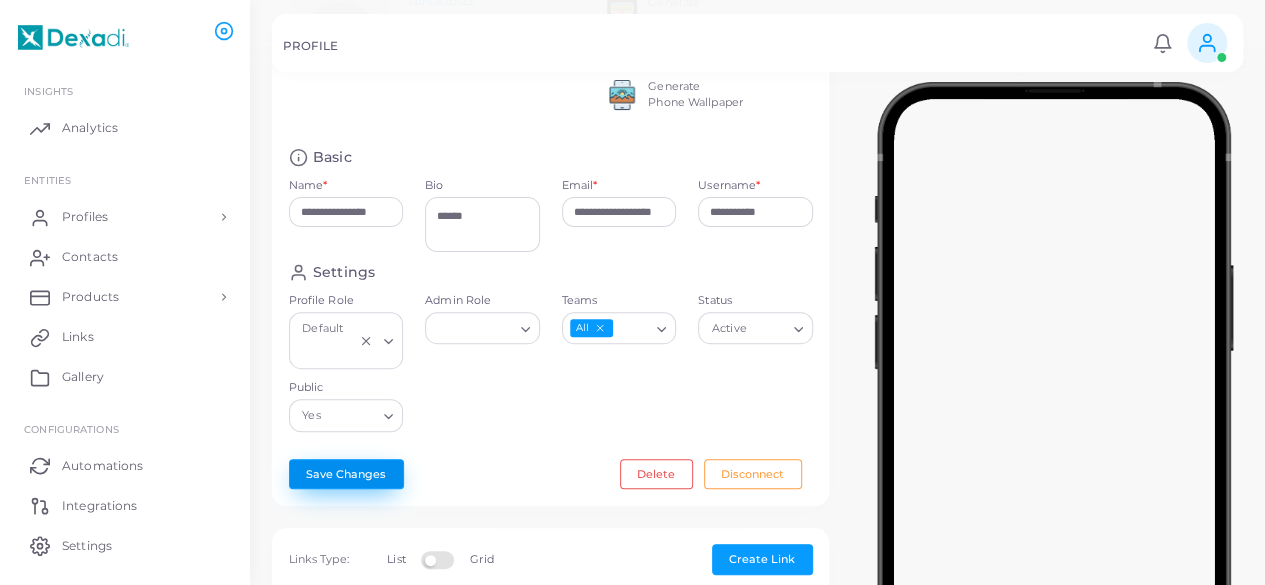 click on "Save Changes" at bounding box center [346, 474] 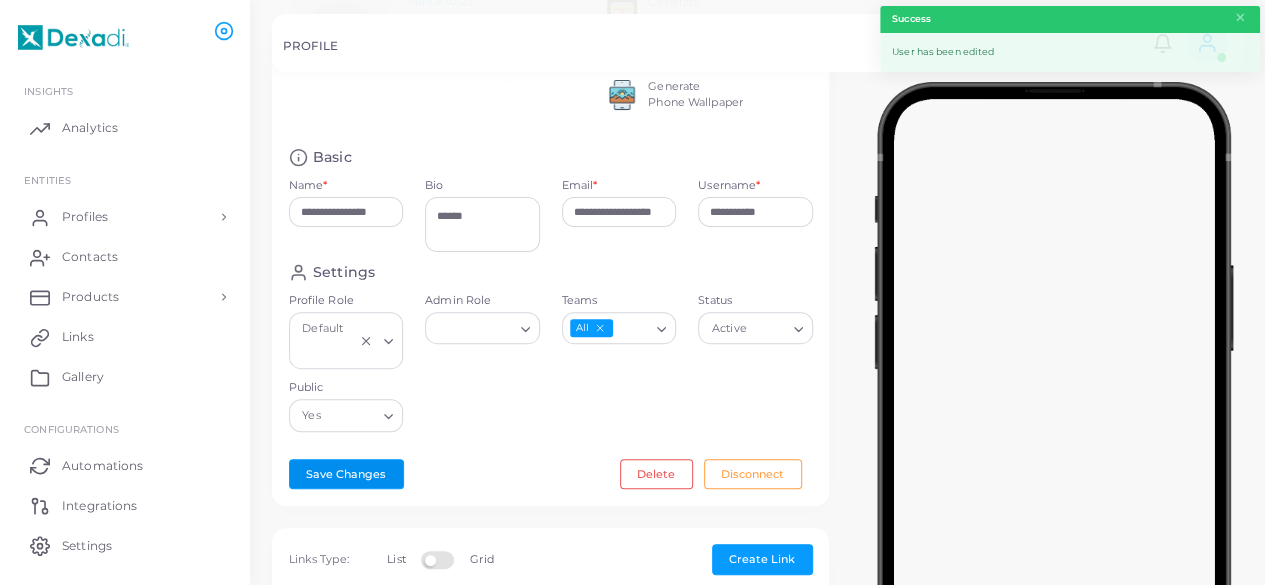 scroll, scrollTop: 0, scrollLeft: 0, axis: both 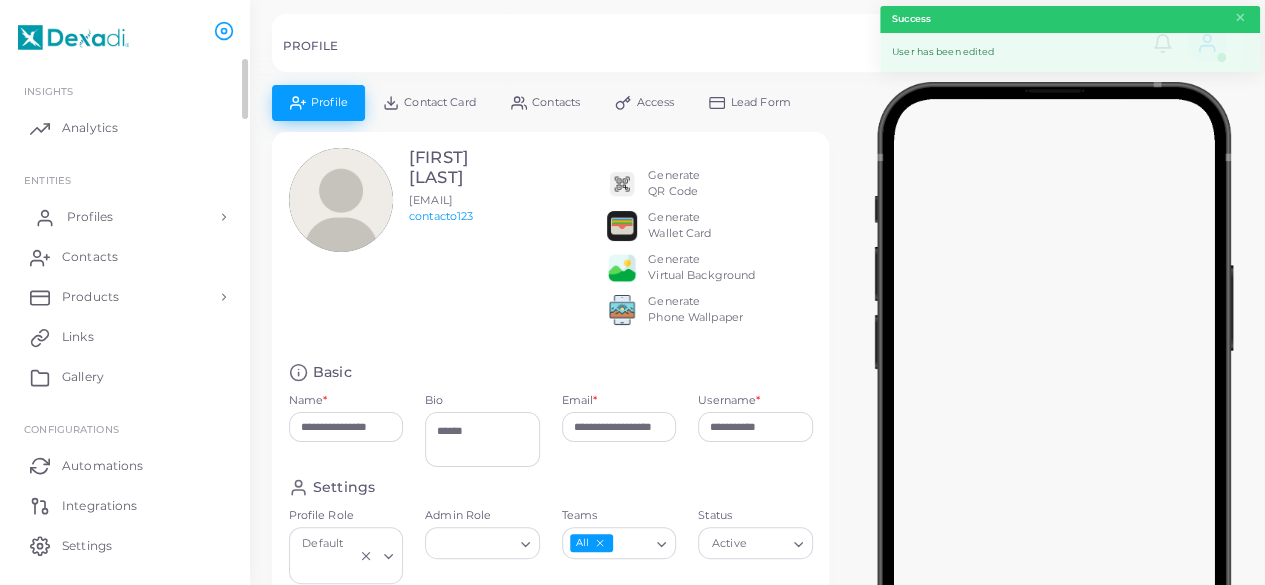 click on "Profiles" at bounding box center (90, 217) 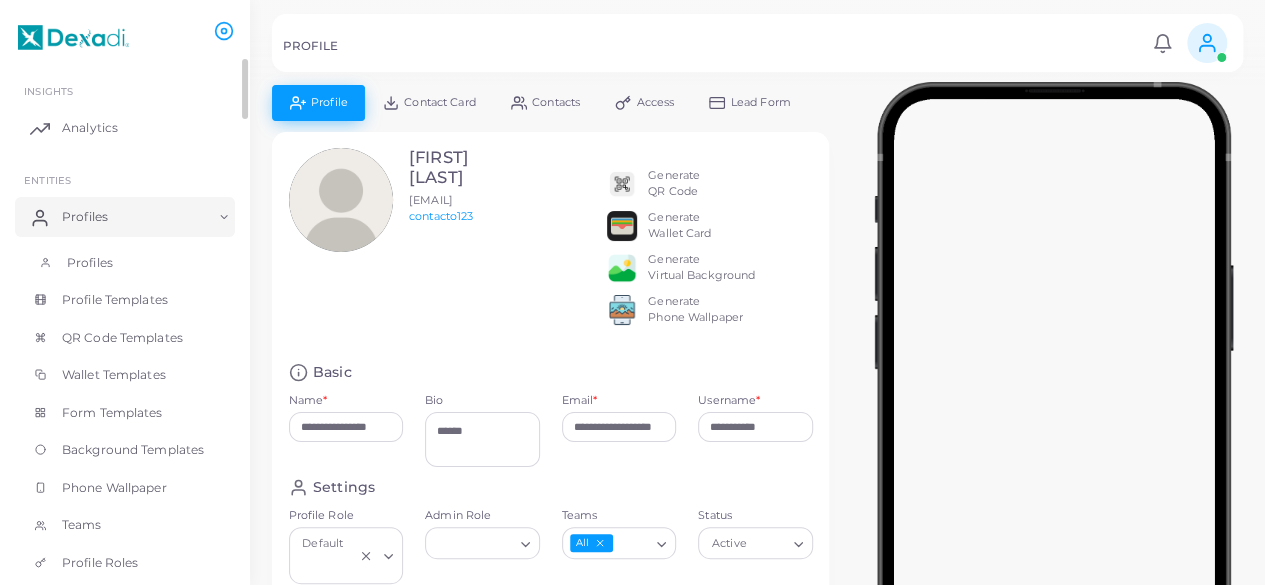 click on "Profiles" at bounding box center (125, 263) 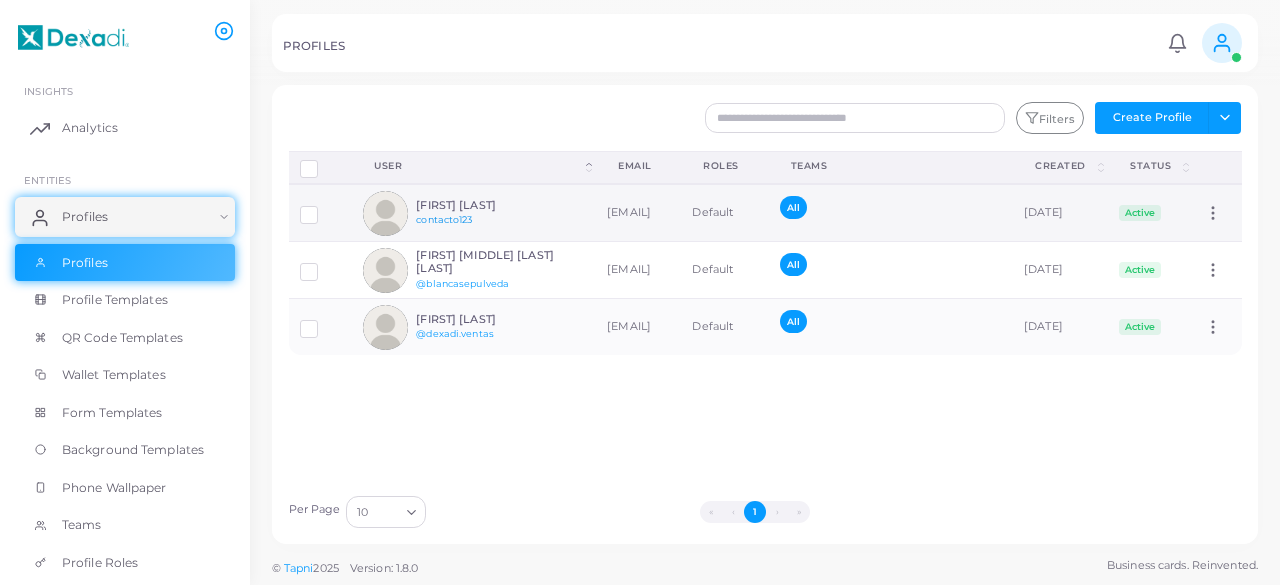 click on "contacto123" at bounding box center (444, 219) 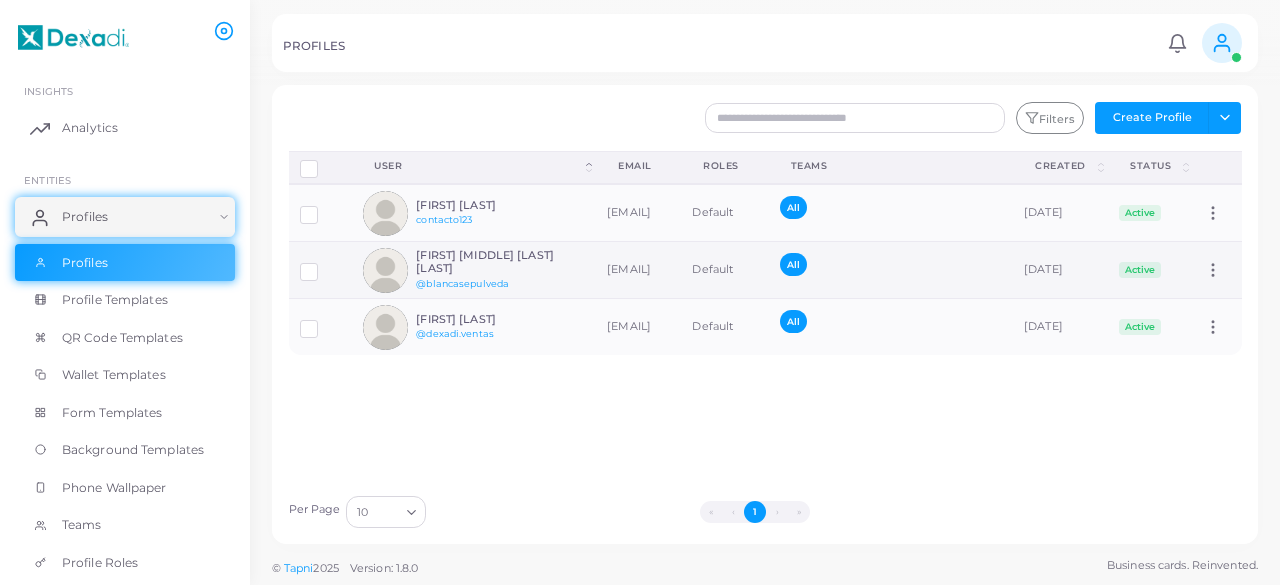 click on "[FIRST] [MIDDLE] [LAST] [LAST]" at bounding box center [489, 262] 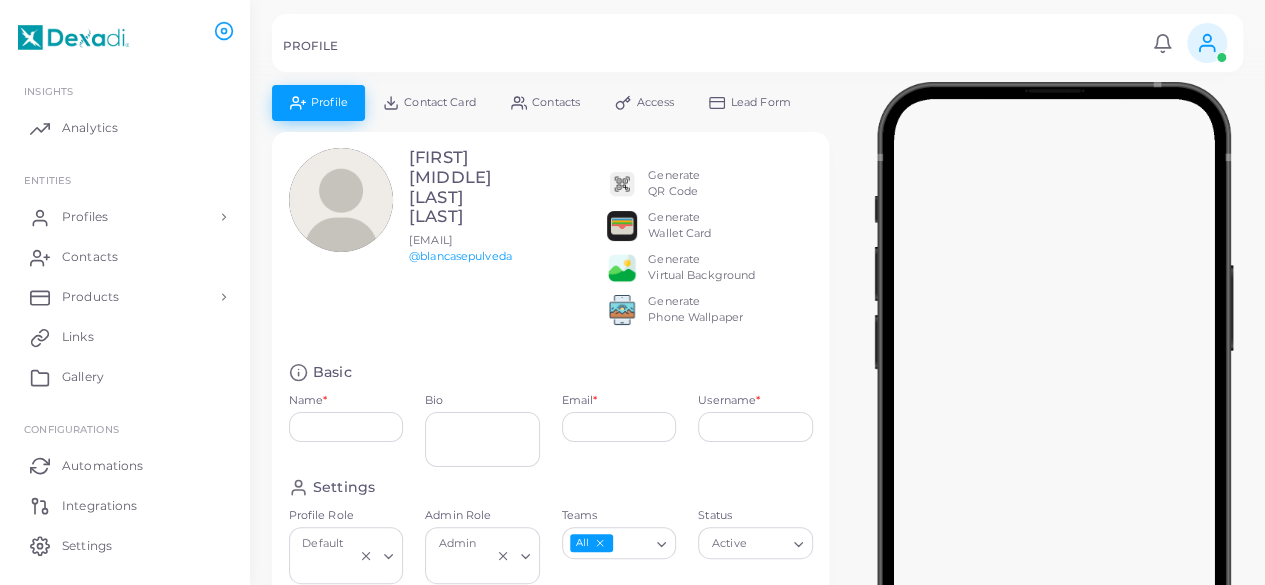 type on "**********" 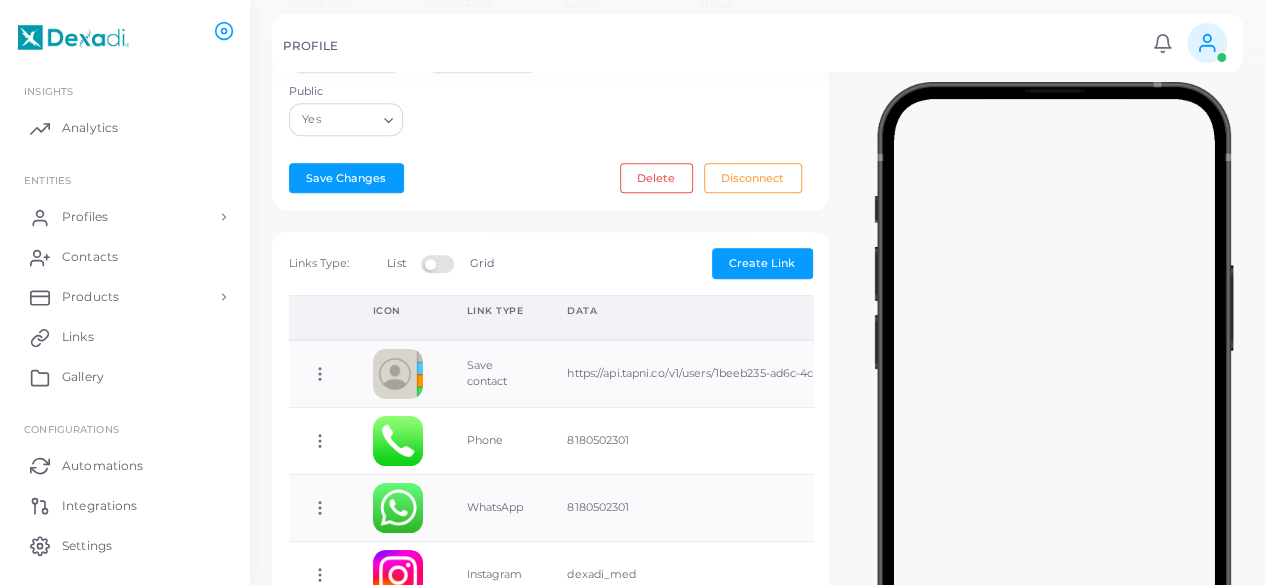 scroll, scrollTop: 539, scrollLeft: 0, axis: vertical 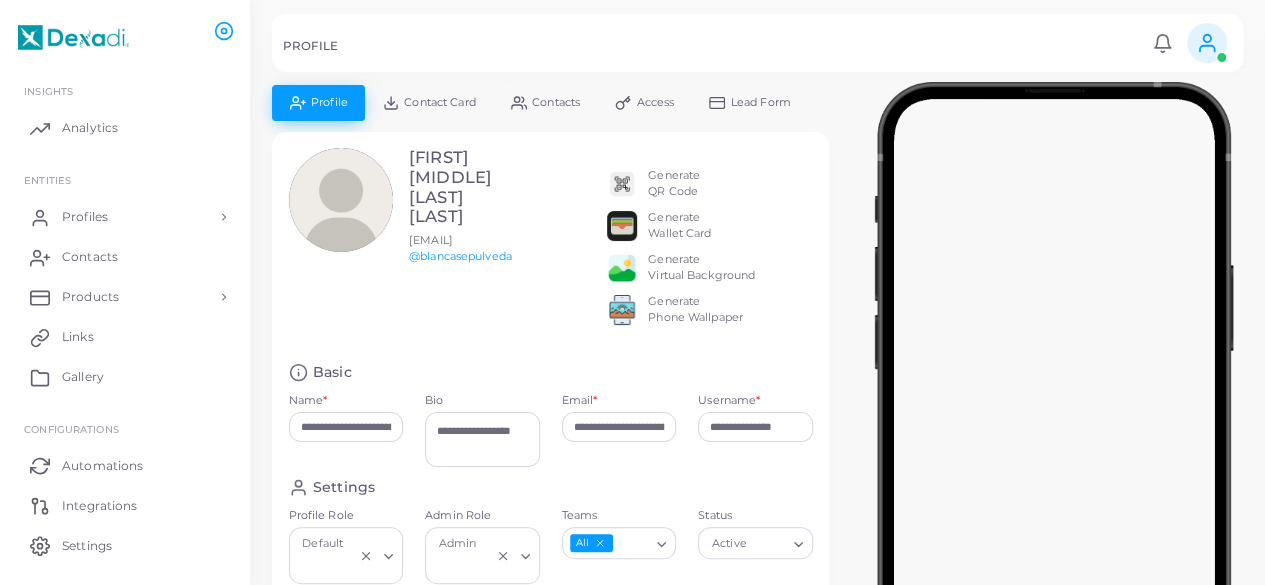 click on "Contact Card" at bounding box center (439, 102) 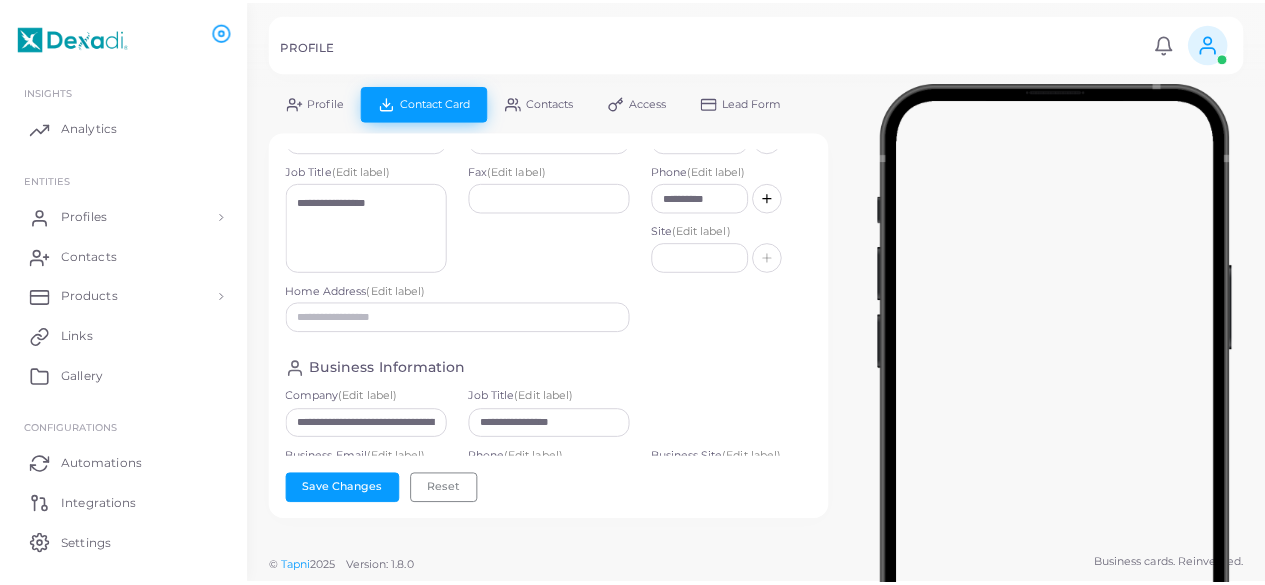 scroll, scrollTop: 0, scrollLeft: 0, axis: both 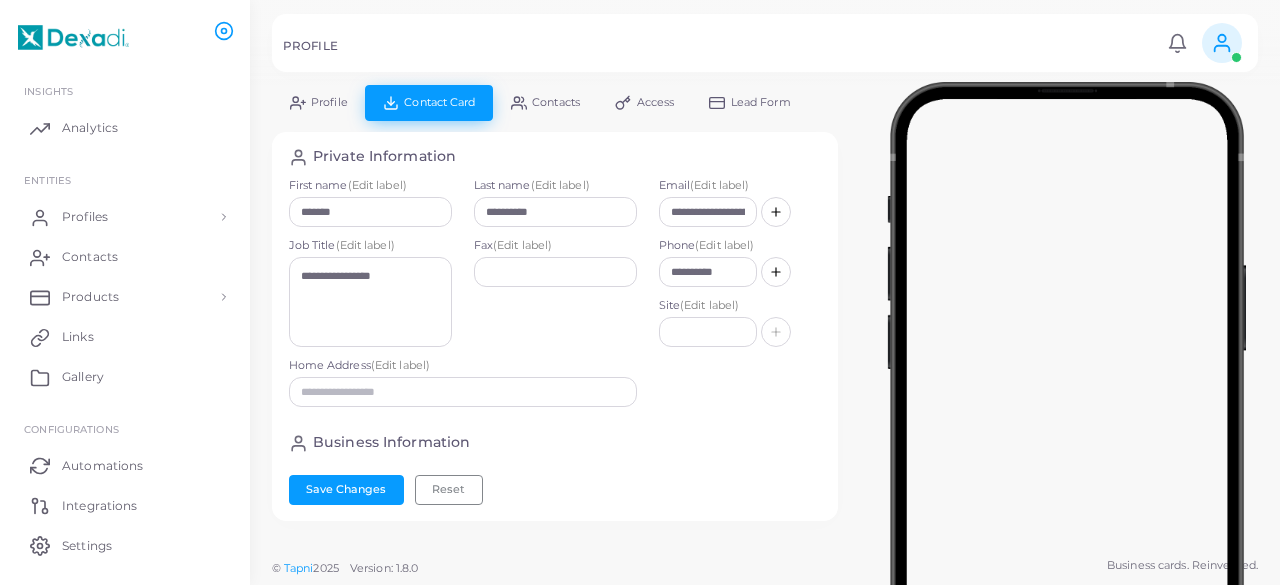 click on "Contacts" at bounding box center [545, 102] 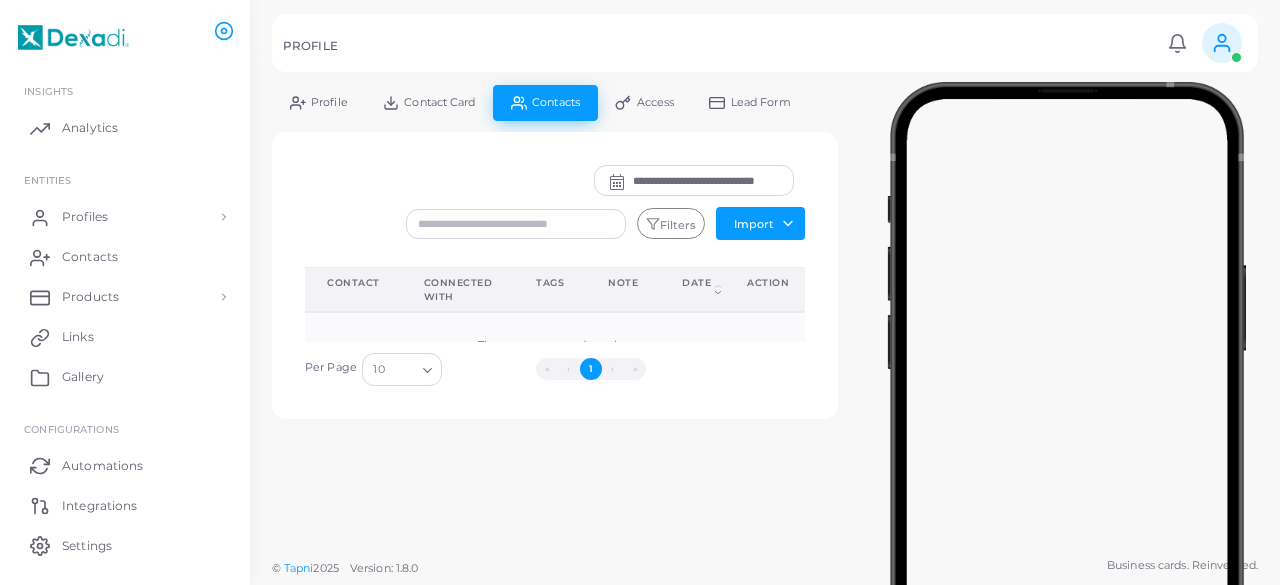 click on "Lead Form" at bounding box center [750, 102] 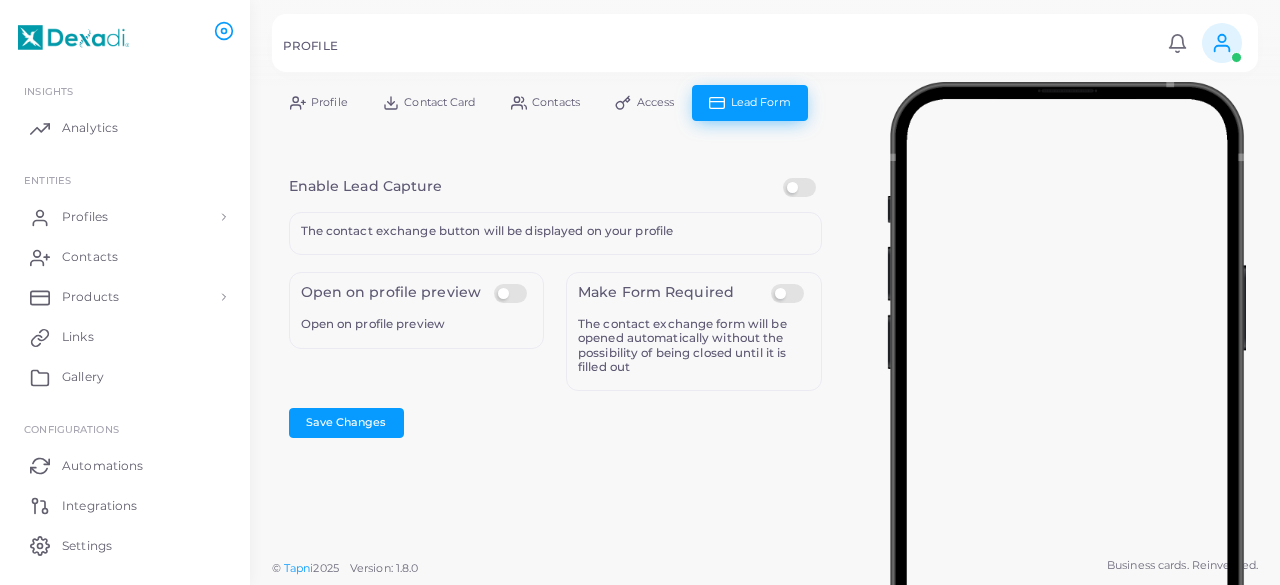 click on "Profile" at bounding box center (329, 102) 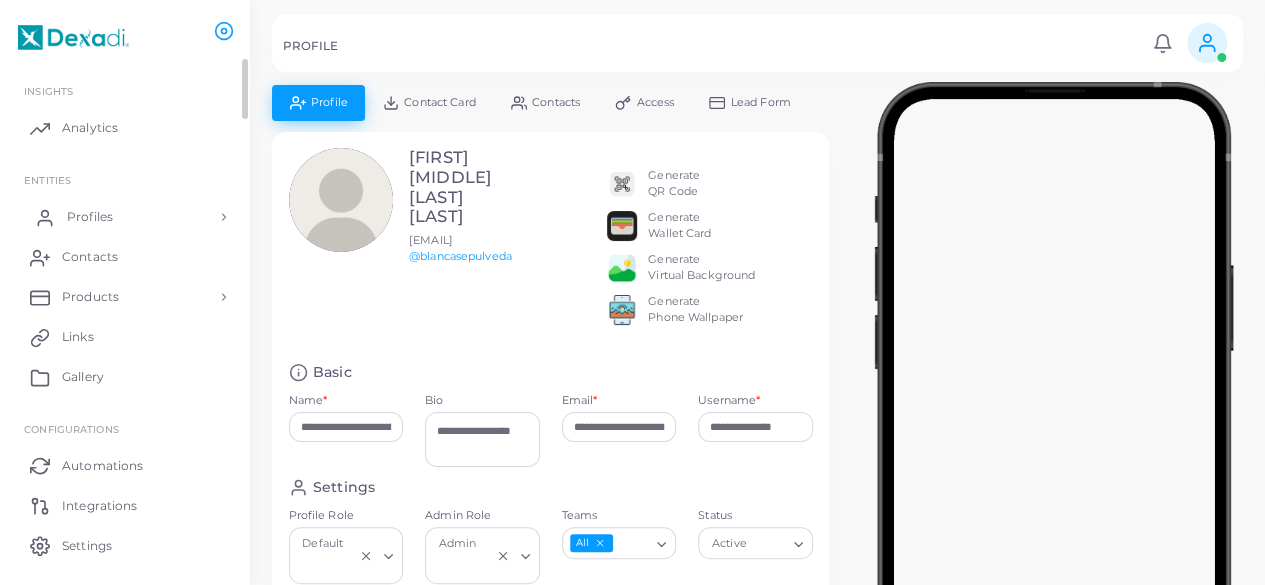 click on "Profiles" at bounding box center (125, 217) 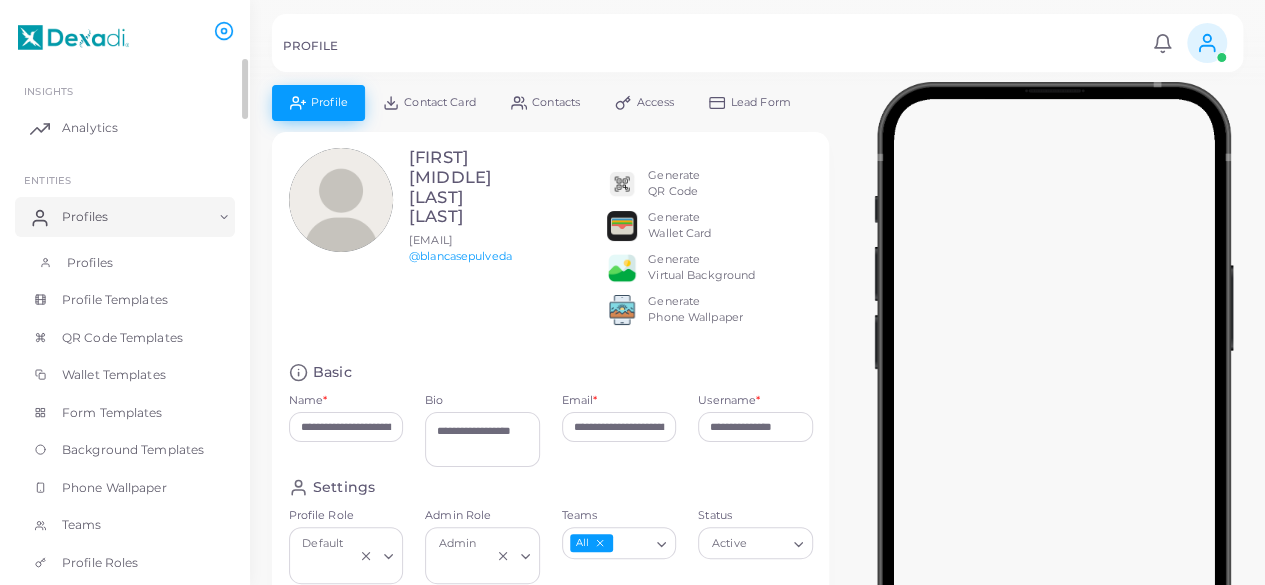 click on "Profiles" at bounding box center [125, 263] 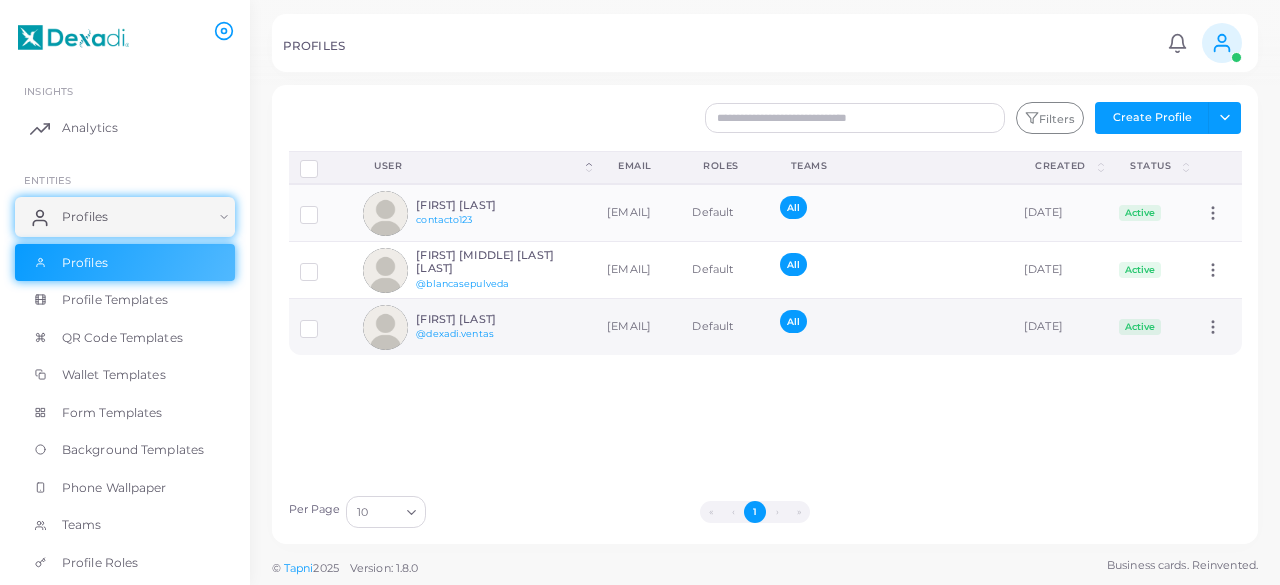 click on "[FIRST] [LAST]" at bounding box center [489, 319] 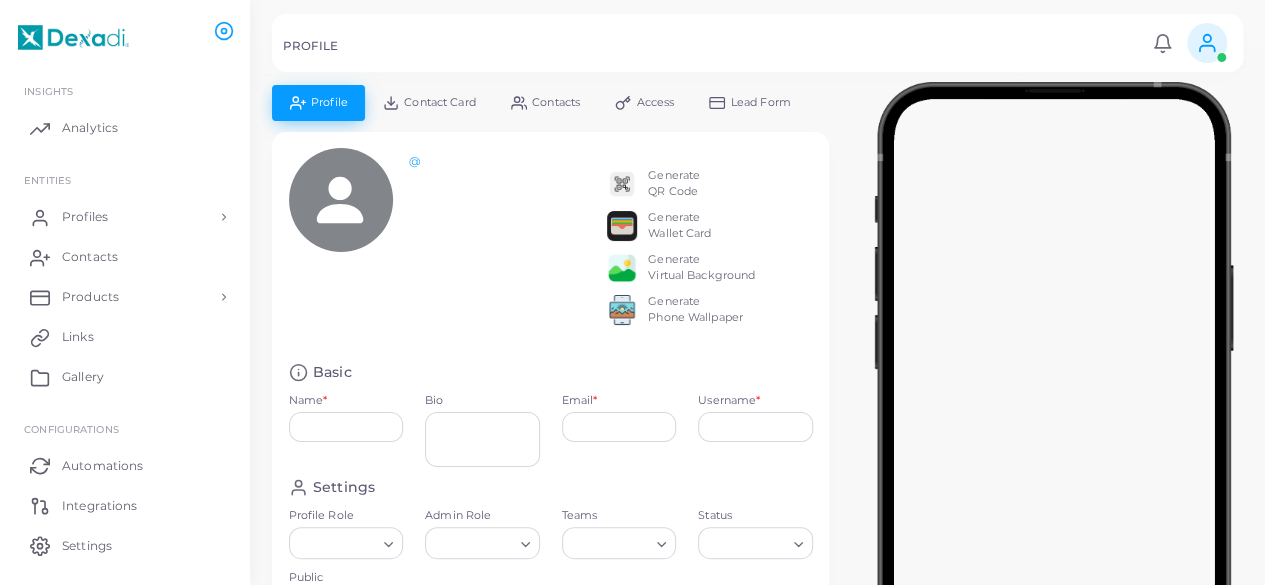 type on "**********" 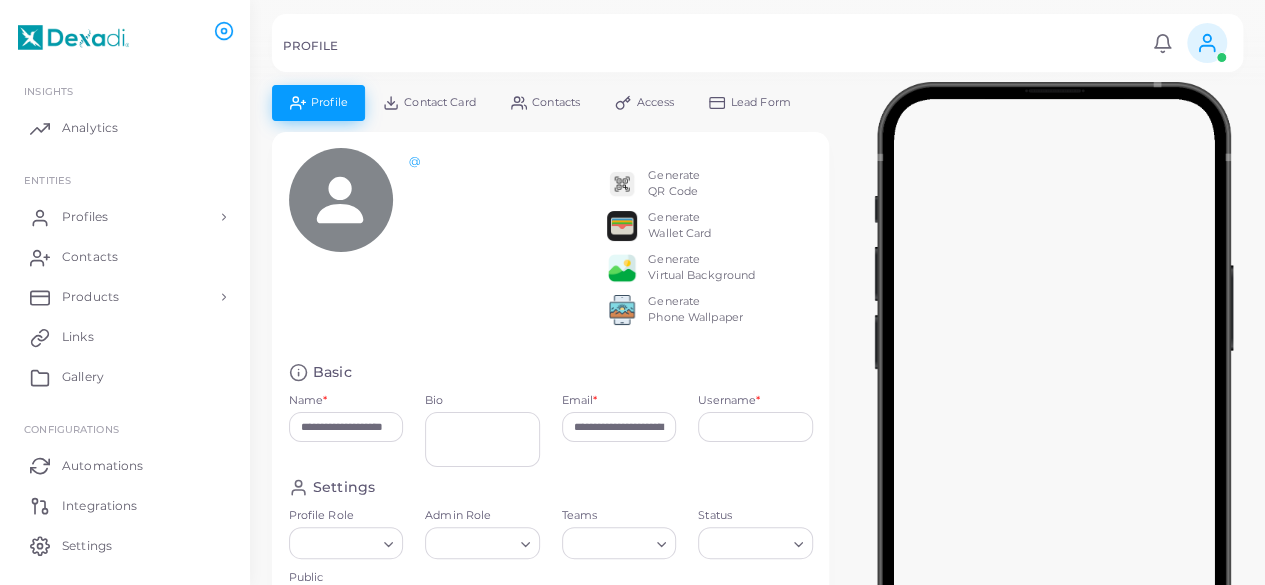 type on "**********" 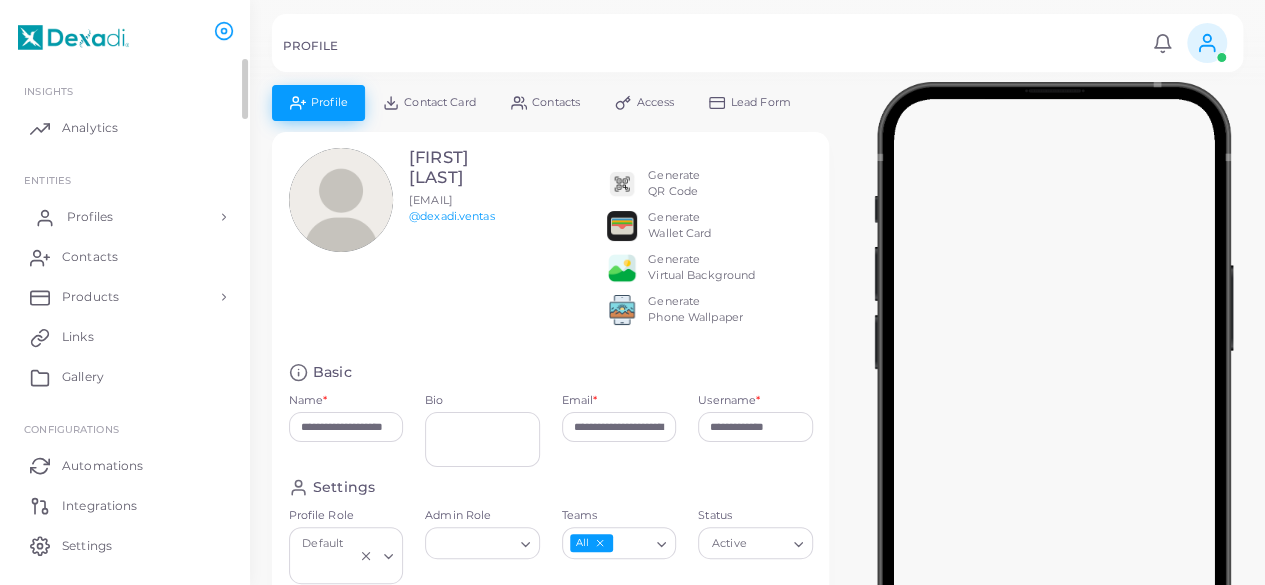 click on "Profiles" at bounding box center (125, 217) 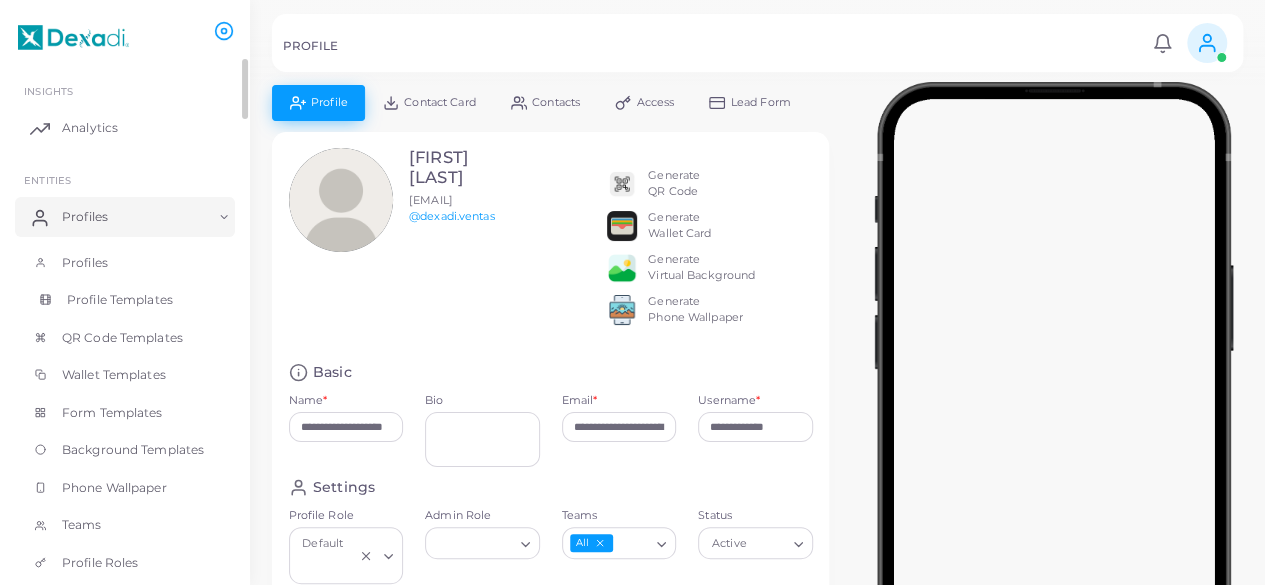 click on "Profile Templates" at bounding box center (125, 300) 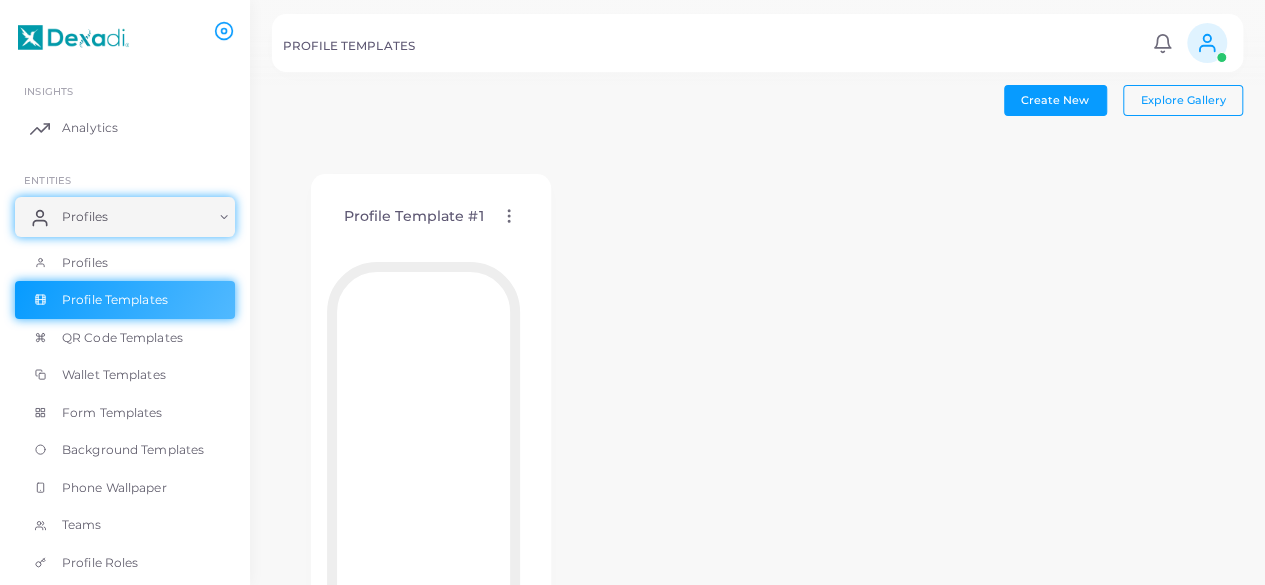 click 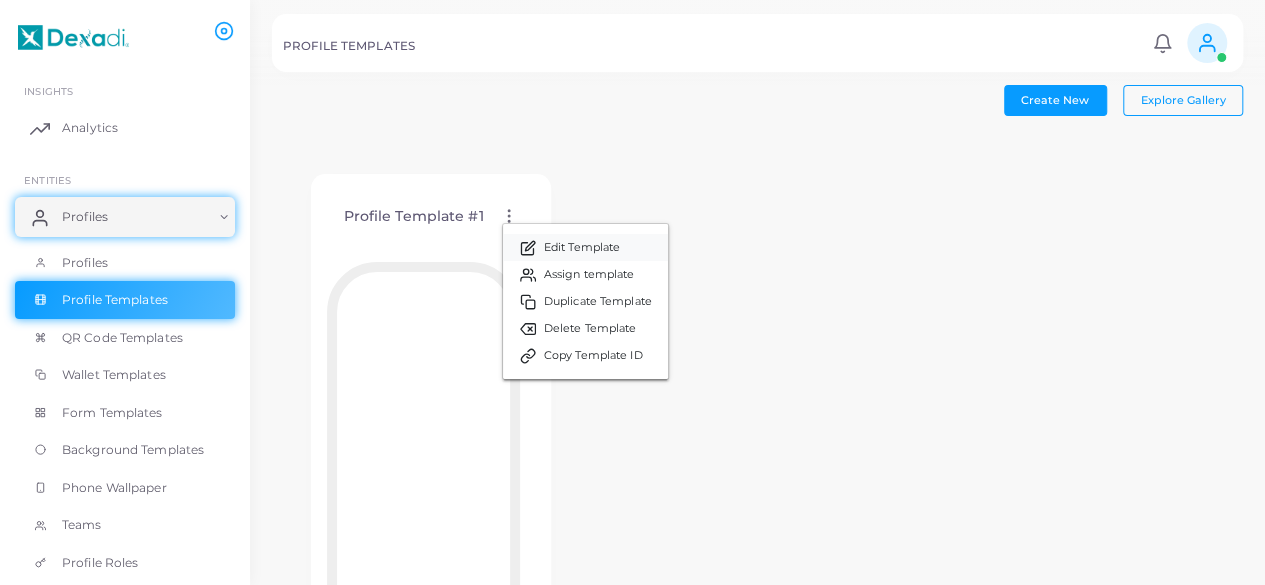 click on "Edit Template" at bounding box center [582, 248] 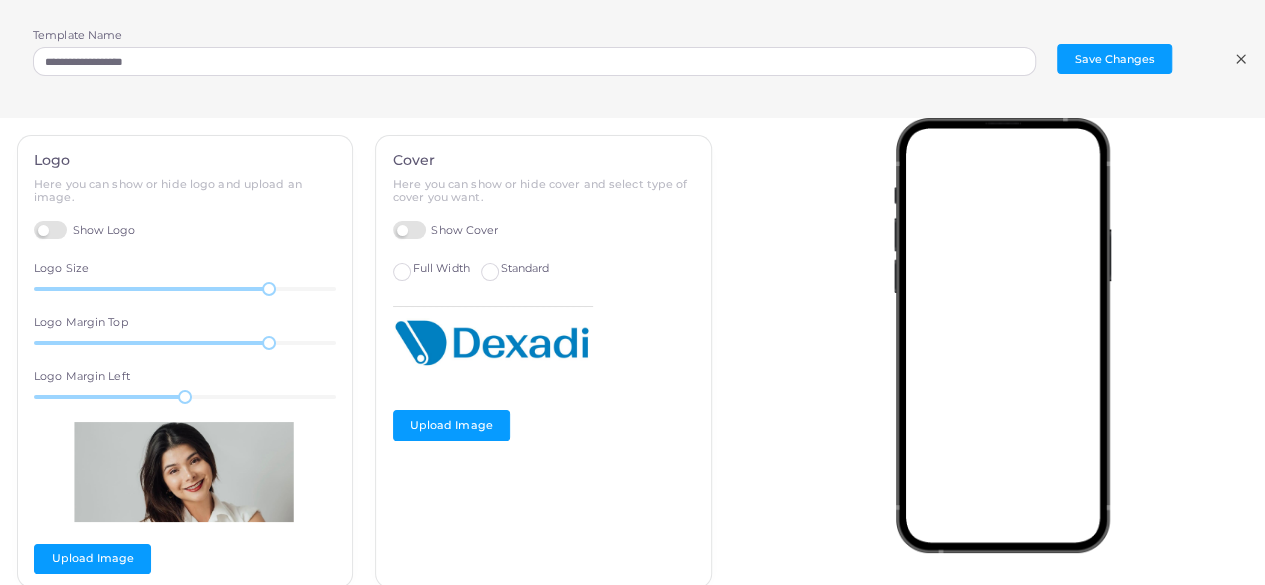 click at bounding box center (184, 472) 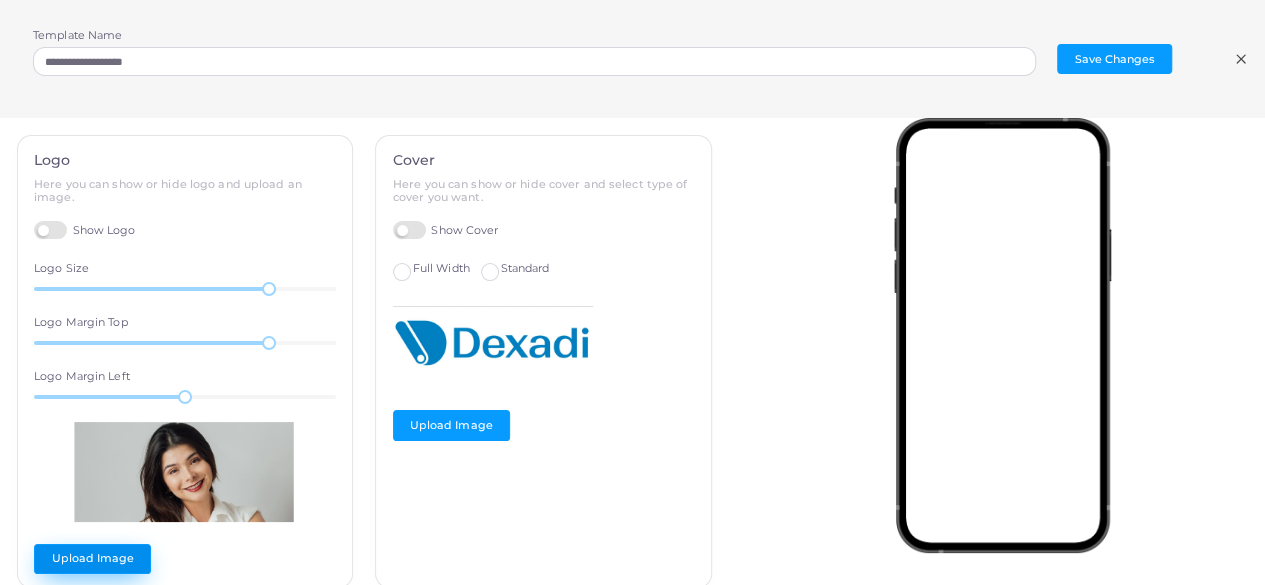 click on "Upload Image" at bounding box center (92, 559) 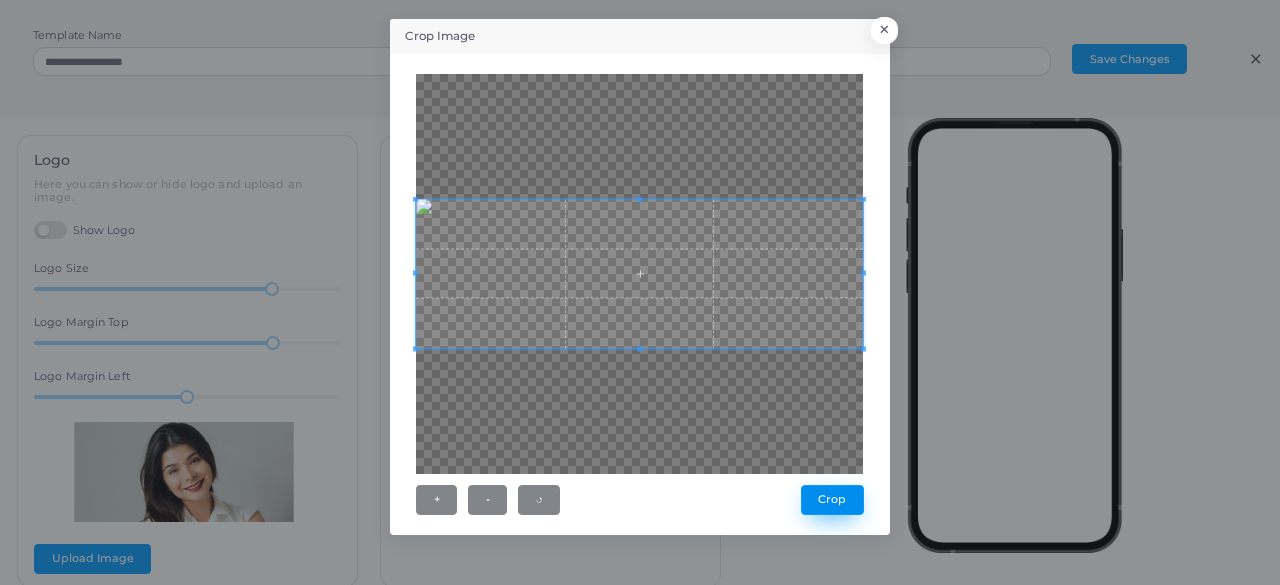 click on "Crop" at bounding box center [832, 500] 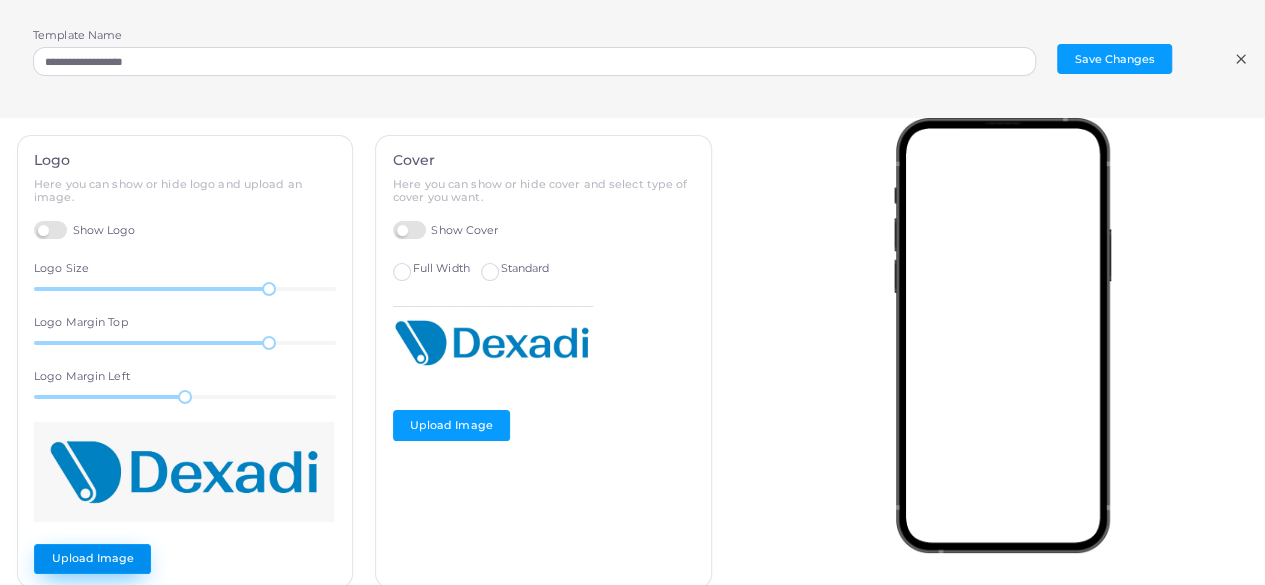 click on "Upload Image" at bounding box center (92, 559) 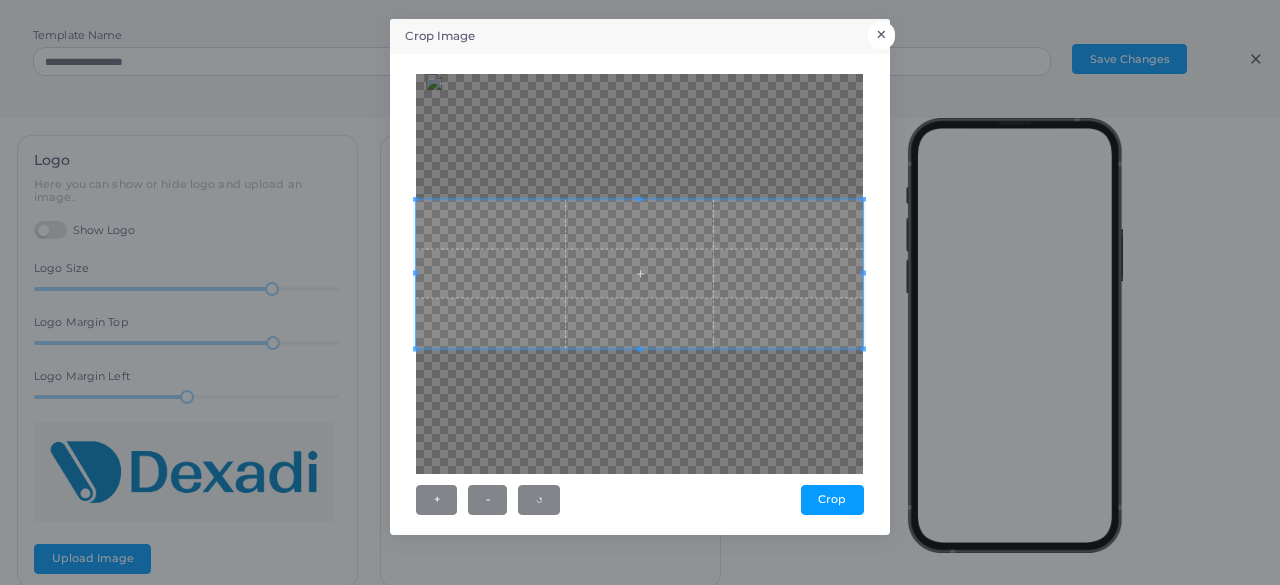 click on "×" at bounding box center (881, 35) 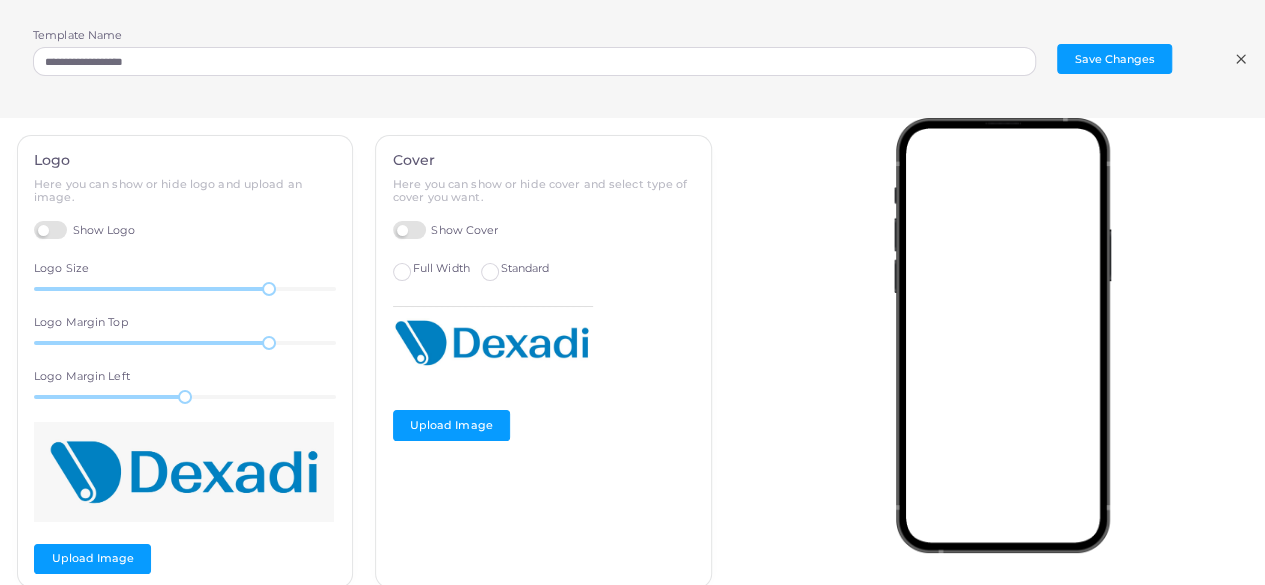 click on "Show Logo" at bounding box center [85, 230] 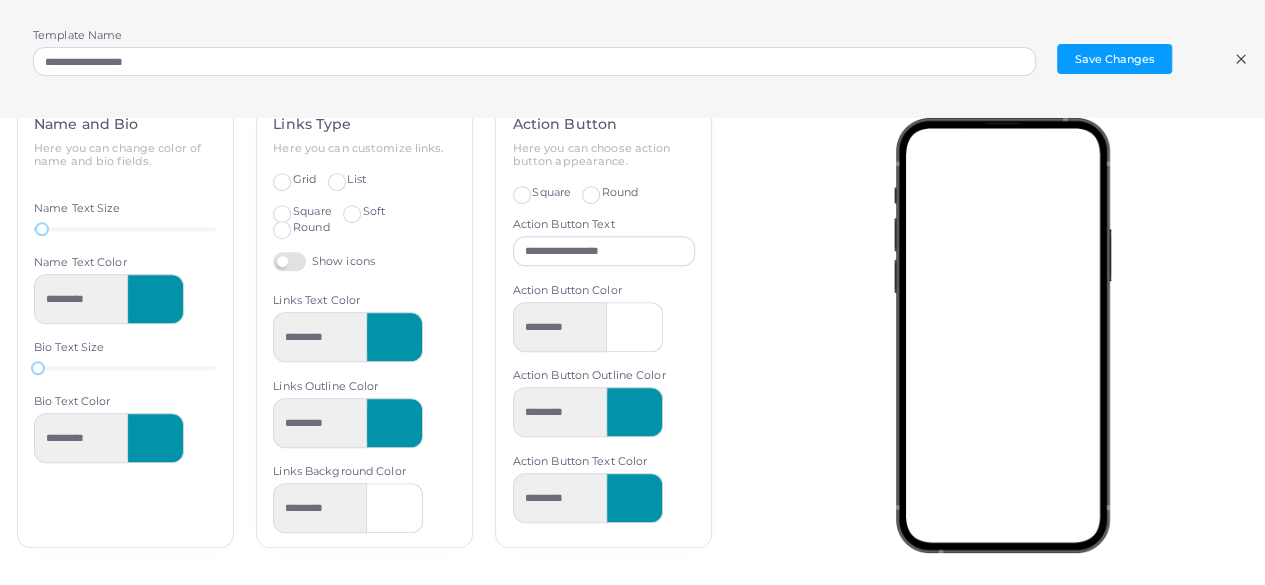 scroll, scrollTop: 717, scrollLeft: 0, axis: vertical 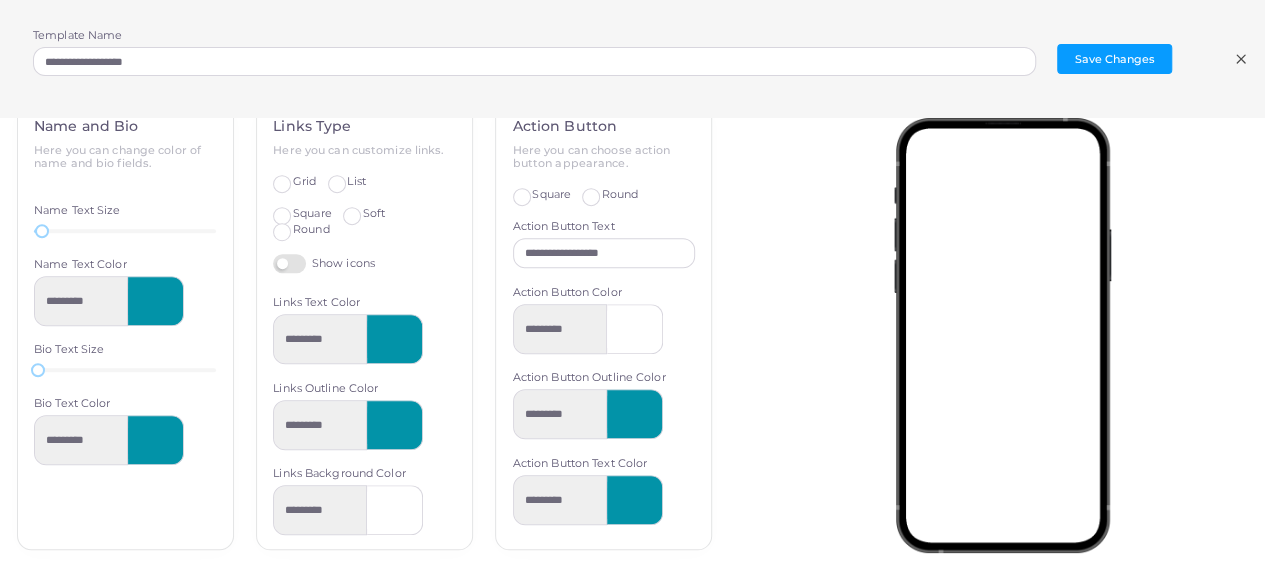 click at bounding box center [156, 301] 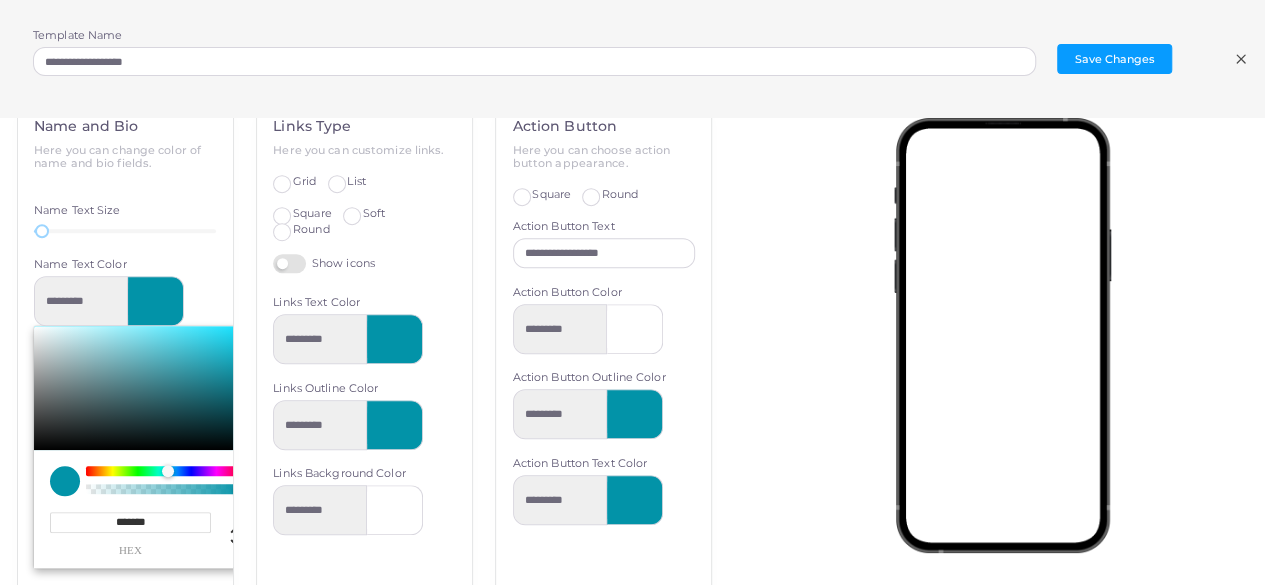 click at bounding box center (146, 388) 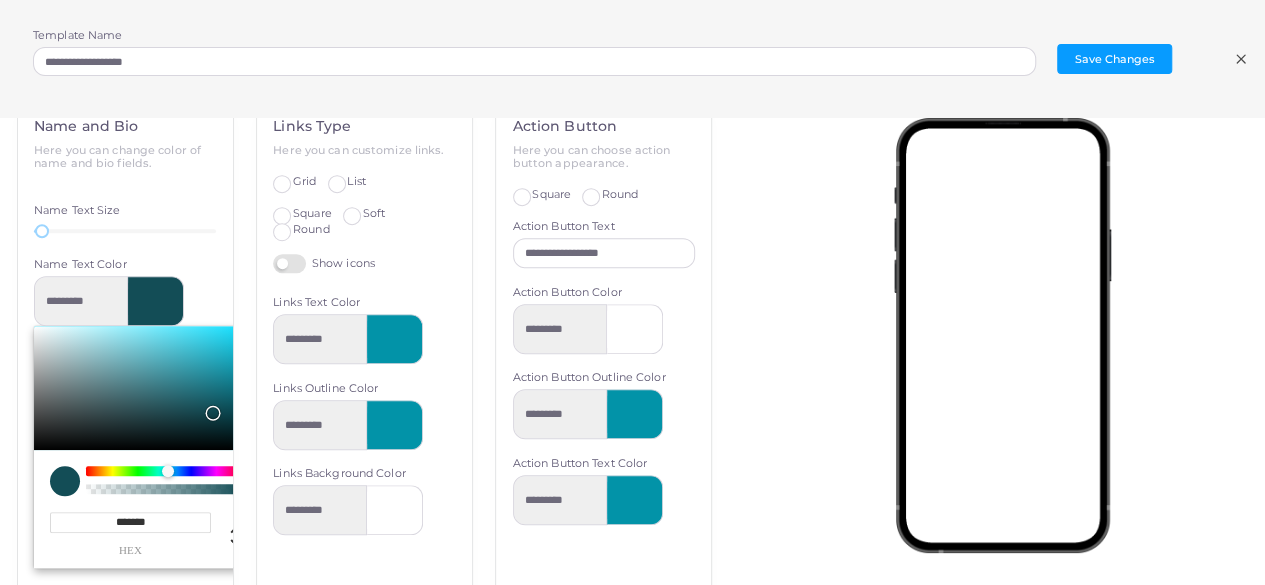 type on "*********" 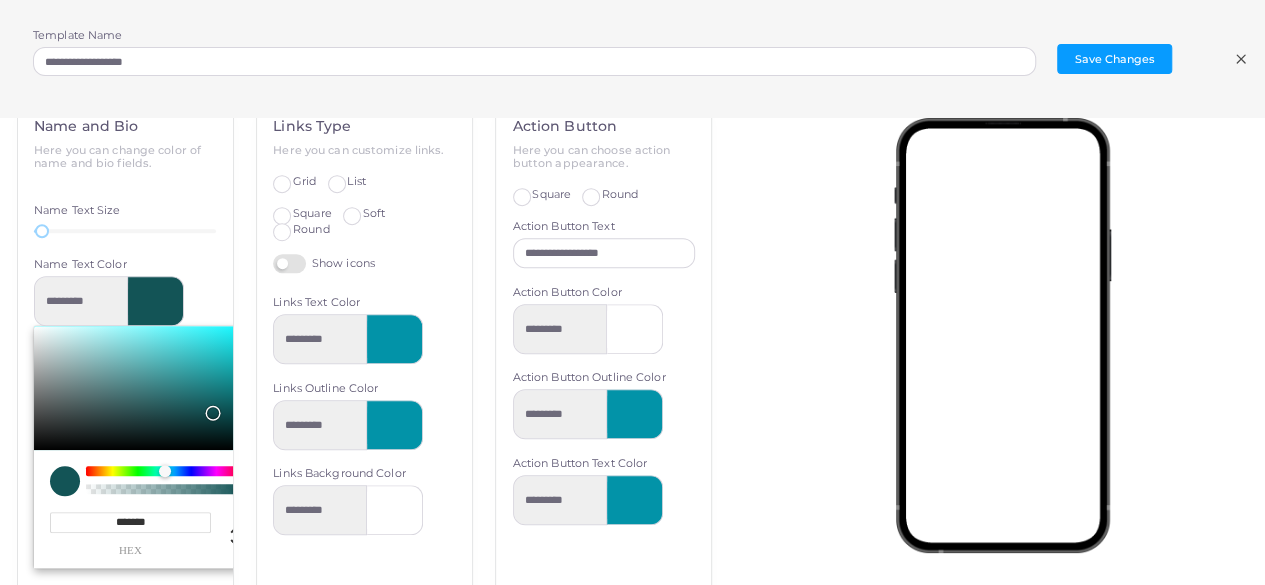 type on "*********" 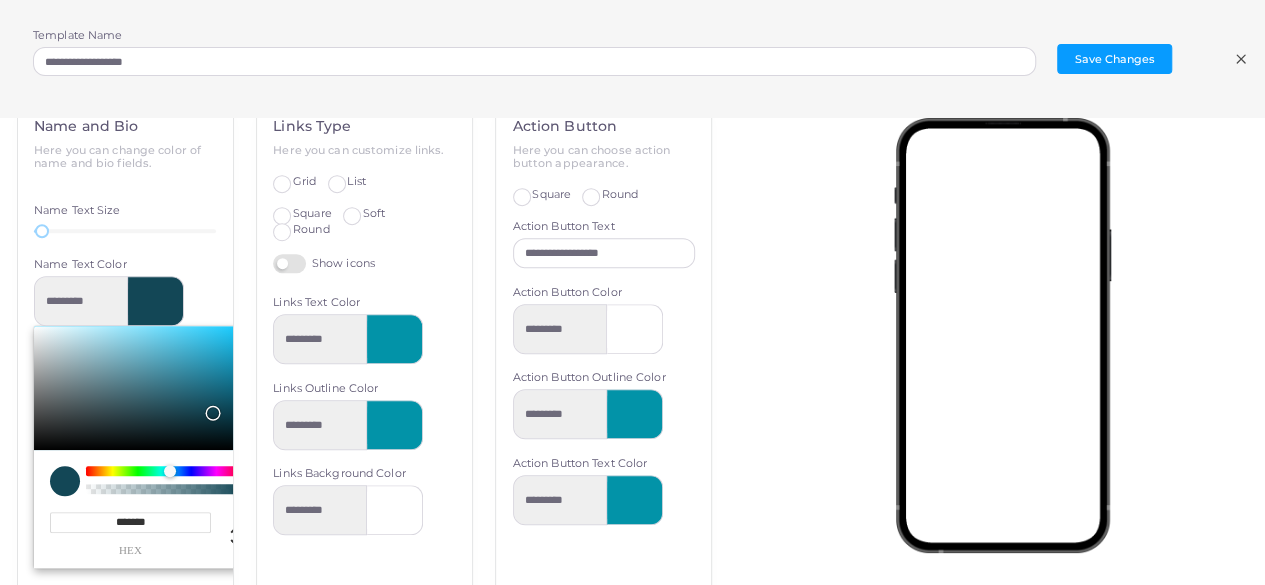 type on "*********" 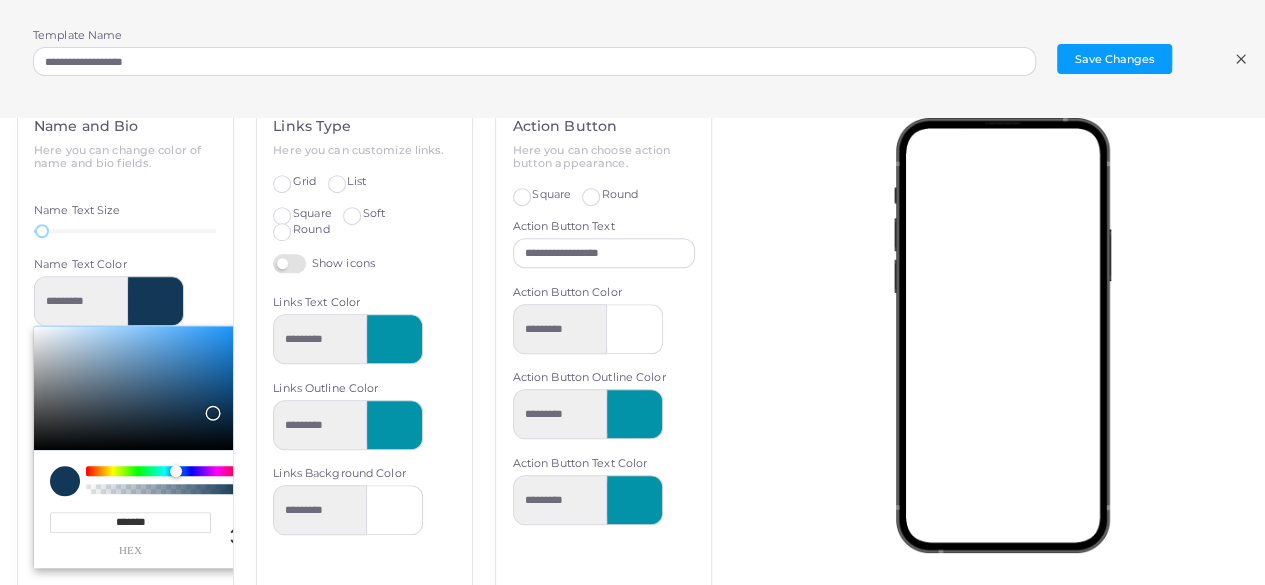 type on "*********" 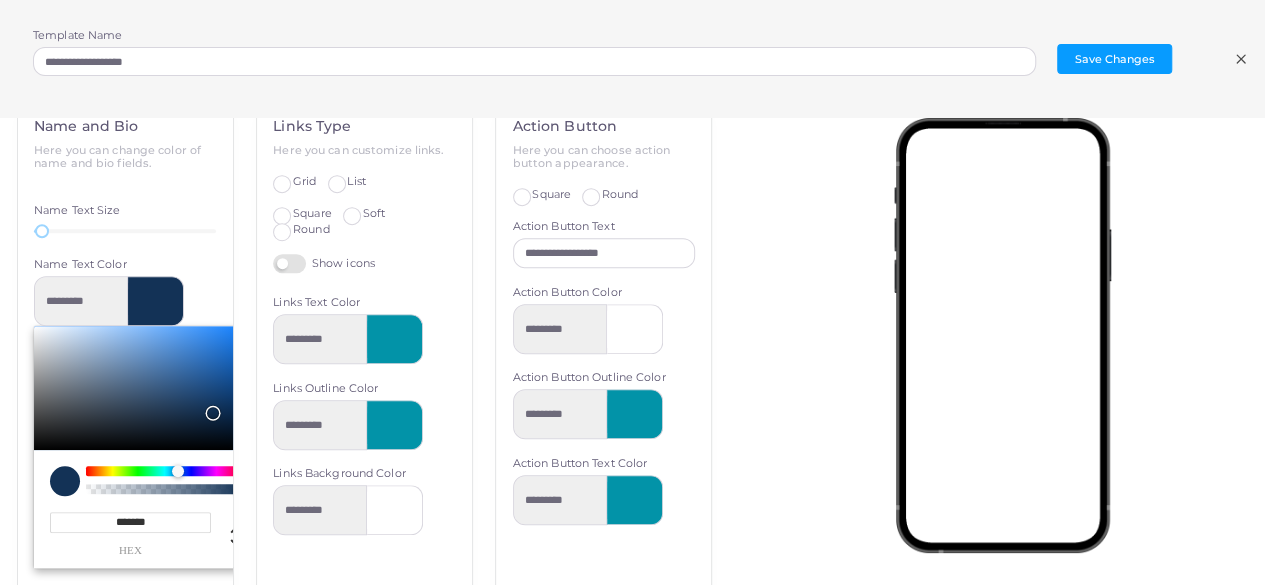 drag, startPoint x: 165, startPoint y: 466, endPoint x: 178, endPoint y: 467, distance: 13.038404 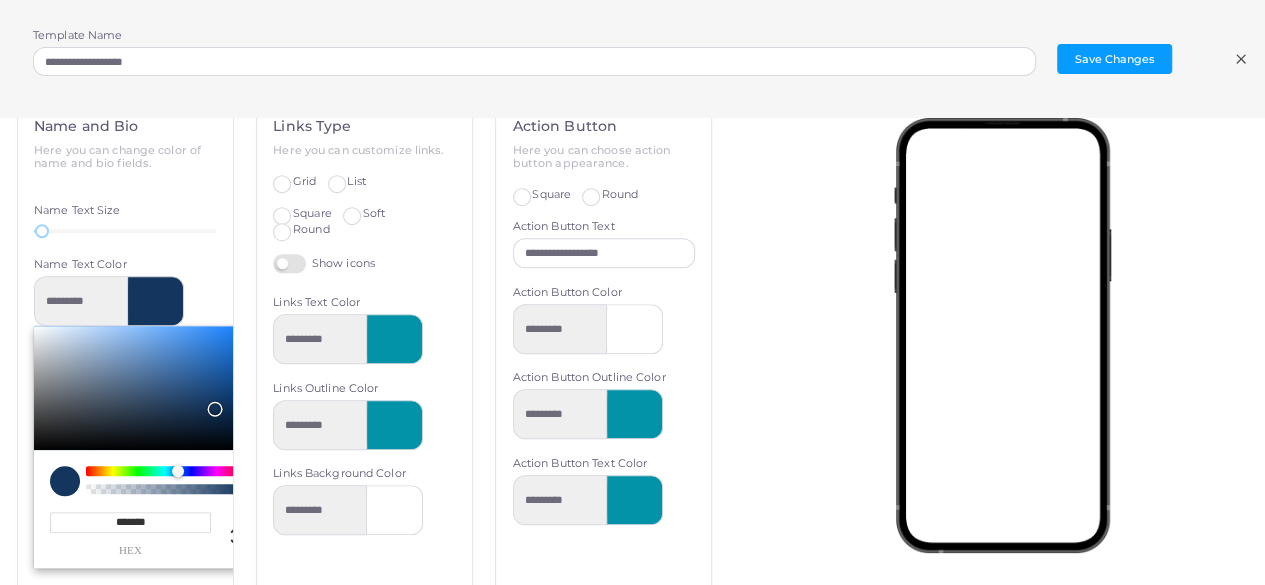type on "*********" 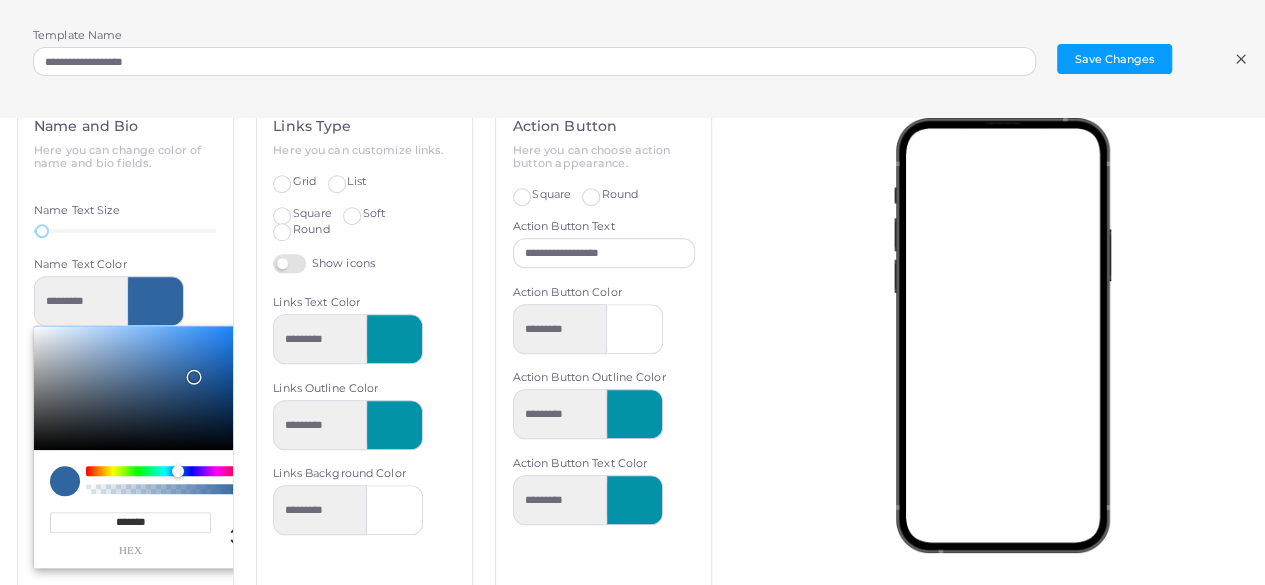 type on "*********" 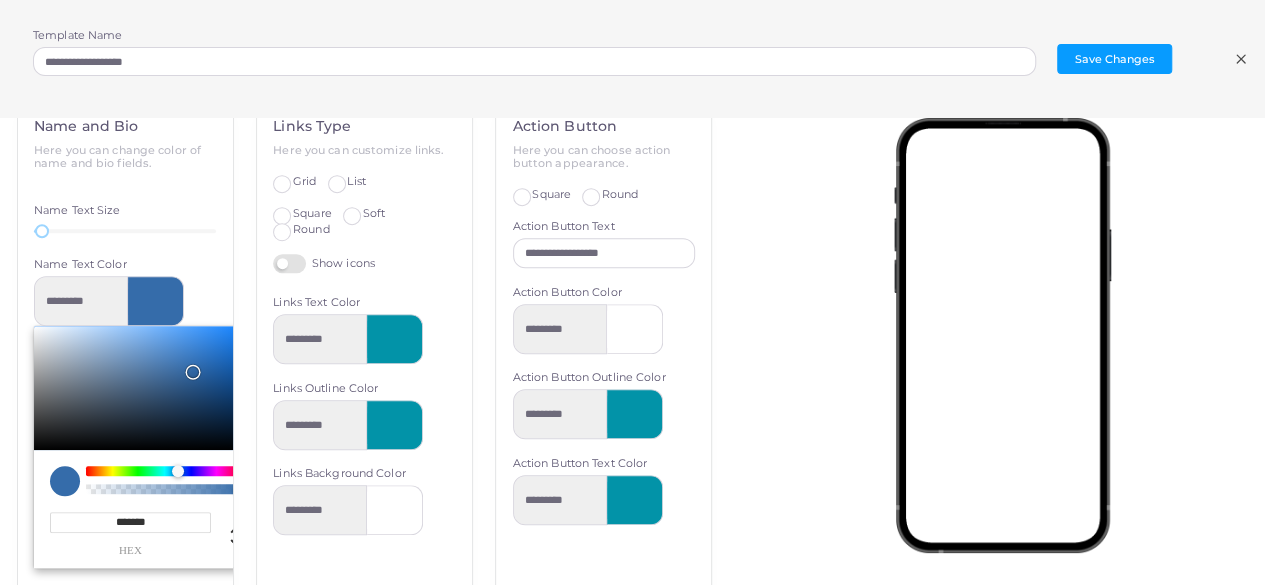 type on "*********" 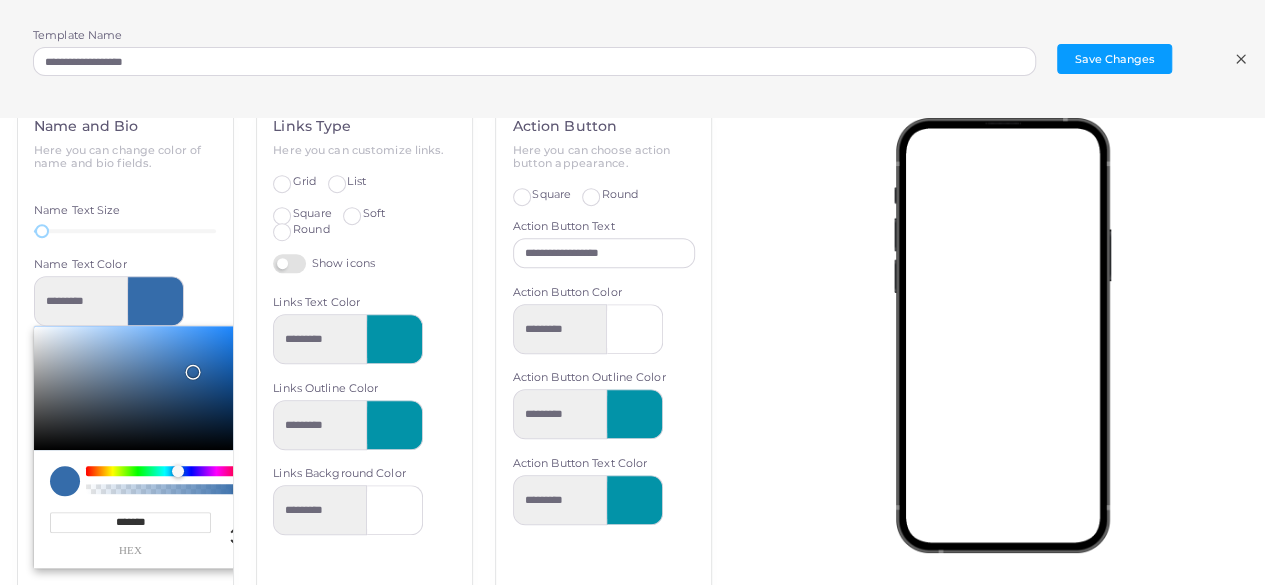 type on "*******" 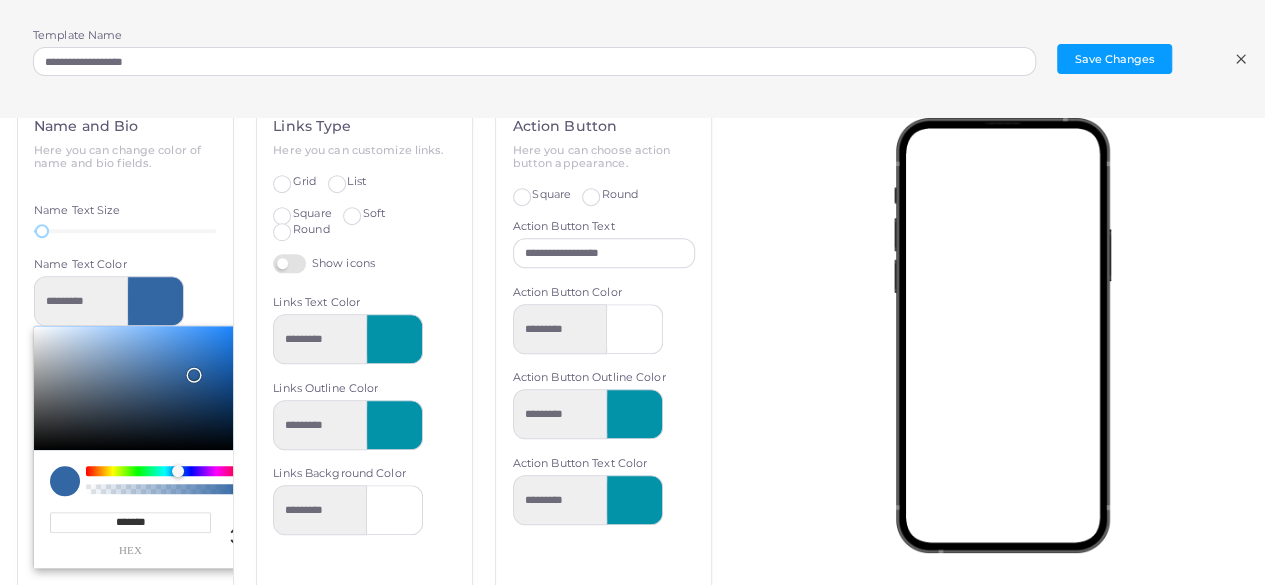 type on "*********" 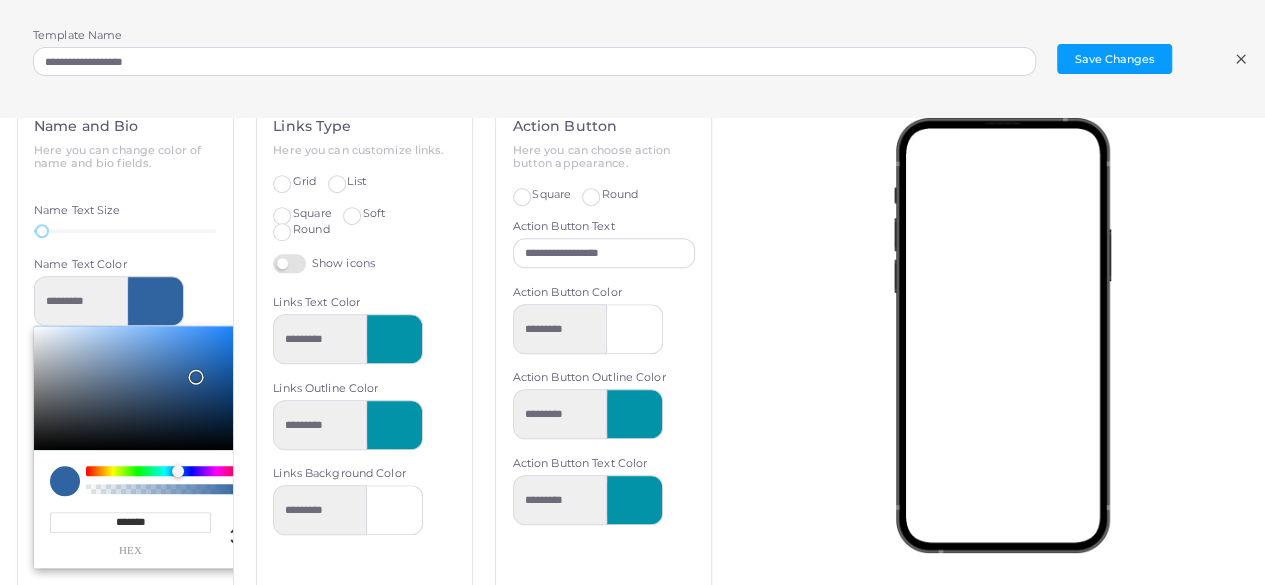 type on "*********" 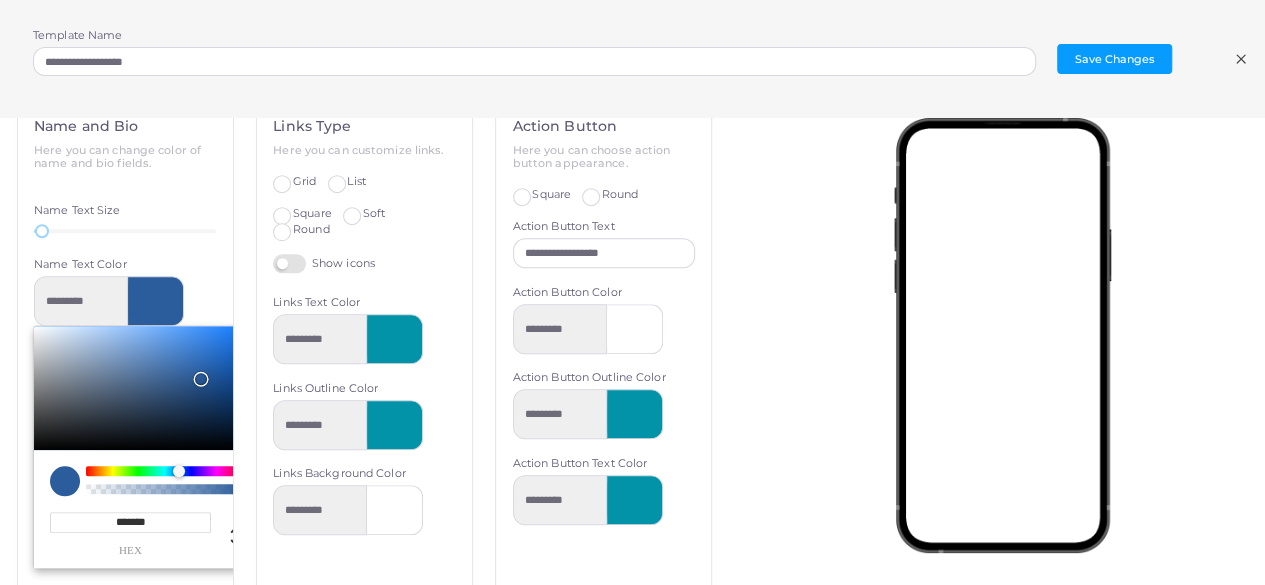 type on "*********" 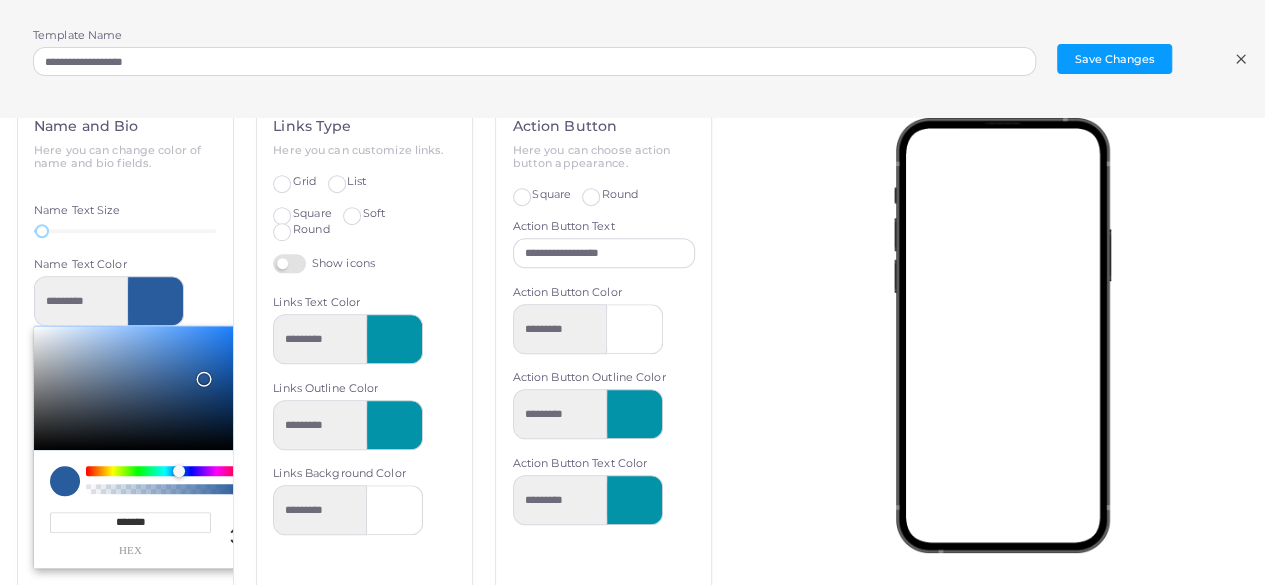 type on "*********" 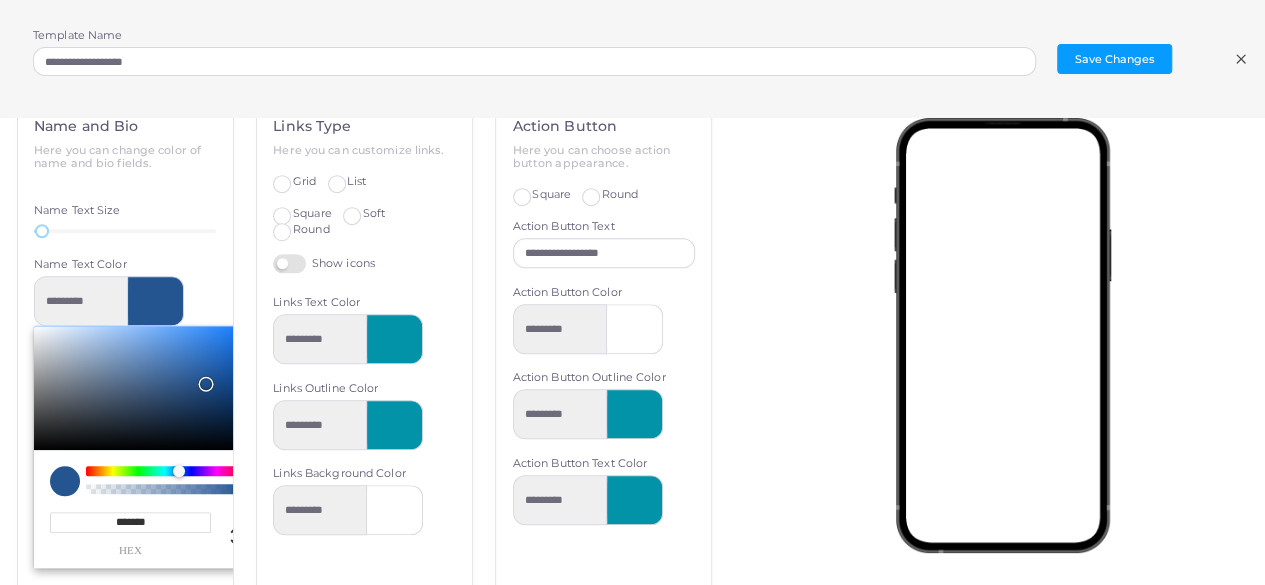 type on "*********" 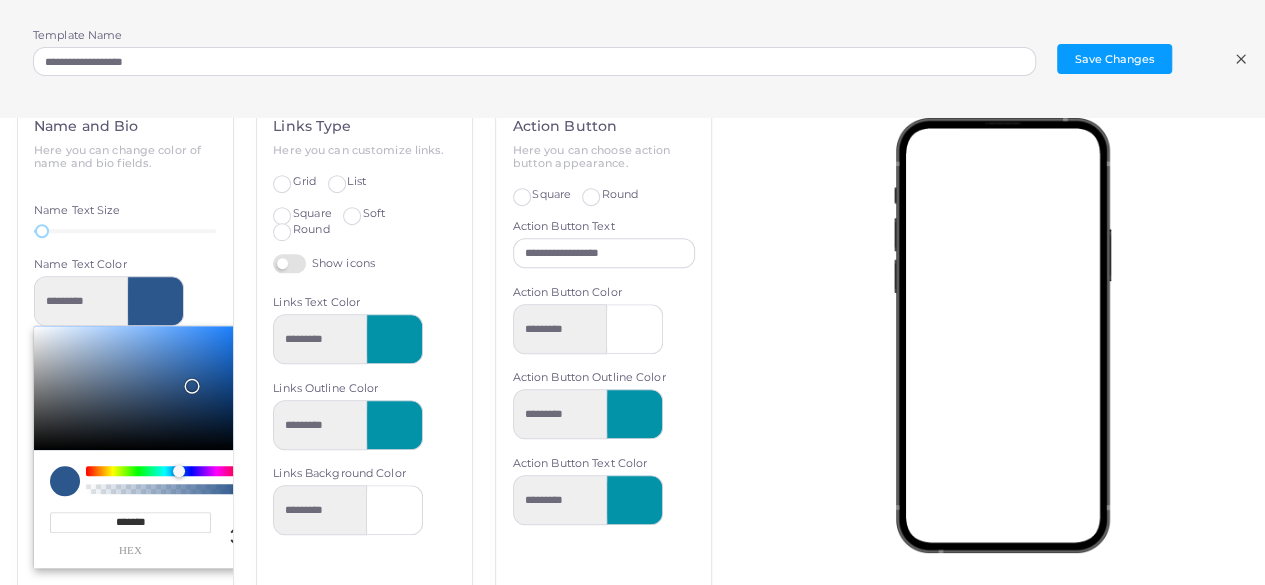 type on "*********" 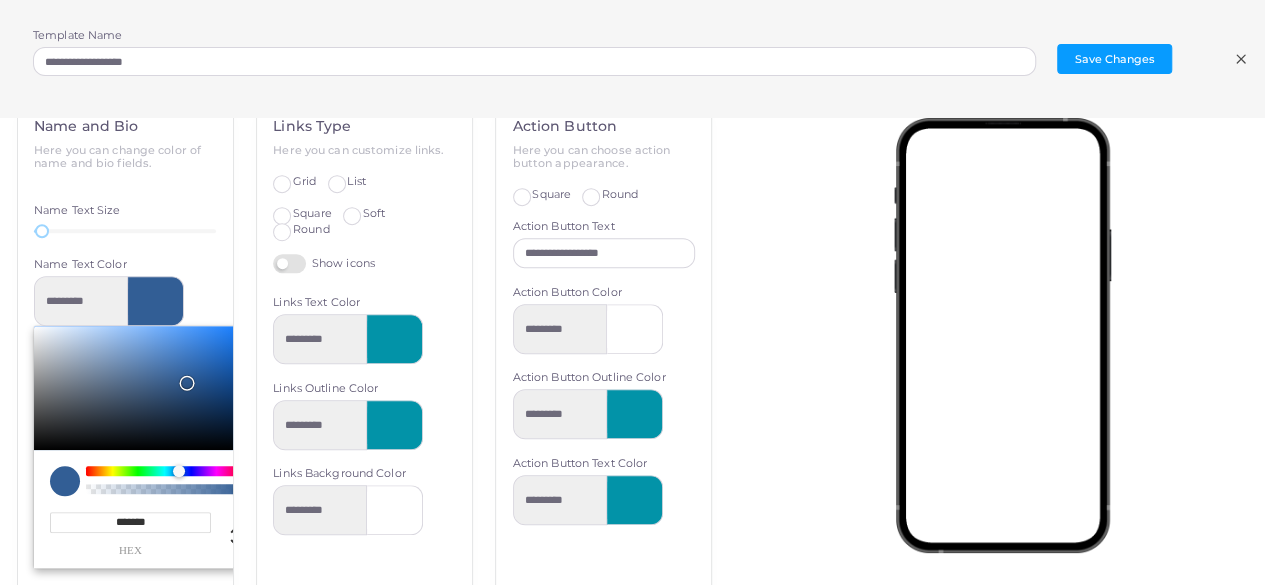 type on "*********" 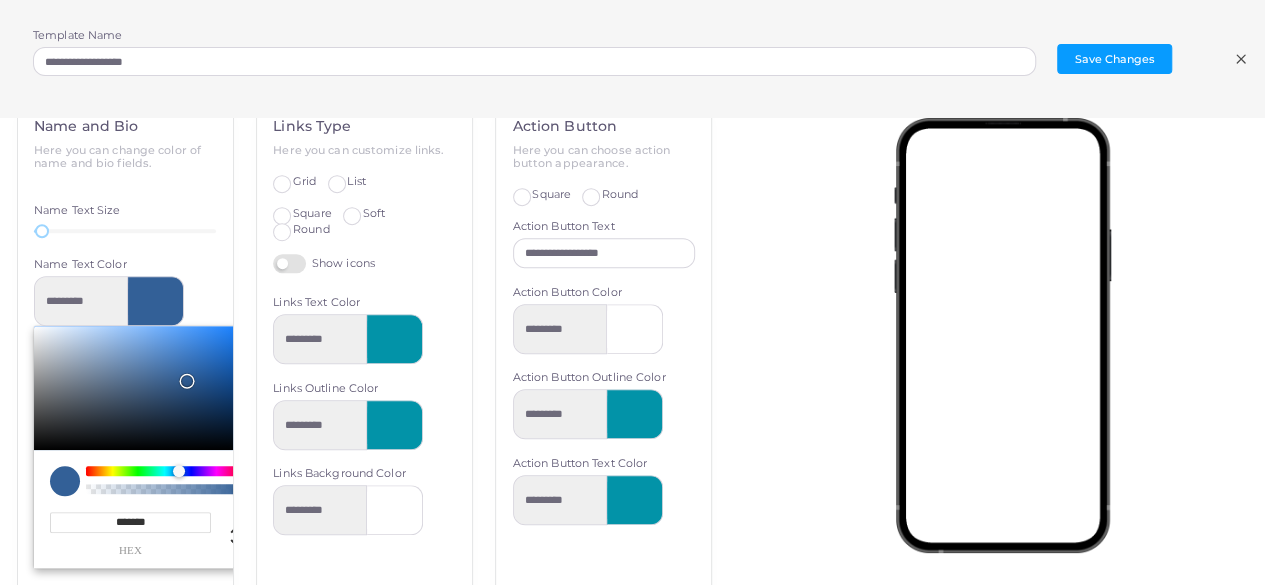 type on "*********" 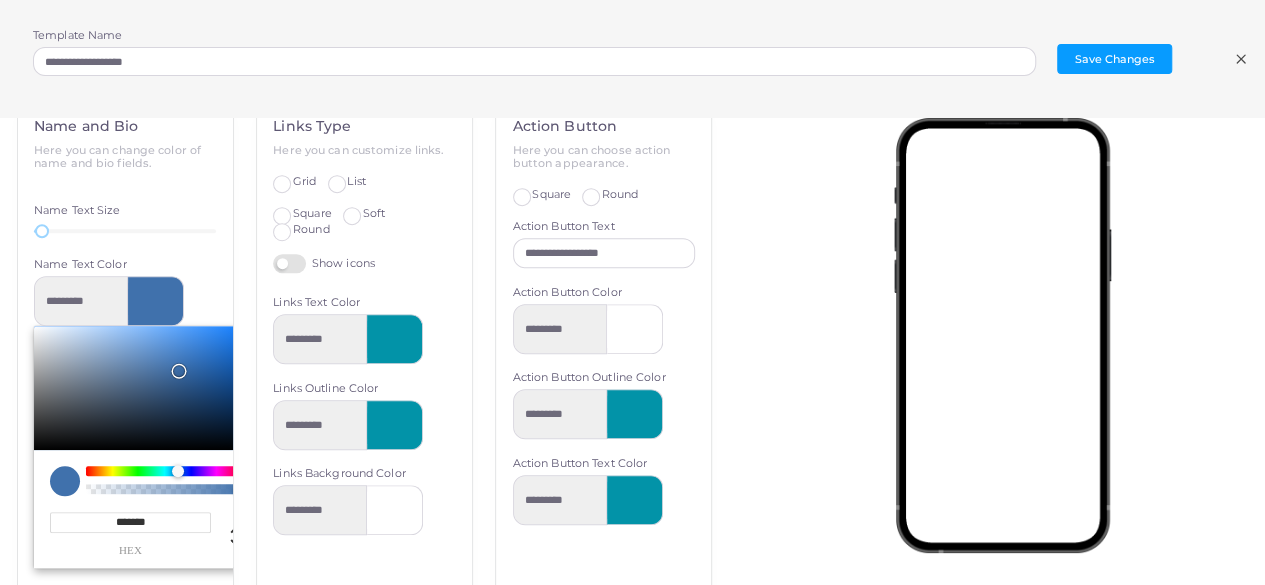 type on "*********" 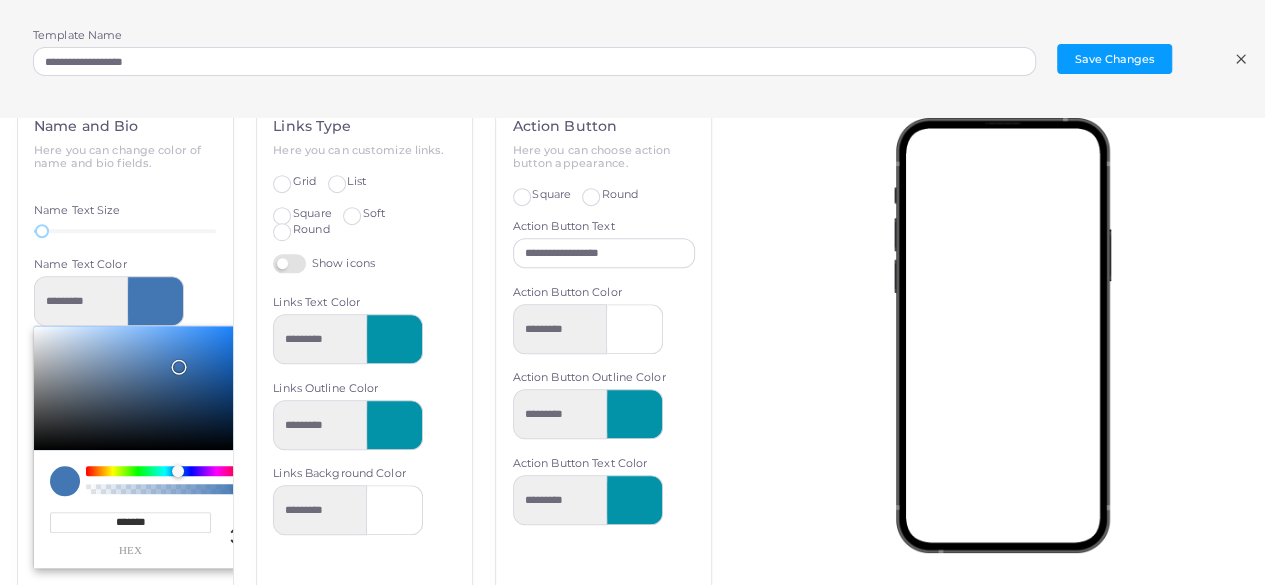 type on "*********" 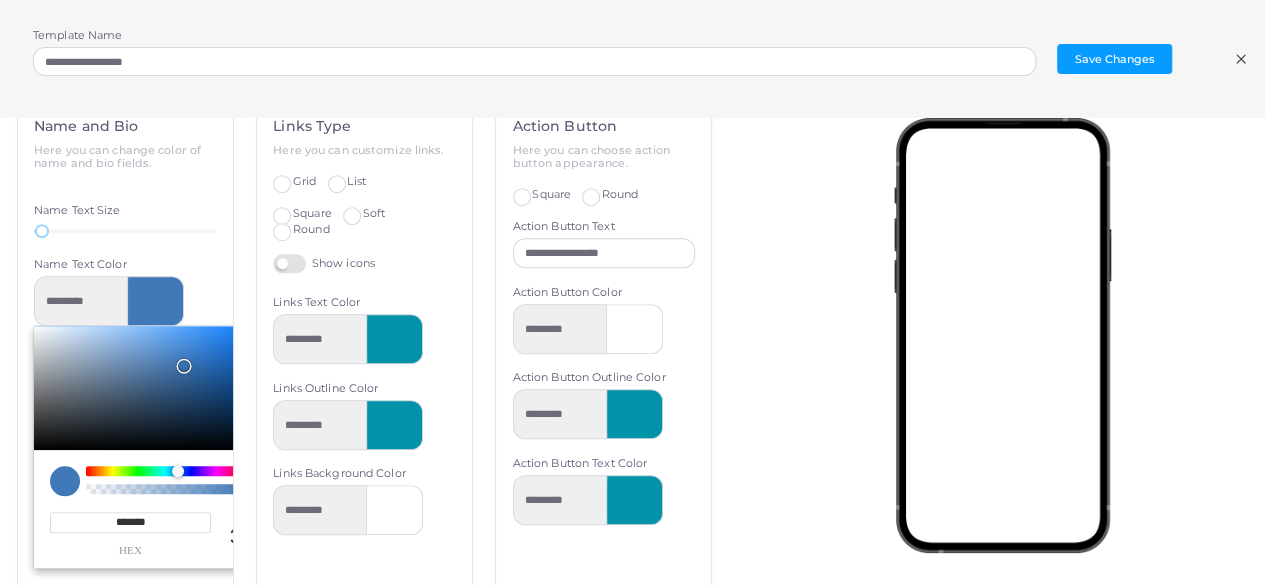 type on "*********" 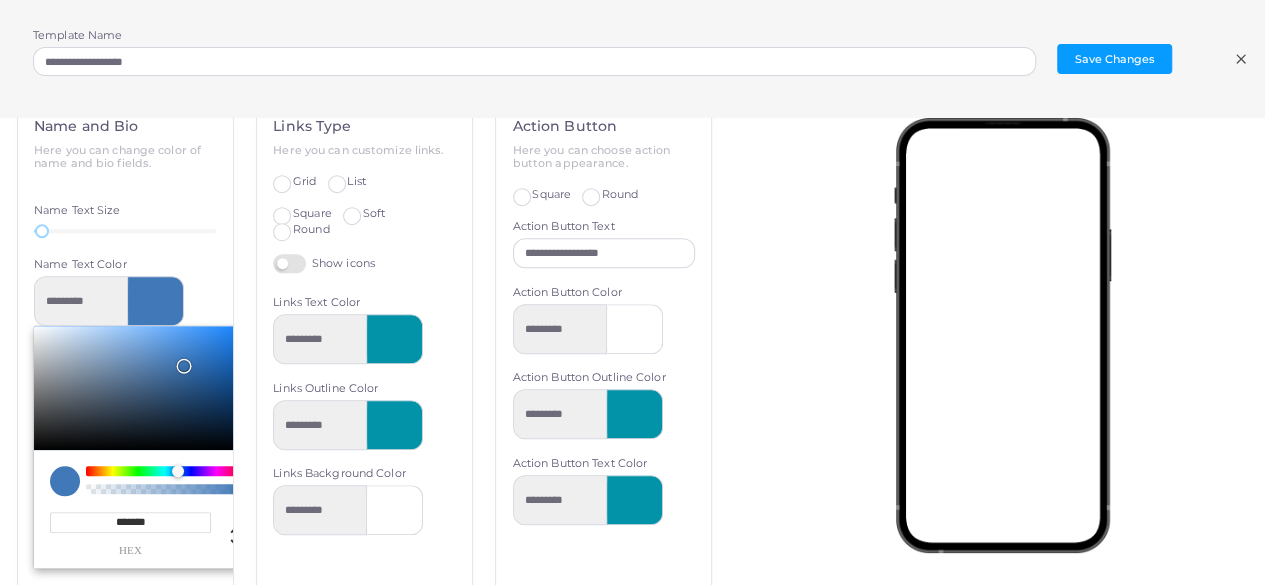 type on "*******" 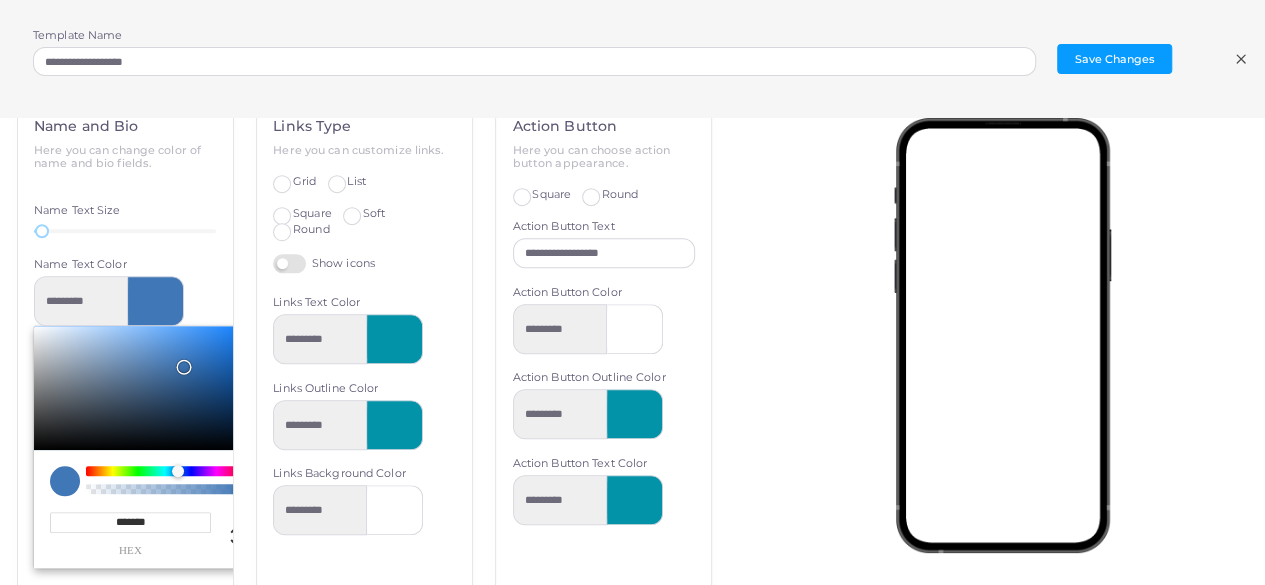 type on "*********" 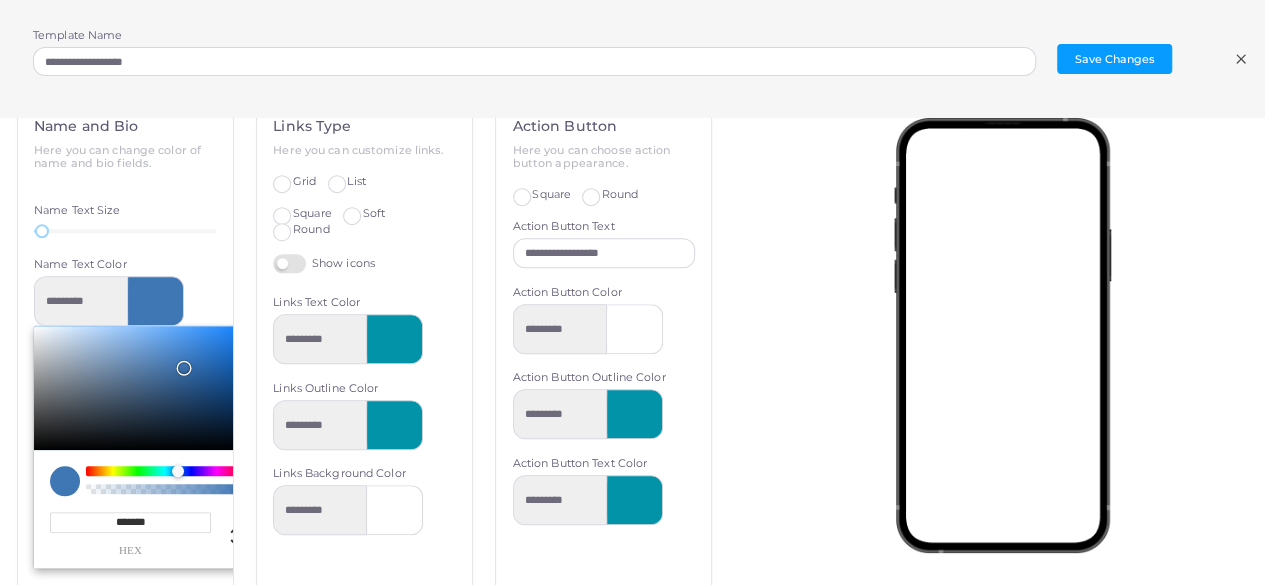 drag, startPoint x: 214, startPoint y: 406, endPoint x: 180, endPoint y: 359, distance: 58.00862 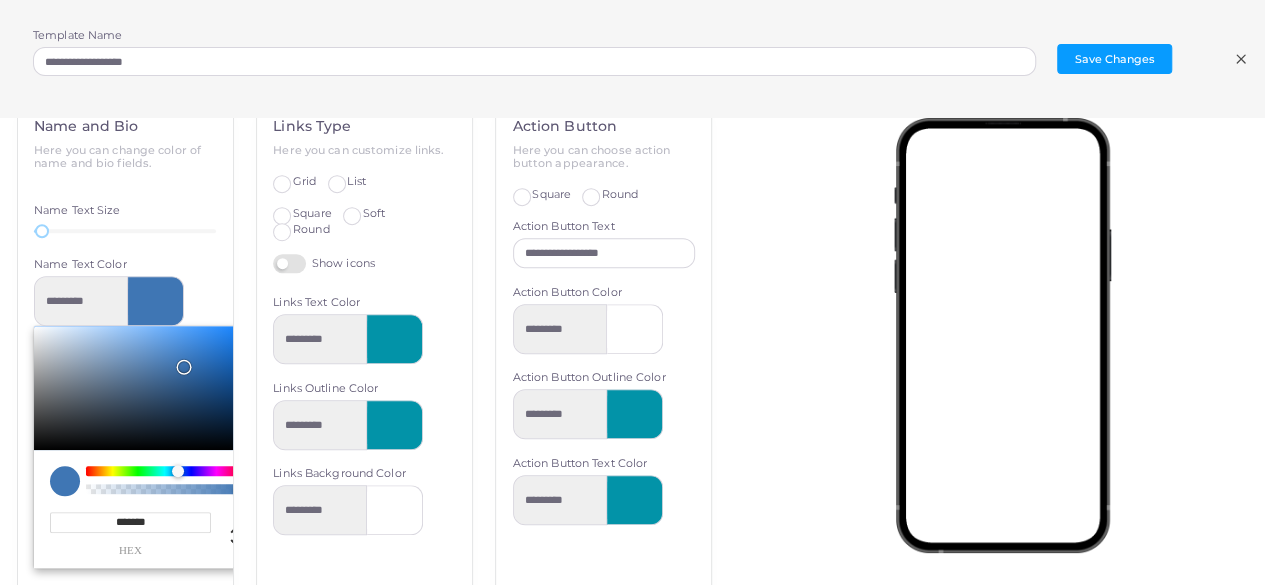 type on "*********" 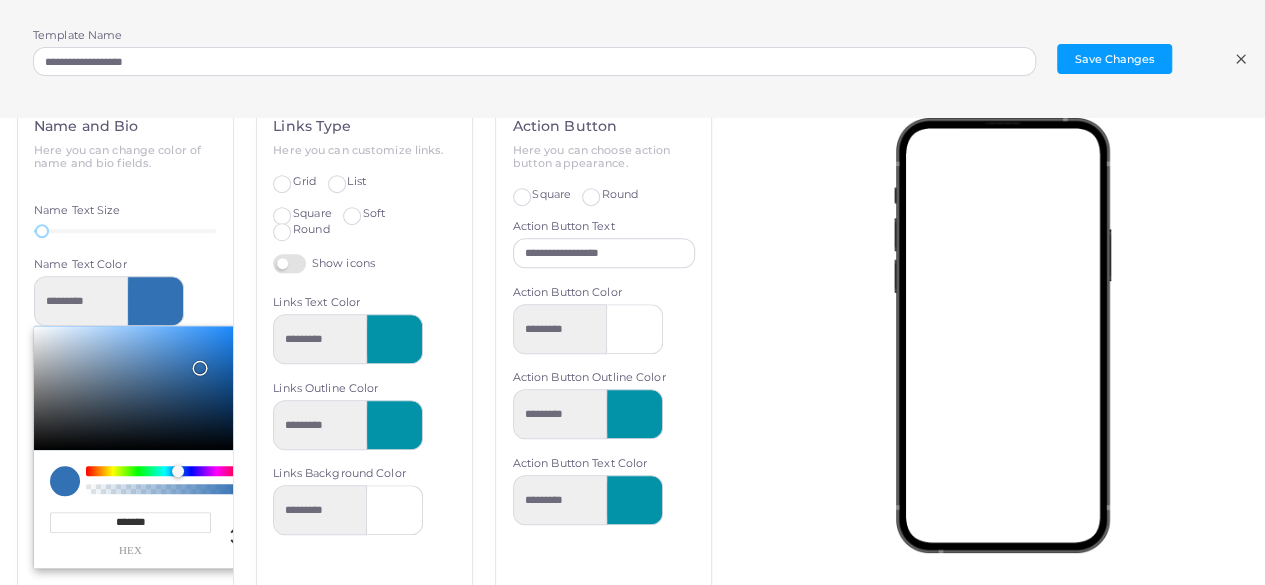 type on "*********" 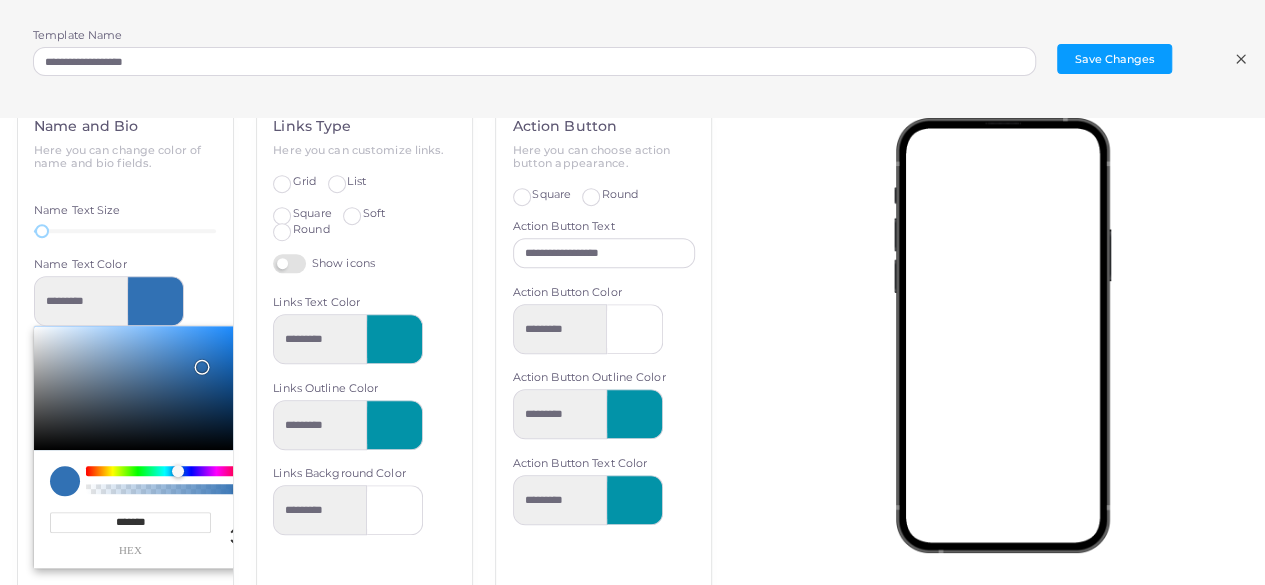 type on "*********" 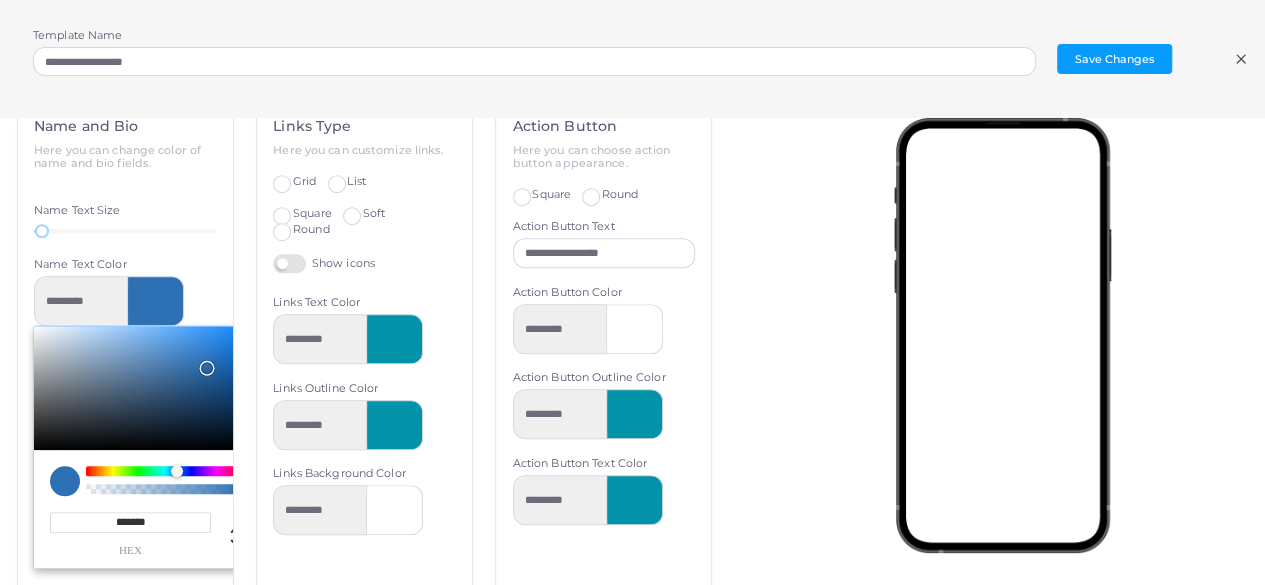 type on "*********" 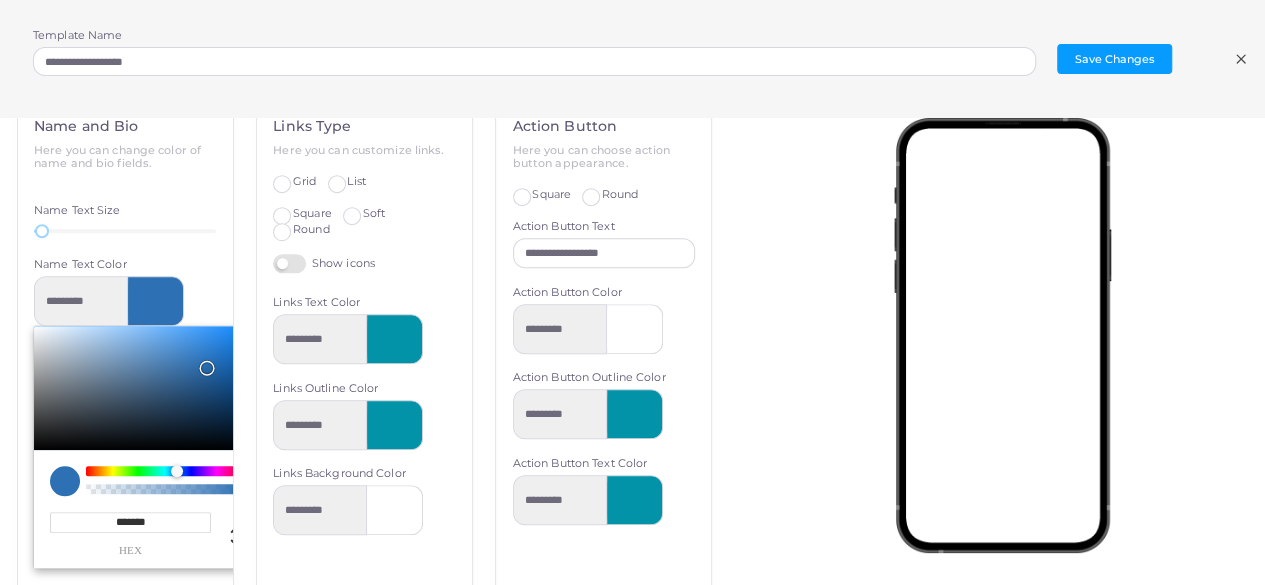 type on "*********" 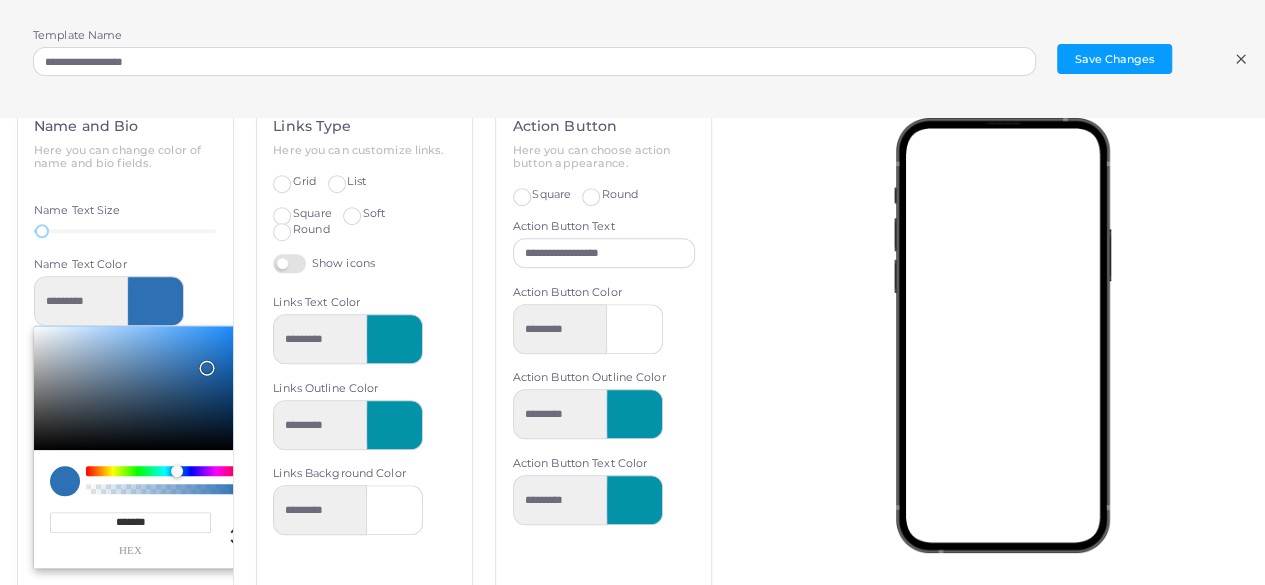 type on "*******" 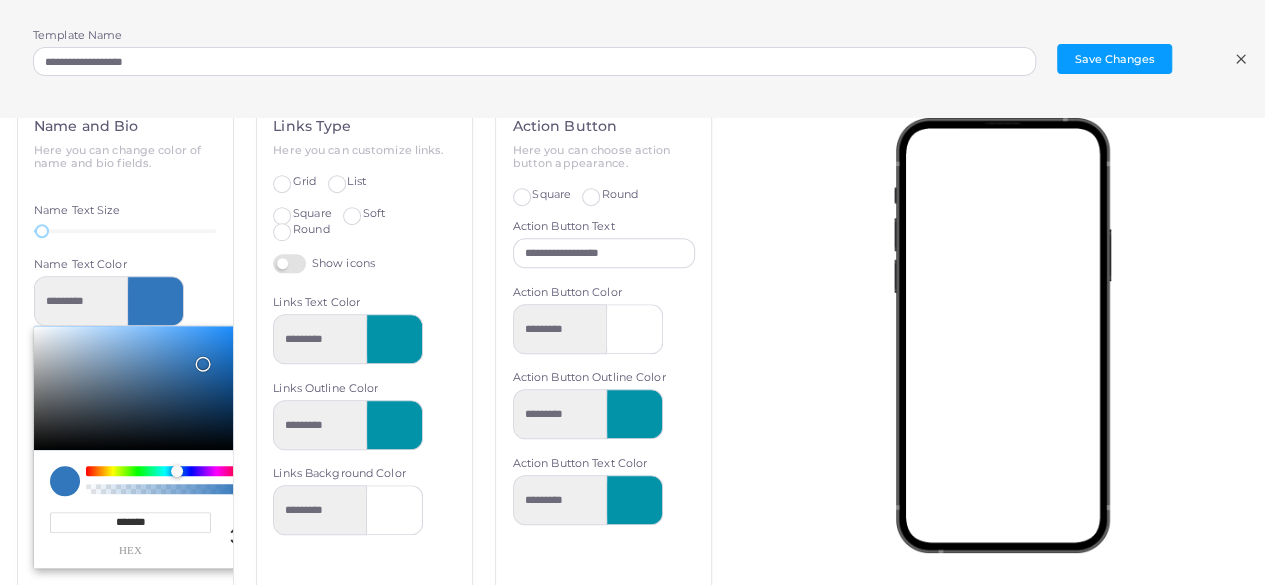 type on "*********" 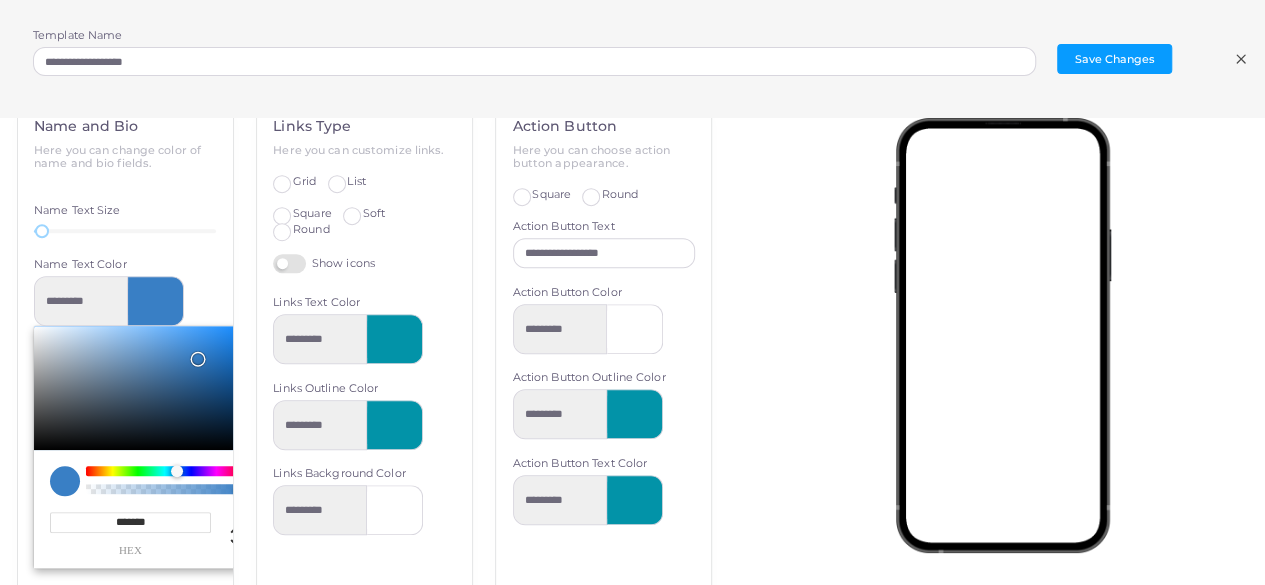 type on "*********" 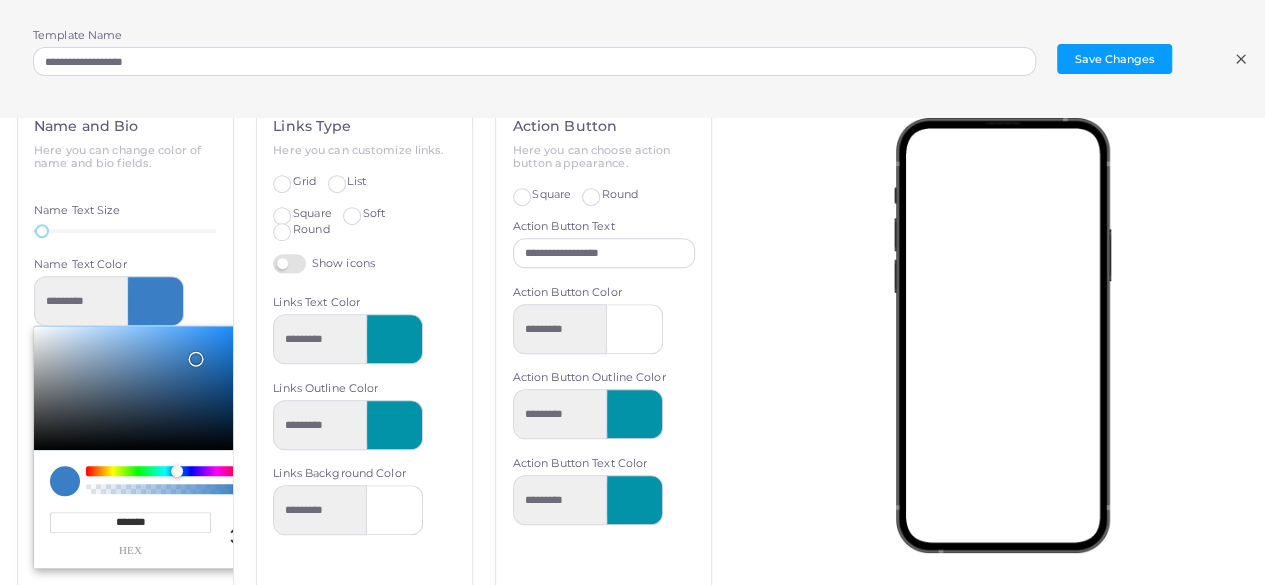 type on "*********" 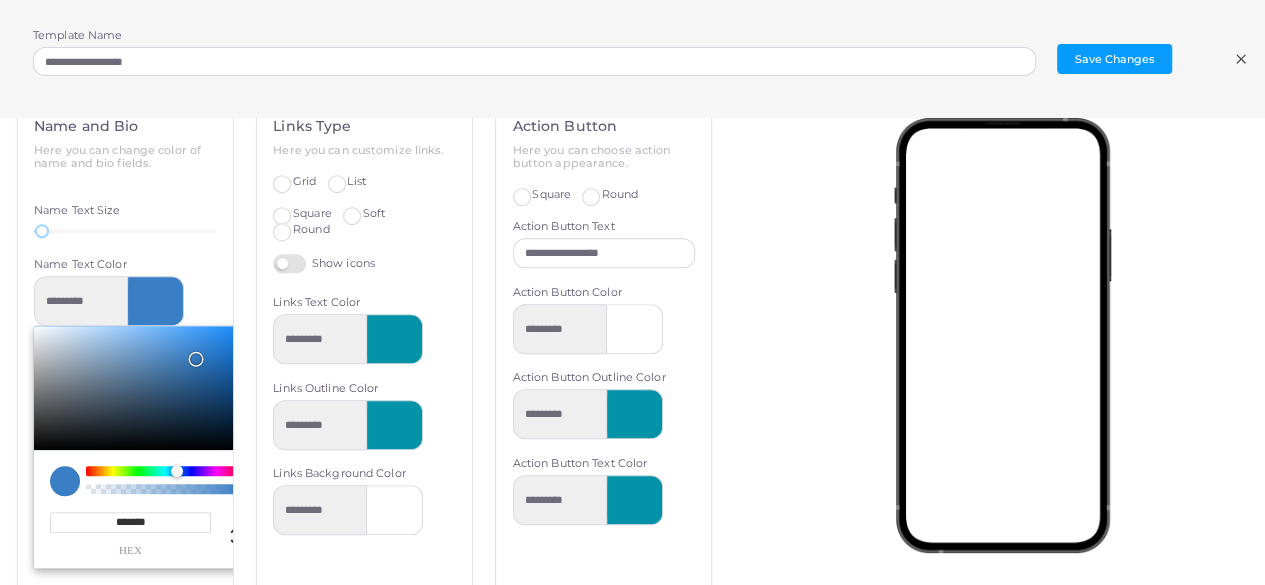 type on "*******" 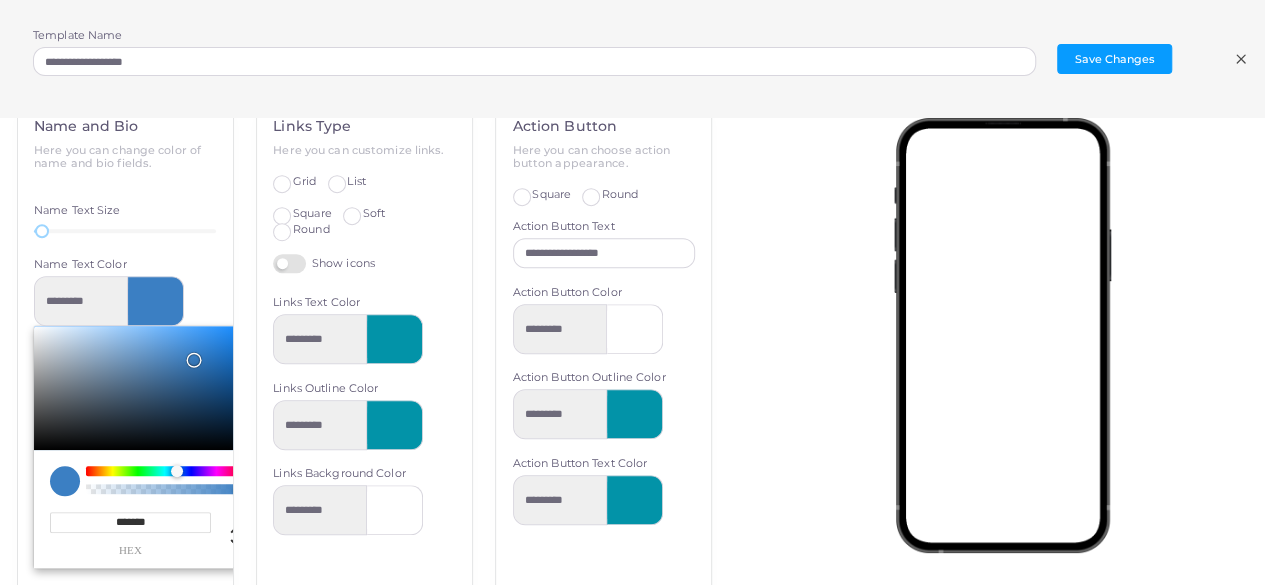 type on "*********" 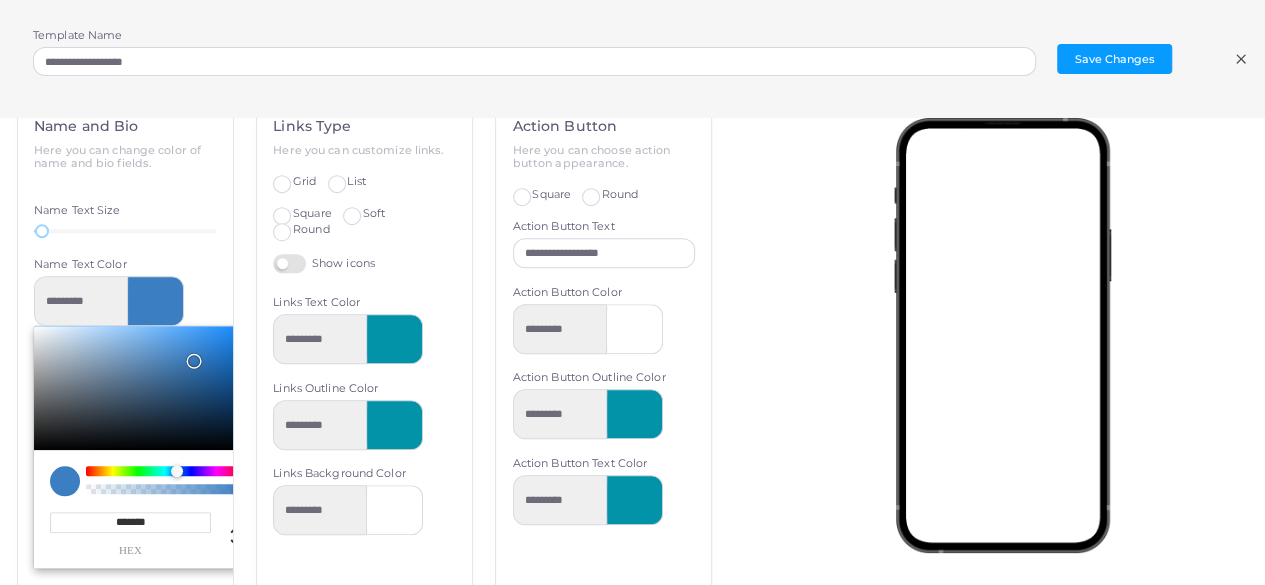 type on "*********" 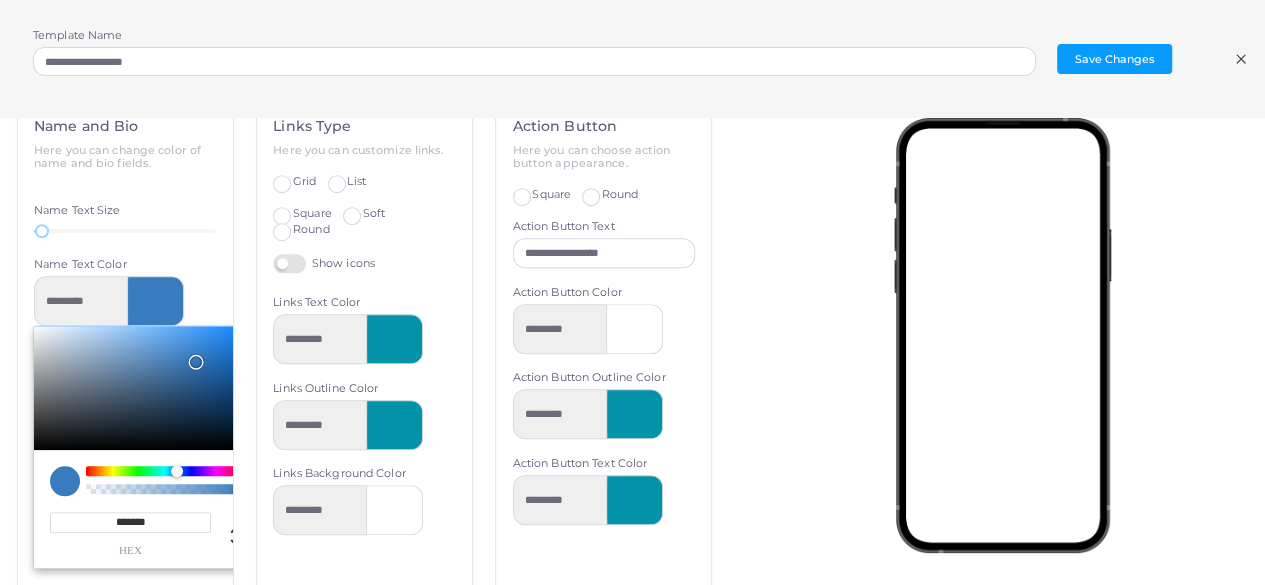 type on "*********" 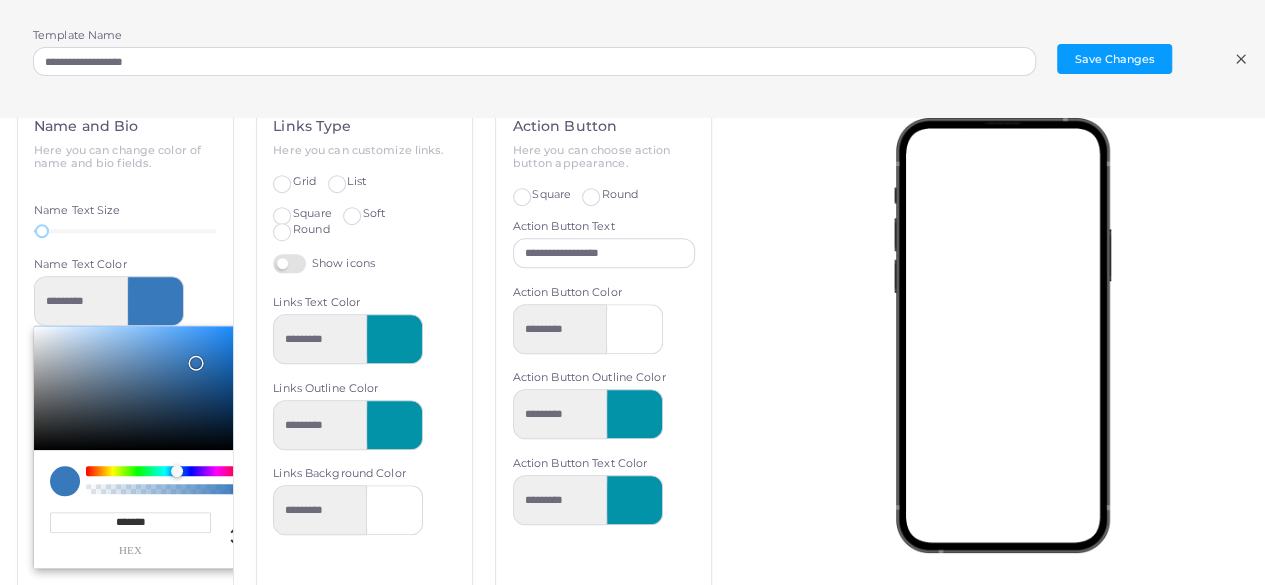type on "*********" 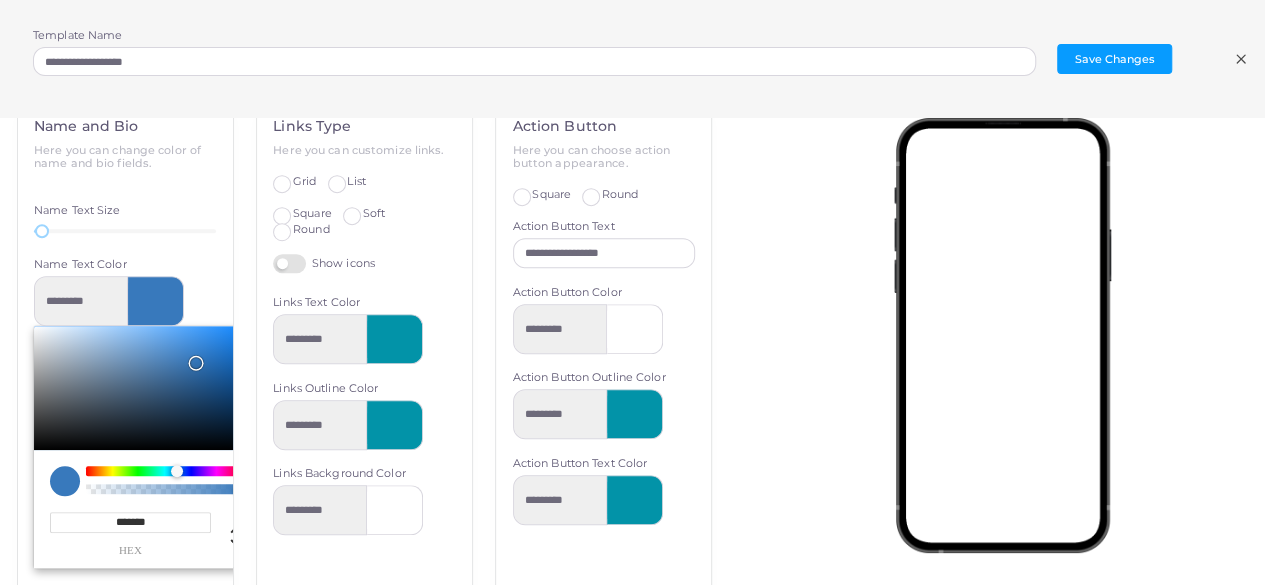 type on "*******" 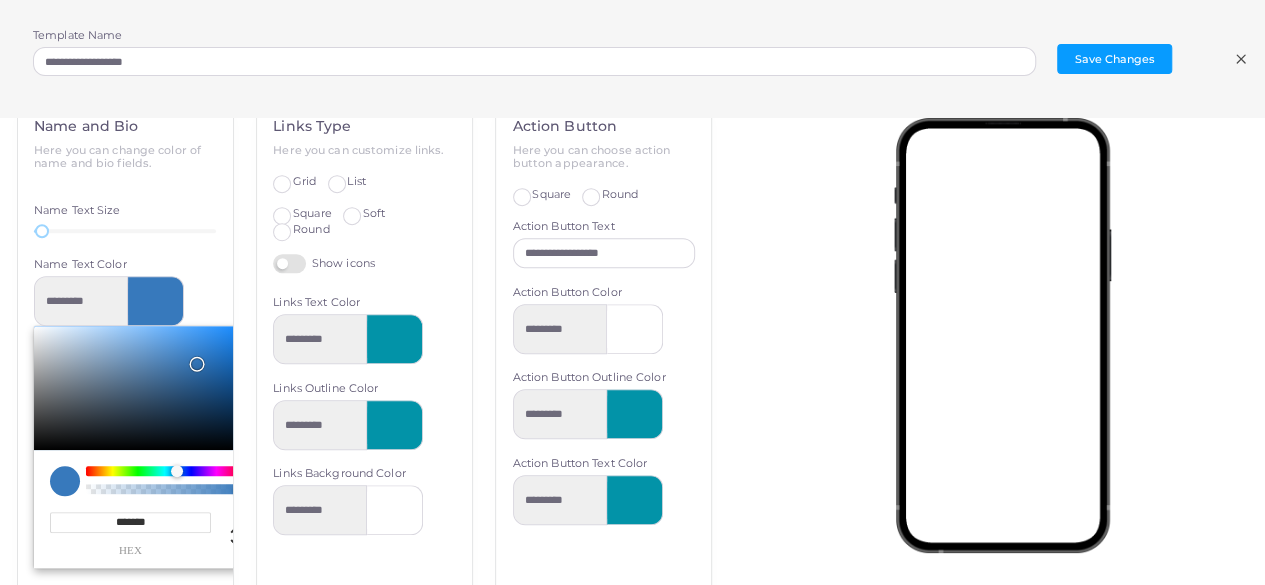 type on "*********" 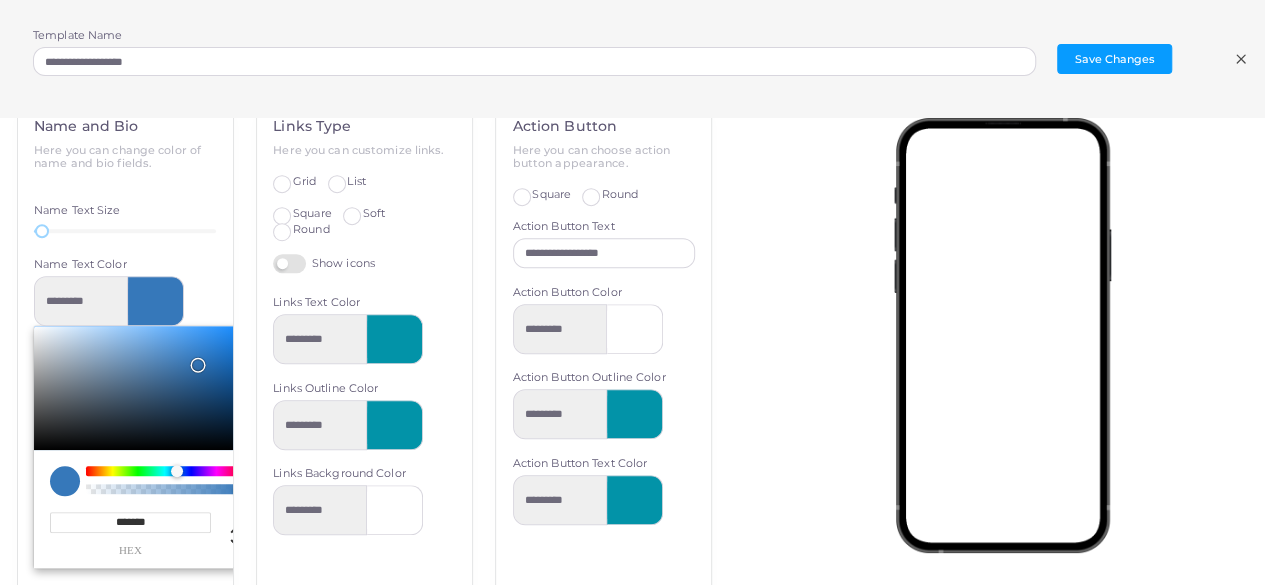 type on "*********" 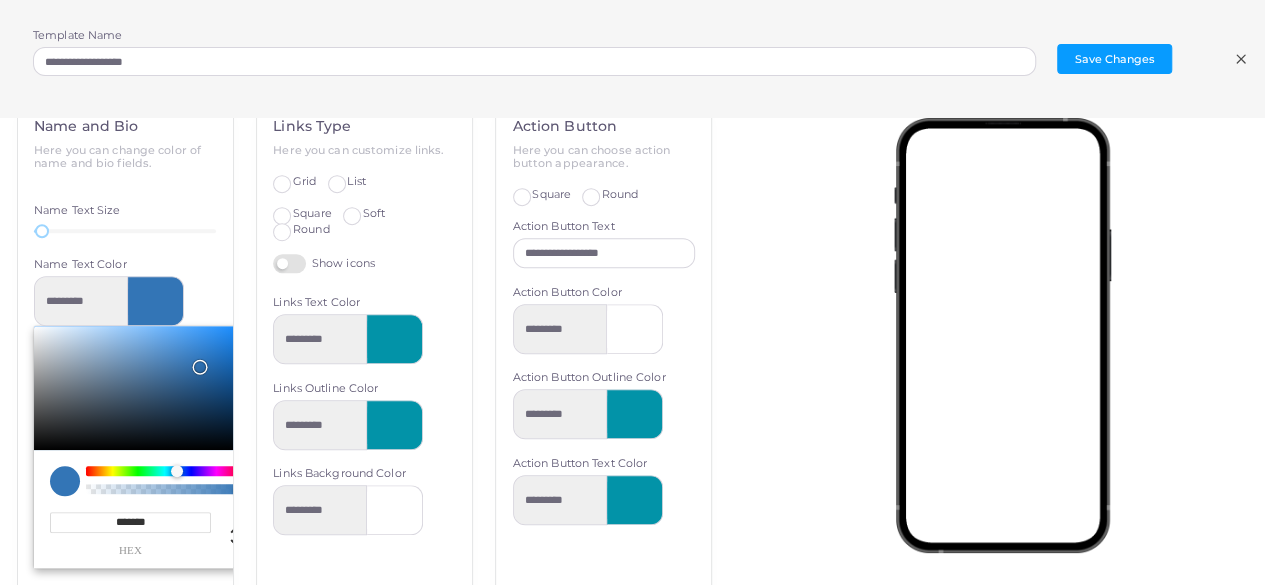 type on "*********" 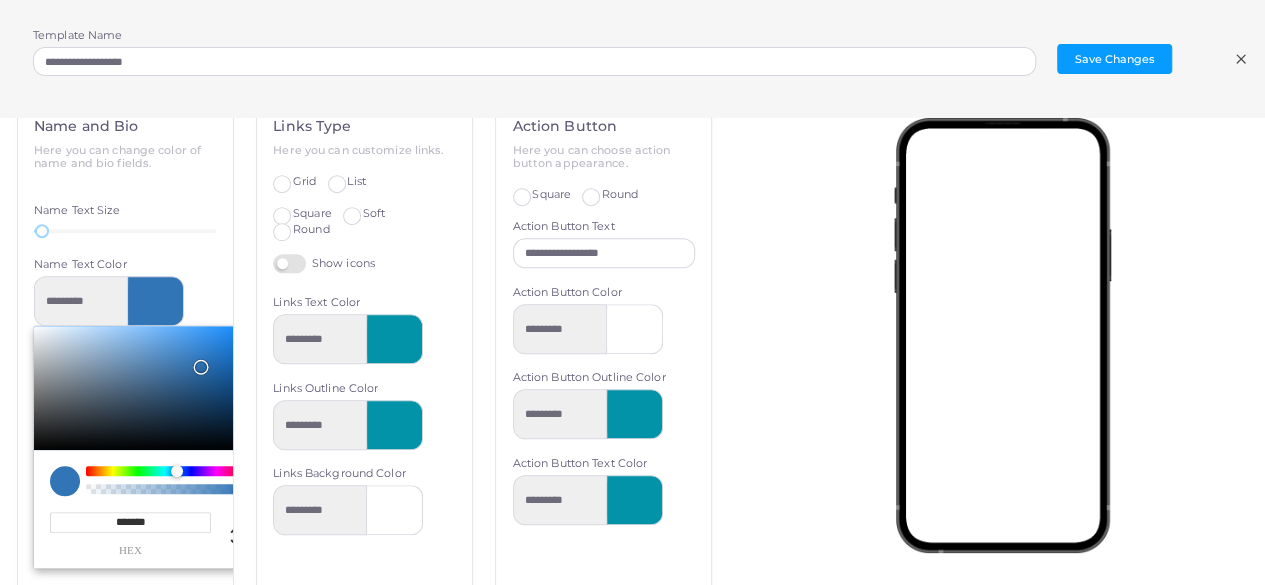 drag, startPoint x: 180, startPoint y: 359, endPoint x: 197, endPoint y: 358, distance: 17.029387 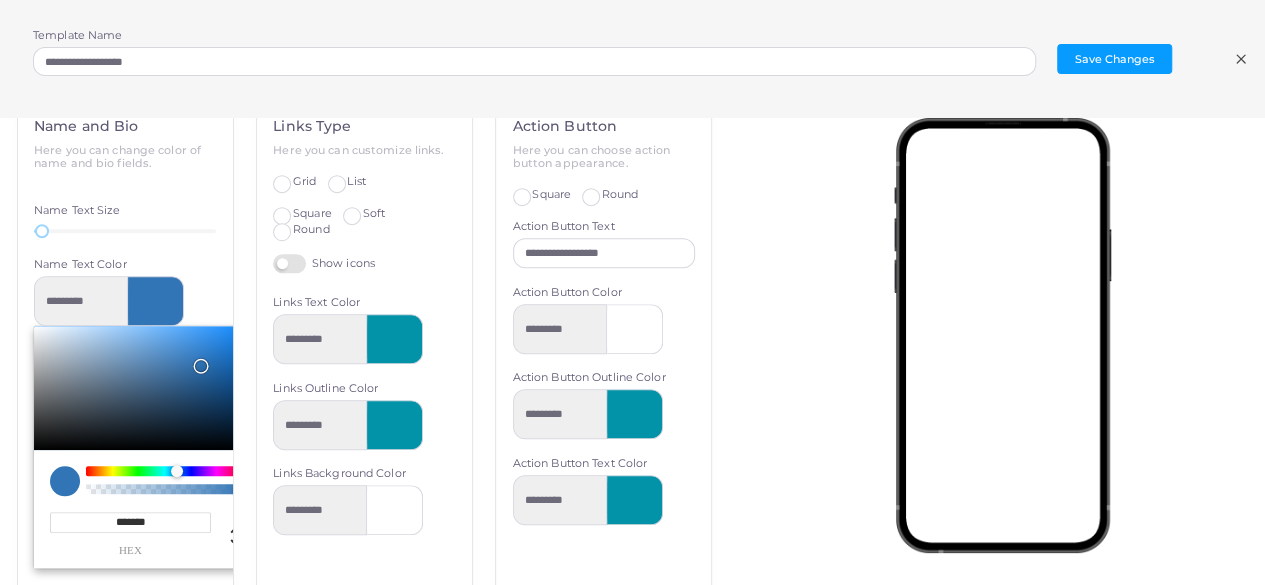 click on "Links Type Here you can customize links. Grid List Square Soft Round  Show icons  Links Text Color ********* Links Outline Color ********* Links Background Color *********" at bounding box center [364, 423] 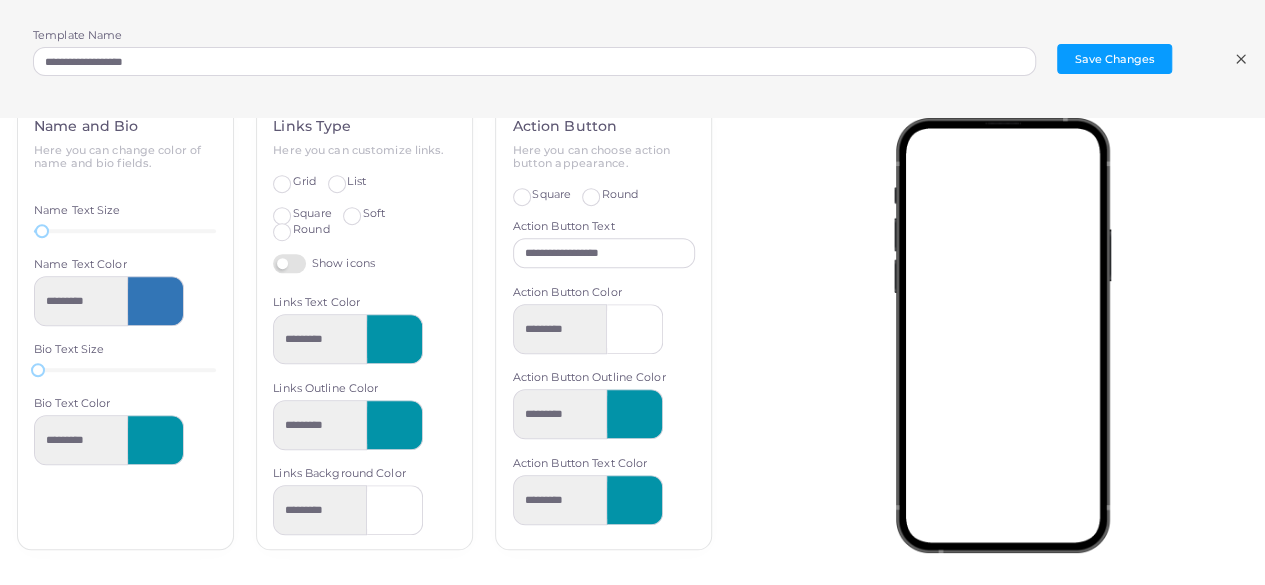 click at bounding box center (156, 301) 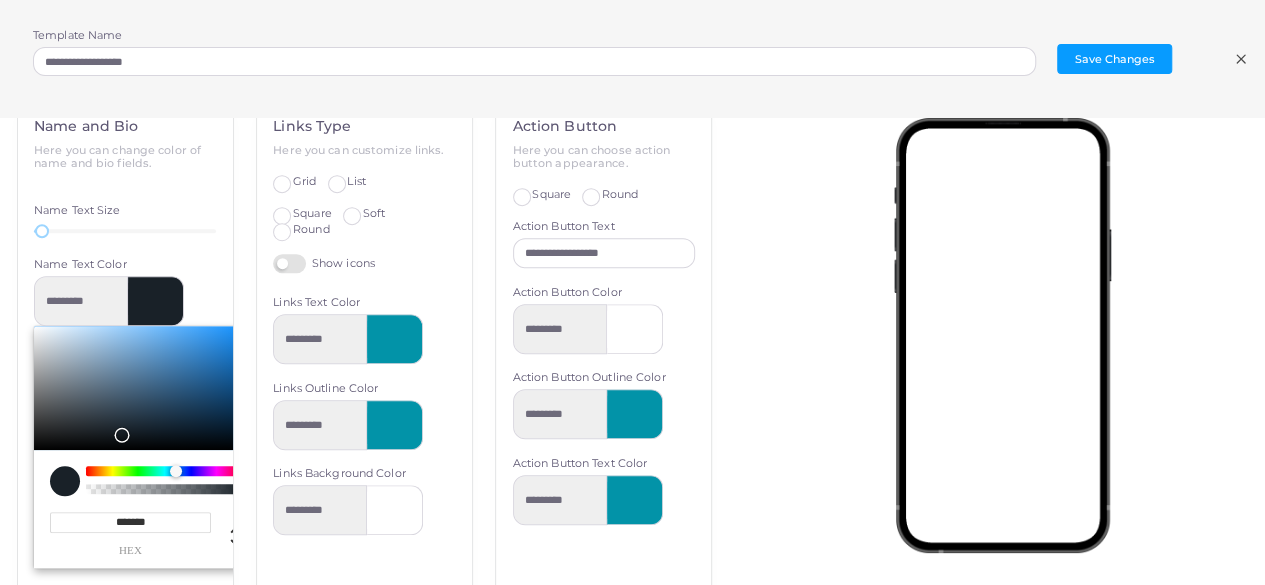 type on "*********" 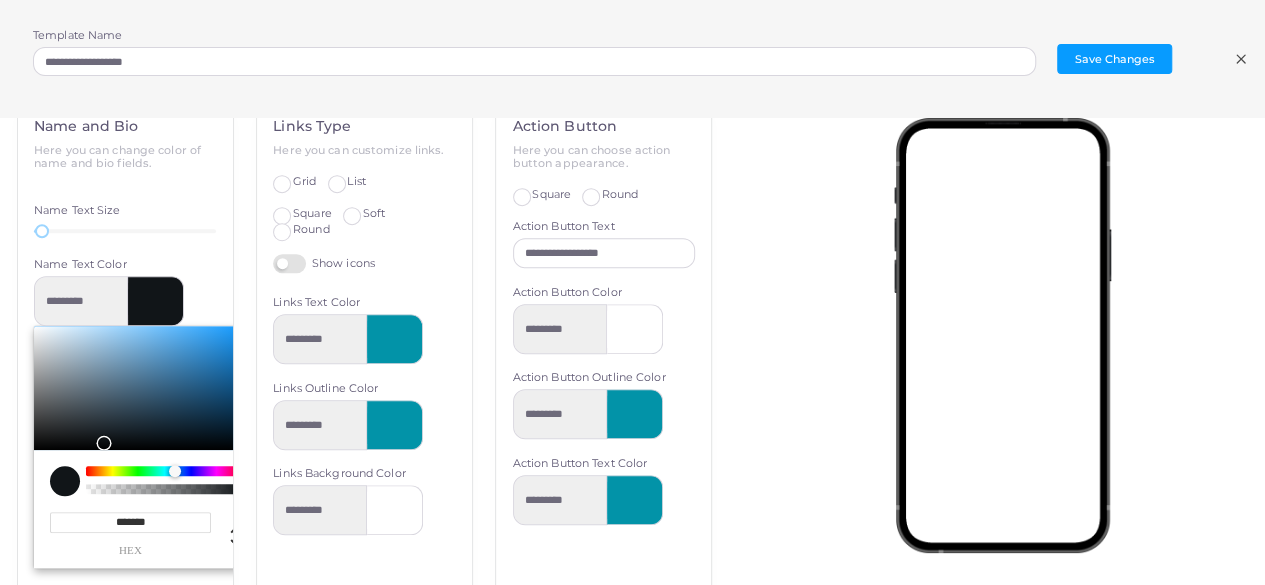 type on "*********" 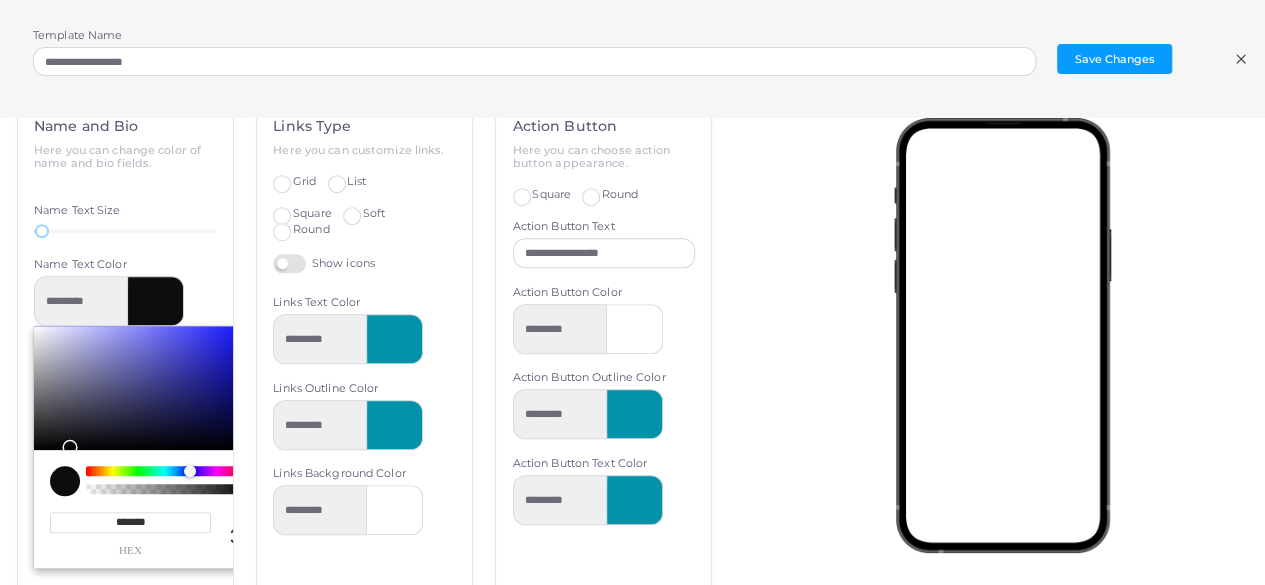 type on "*********" 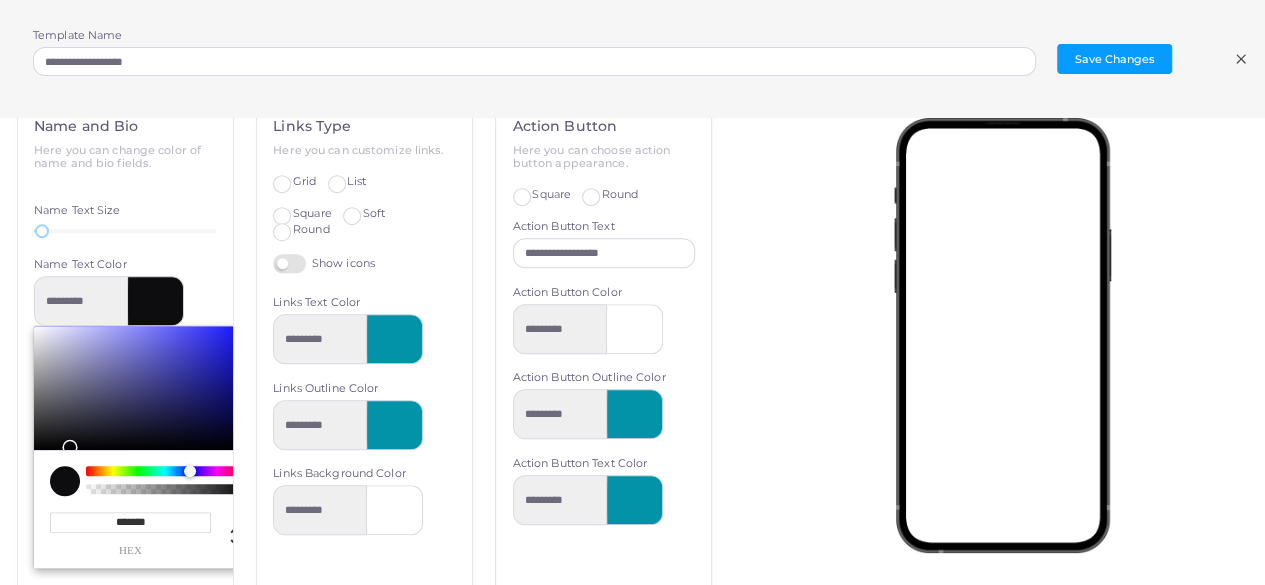 type on "*******" 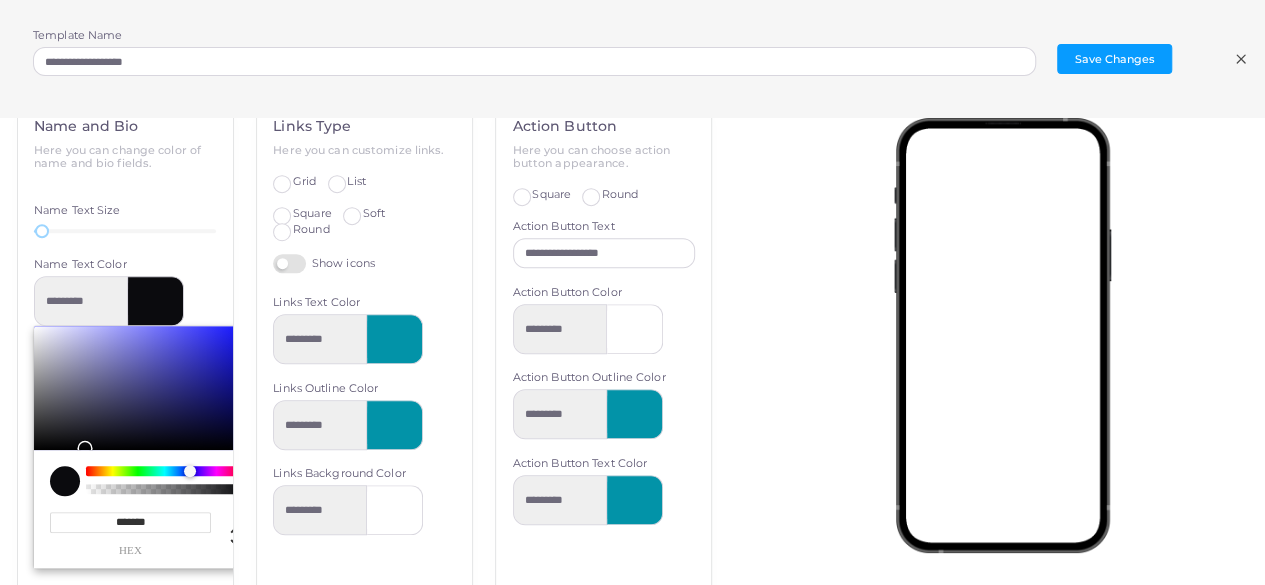 type on "*********" 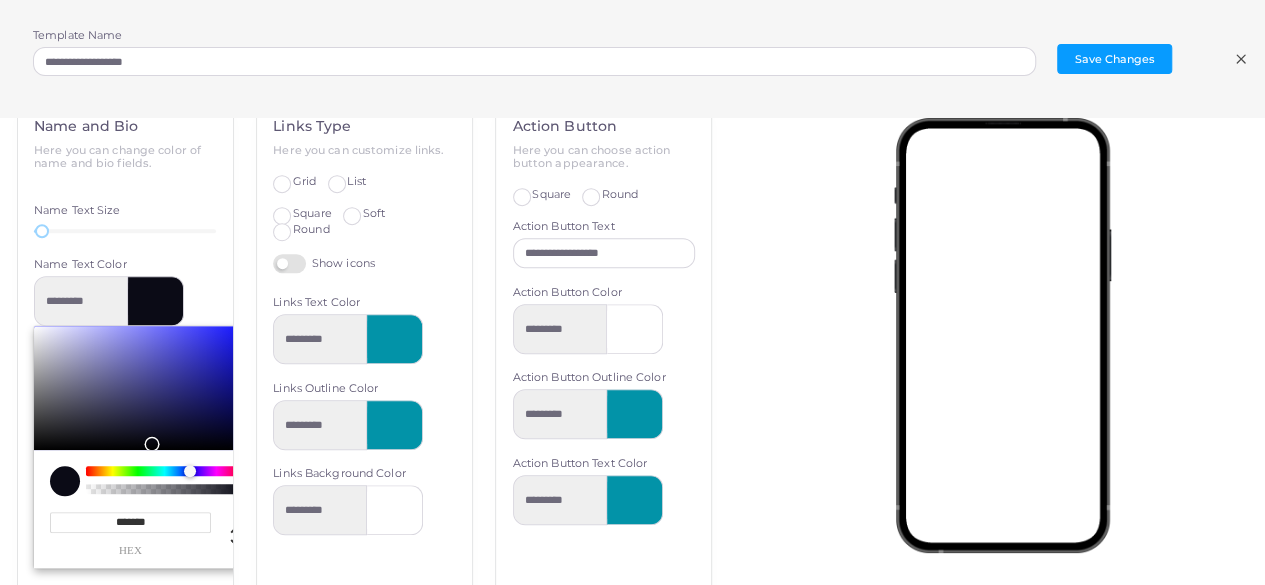 type on "*********" 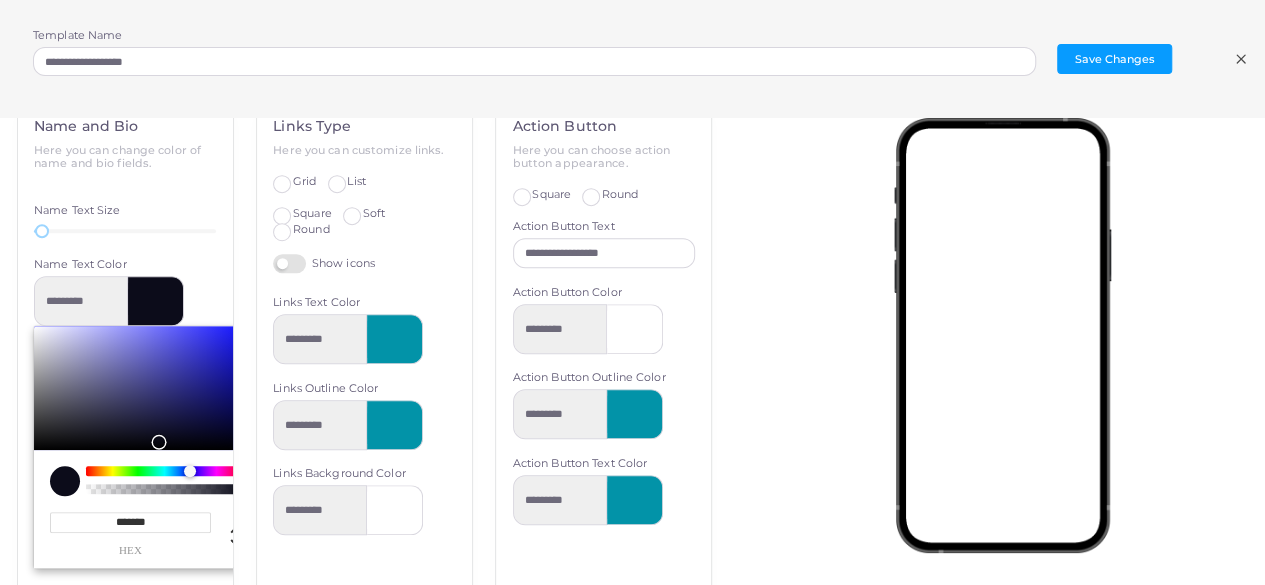 type on "*********" 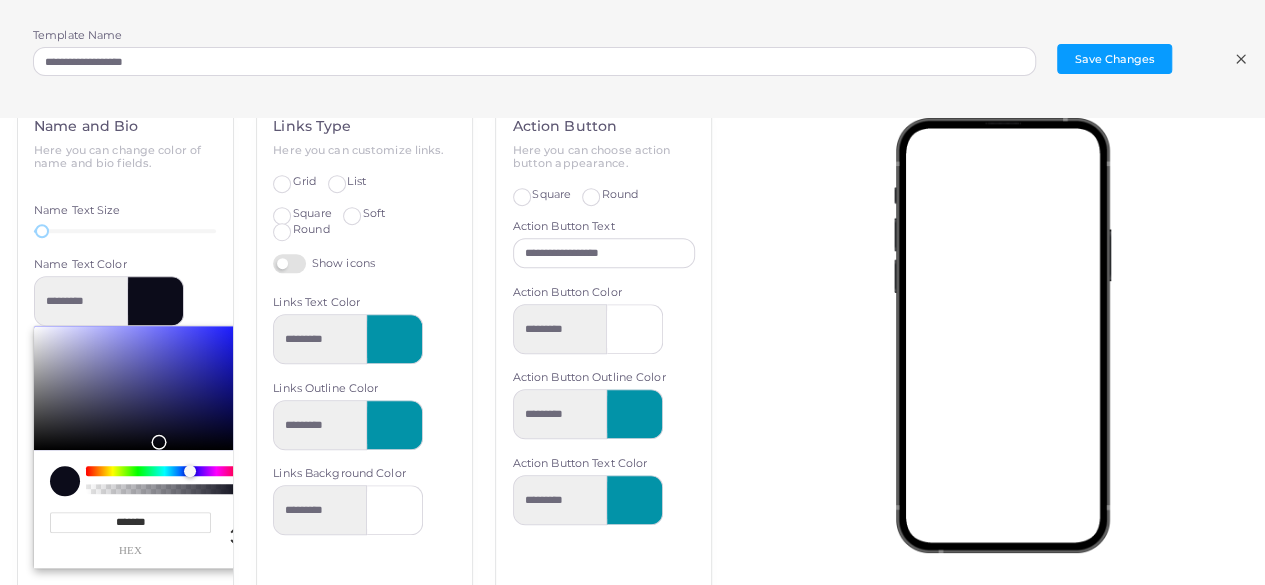 type on "*******" 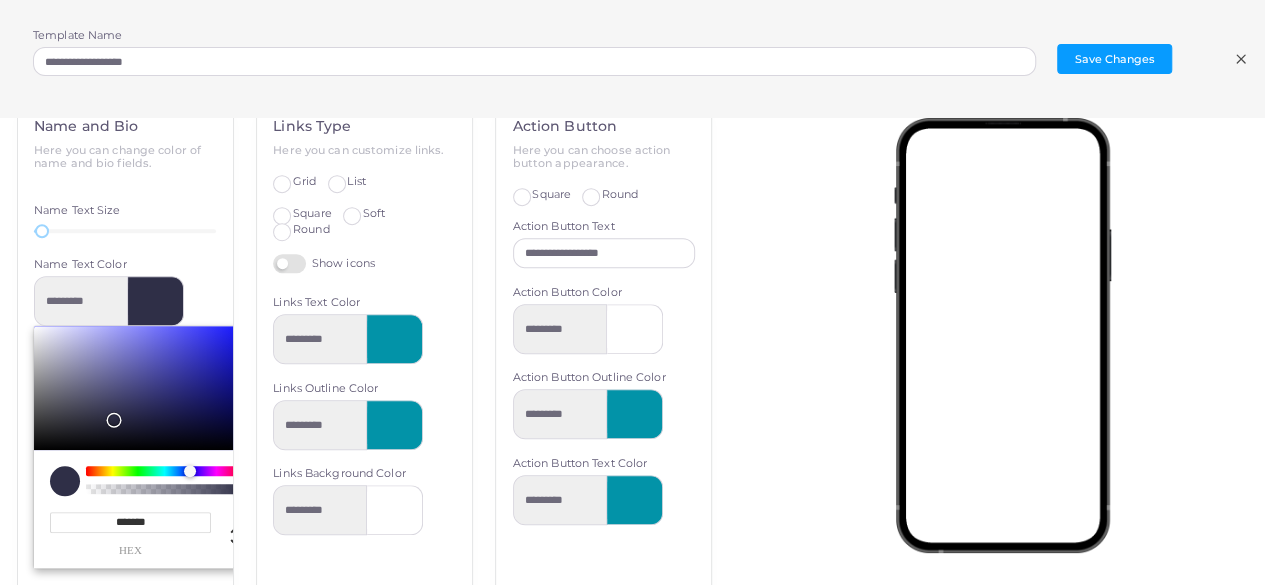 type on "*********" 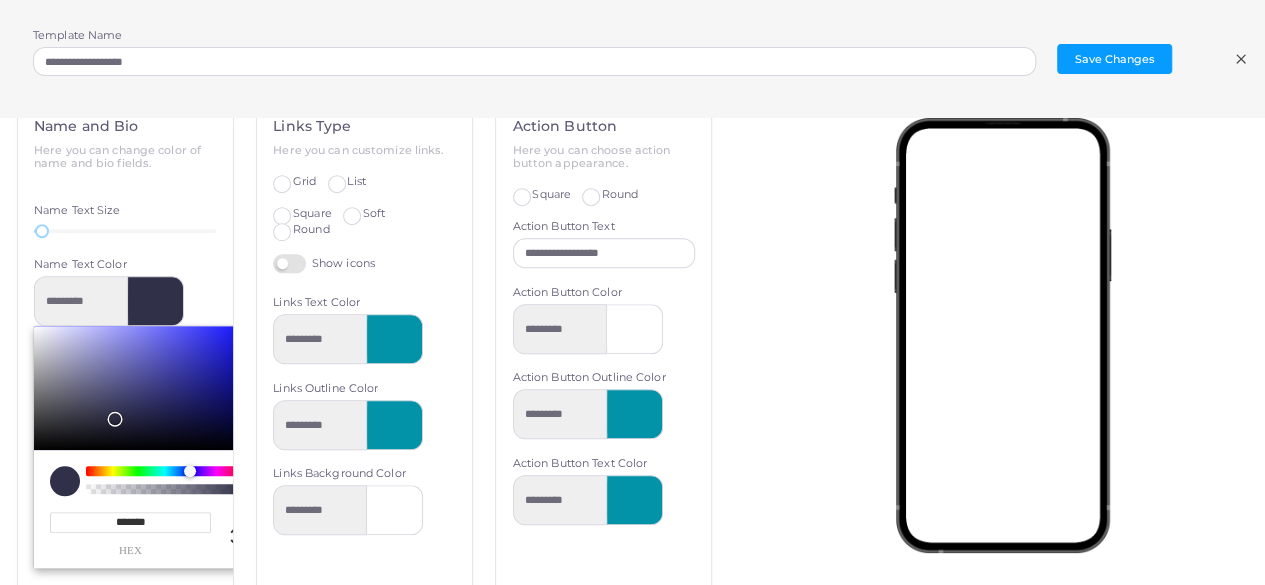 type on "*********" 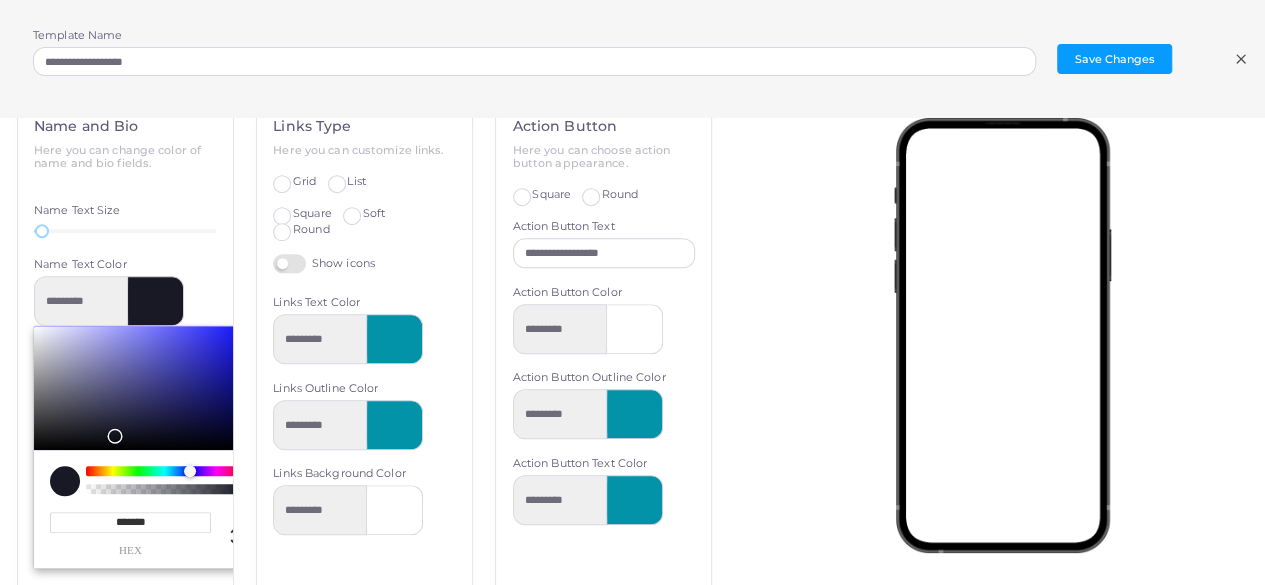 type on "*********" 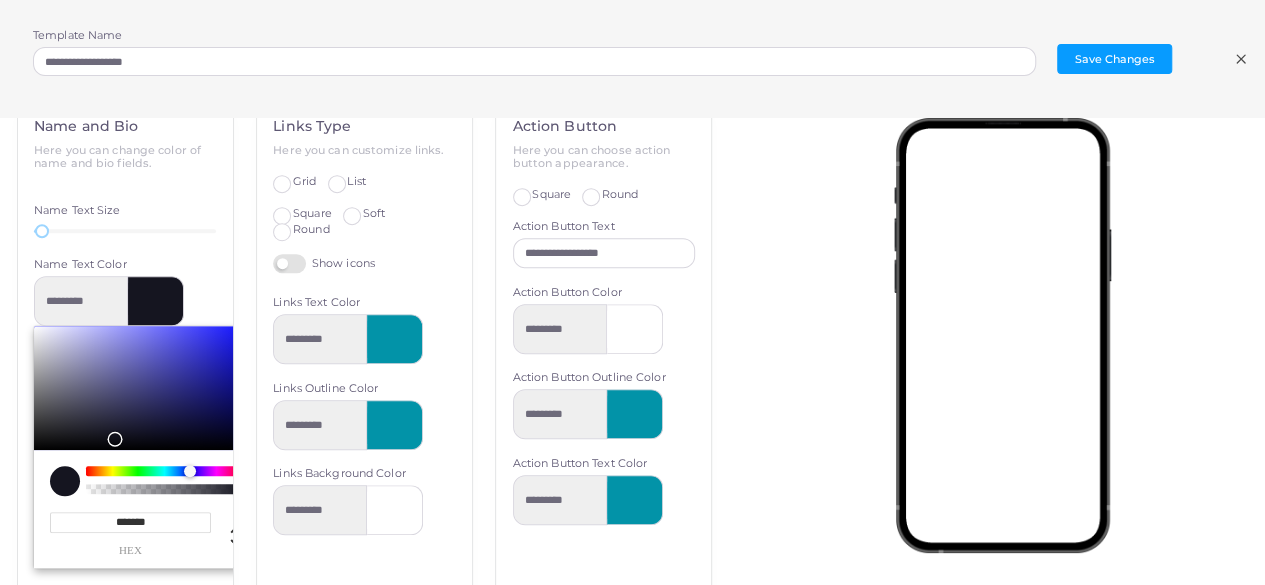 drag, startPoint x: 200, startPoint y: 364, endPoint x: 112, endPoint y: 431, distance: 110.60289 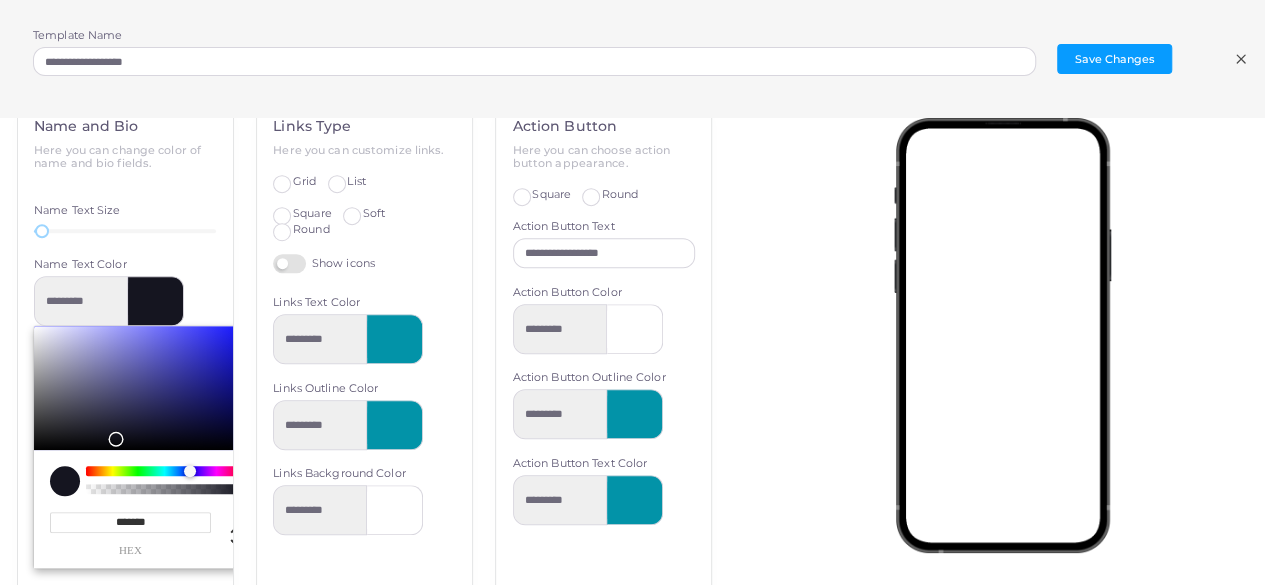 click on "Links Type Here you can customize links. Grid List Square Soft Round  Show icons  Links Text Color ********* Links Outline Color ********* Links Background Color *********" at bounding box center (364, 411) 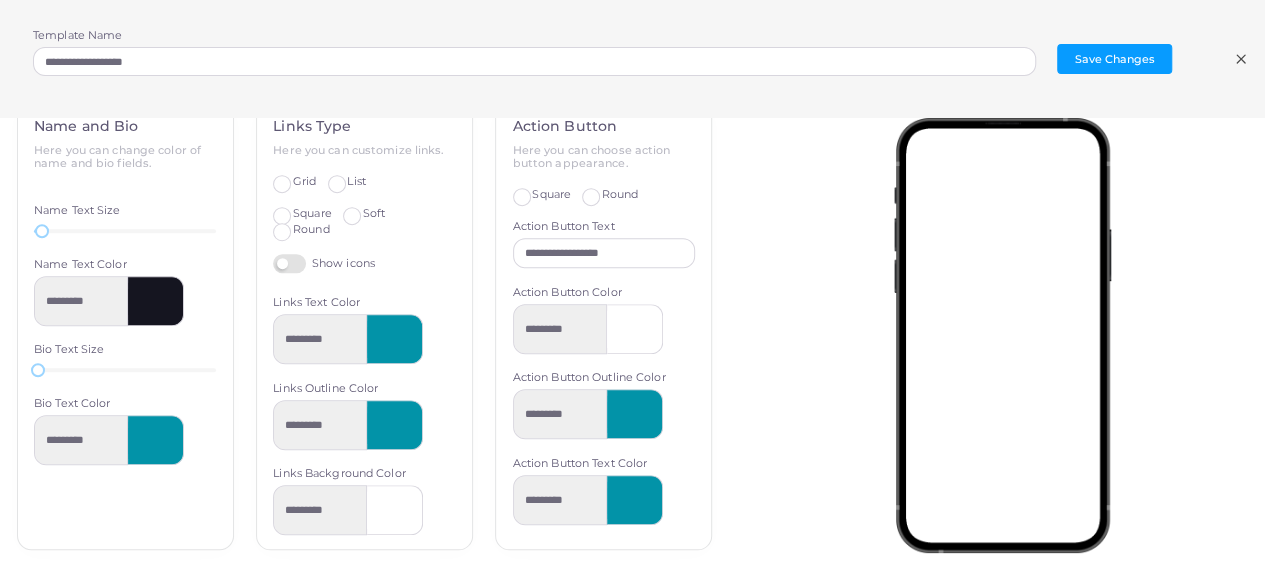 click at bounding box center (156, 440) 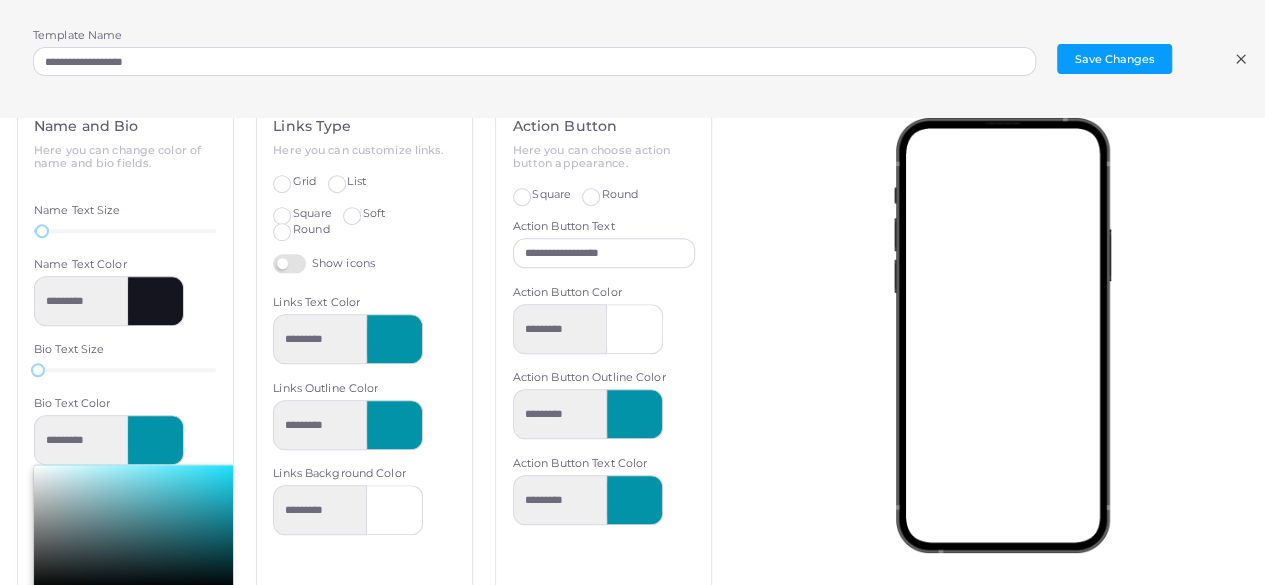 click at bounding box center (146, 527) 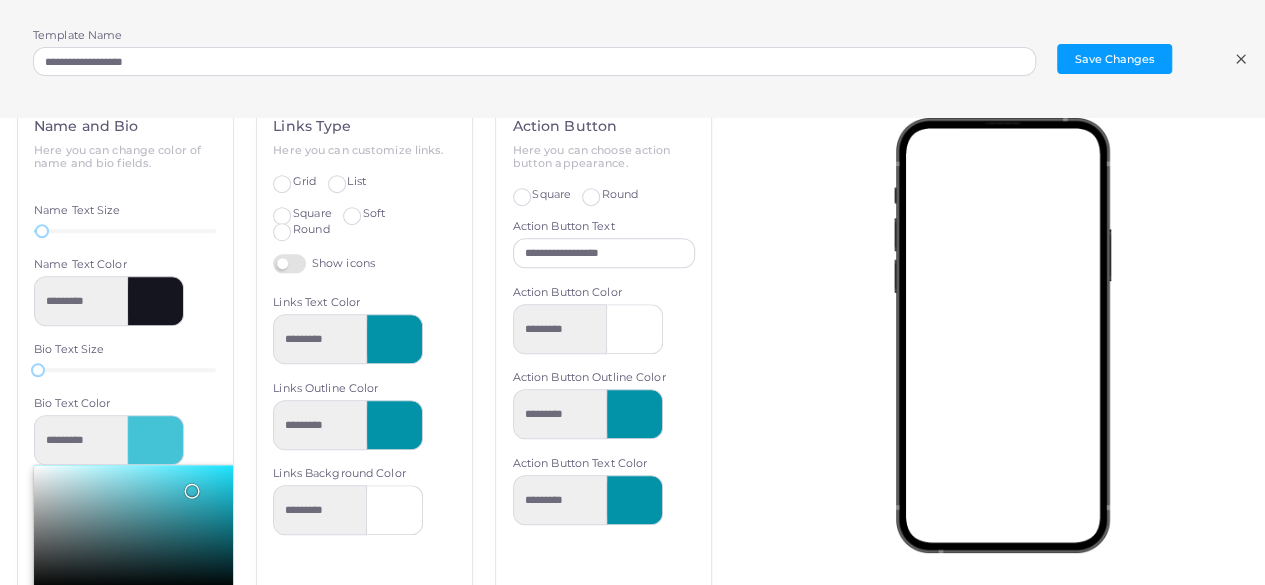 type on "*********" 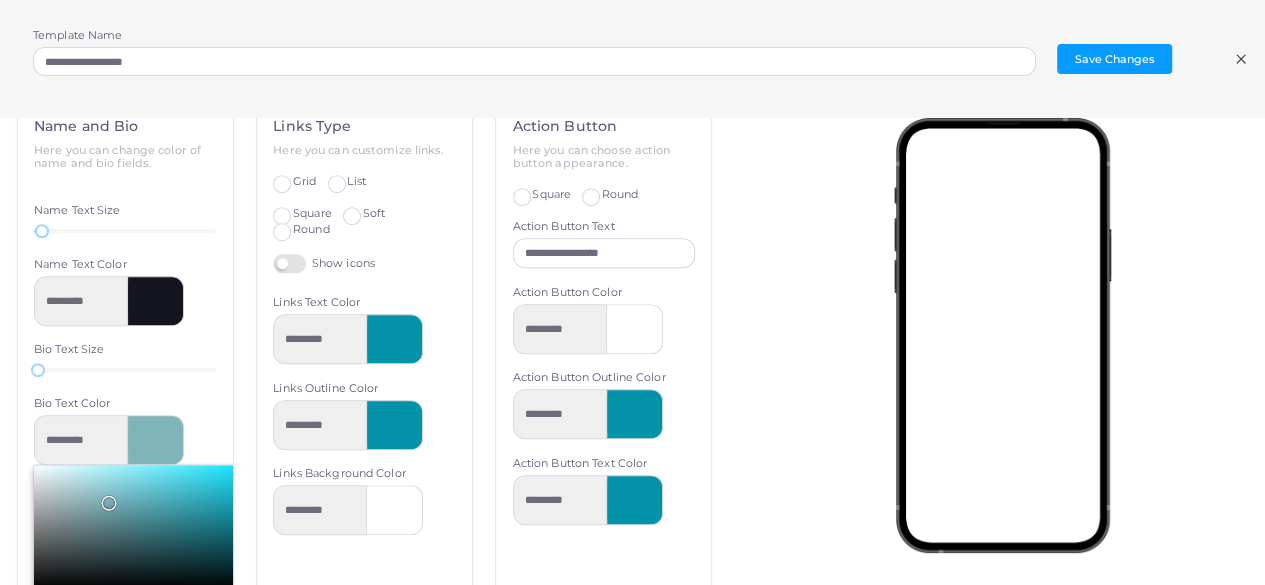 type on "*********" 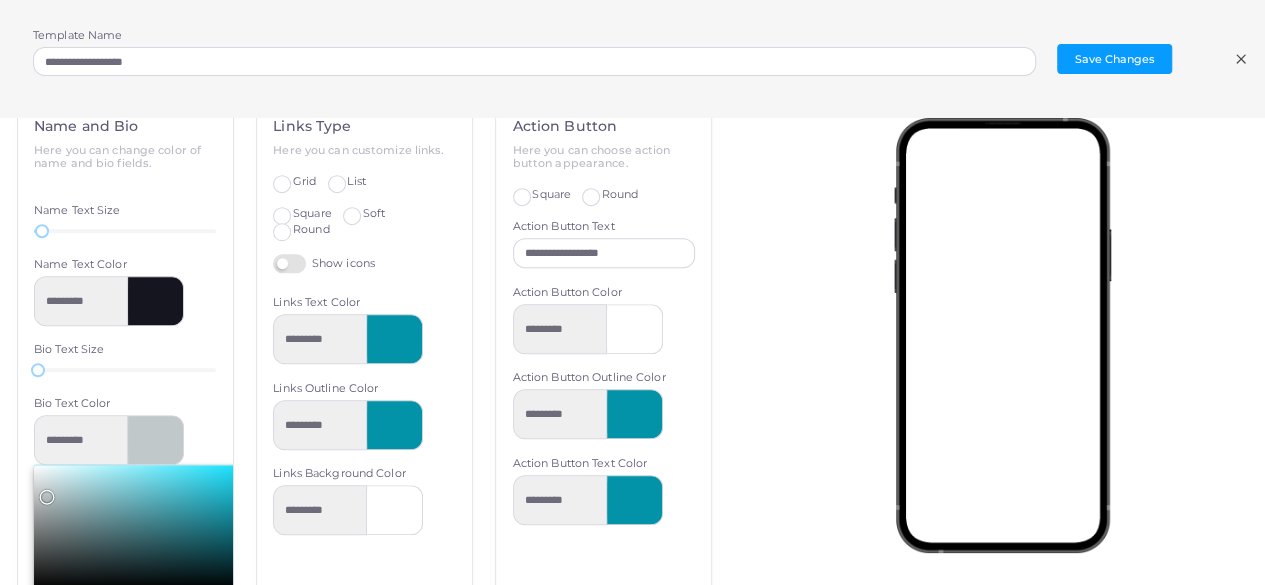 type on "*********" 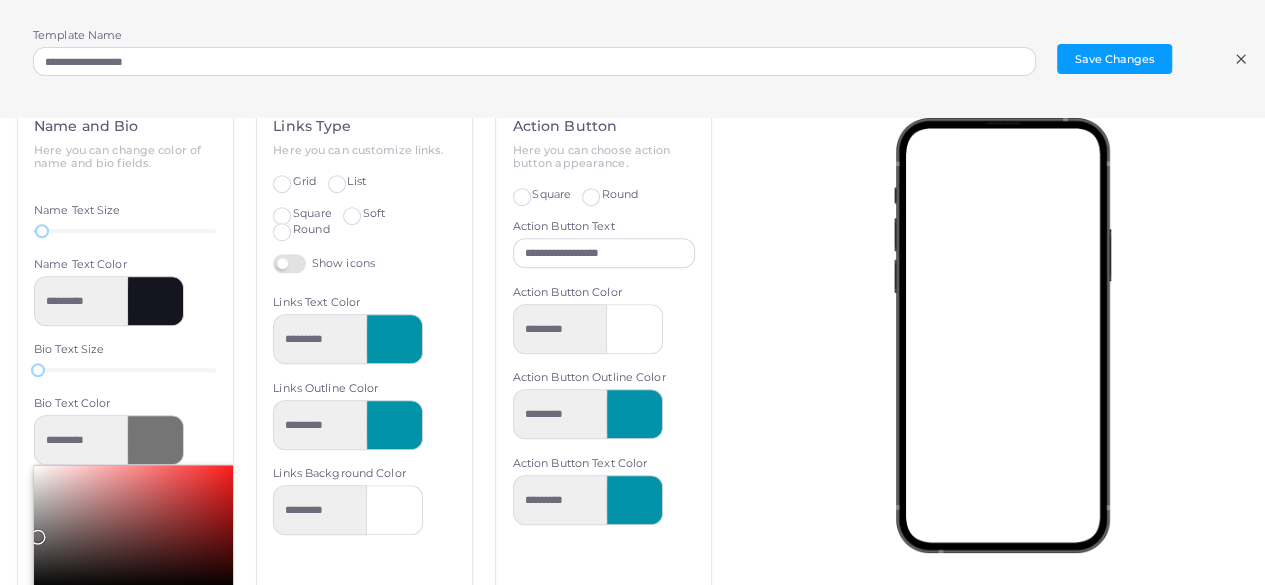 type on "*********" 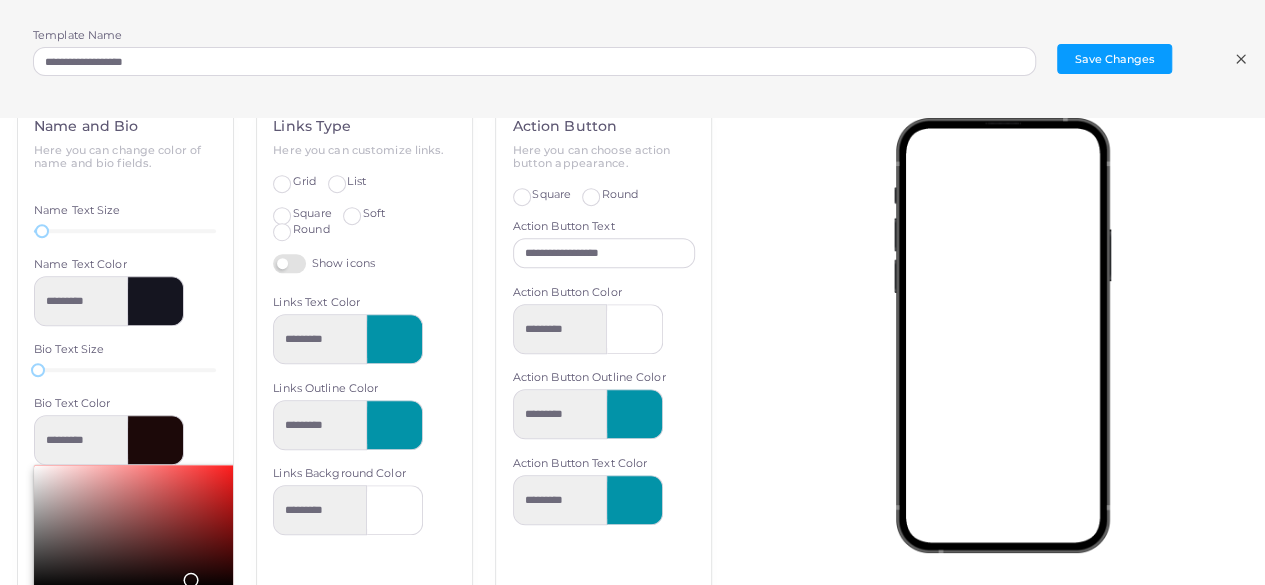 scroll, scrollTop: 724, scrollLeft: 0, axis: vertical 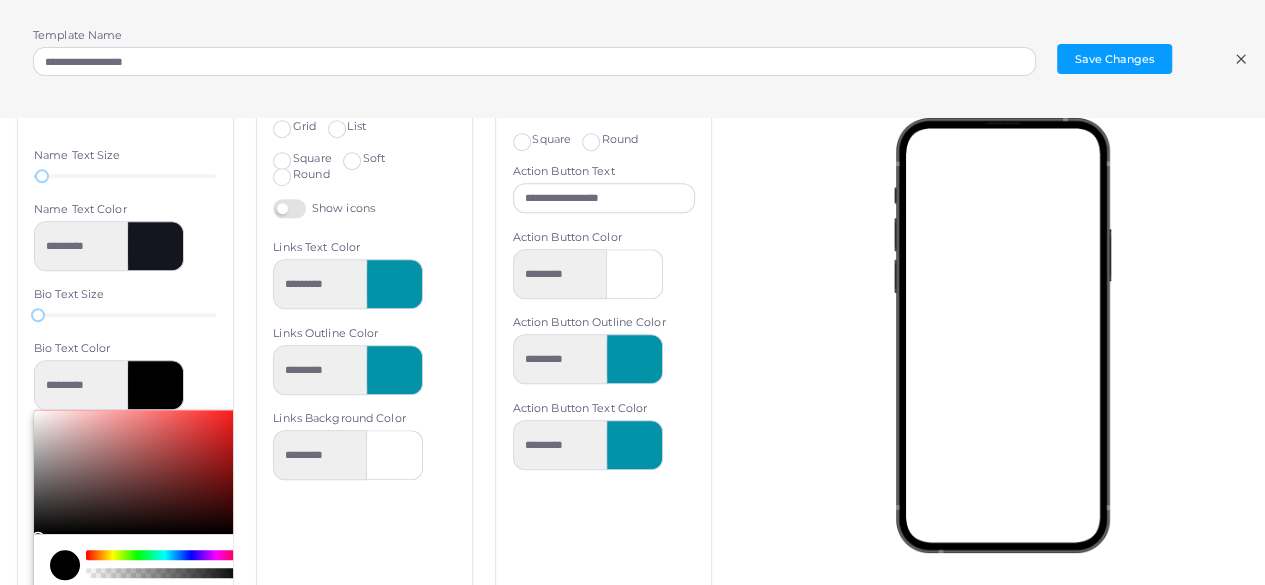 drag, startPoint x: 188, startPoint y: 482, endPoint x: 179, endPoint y: 581, distance: 99.40825 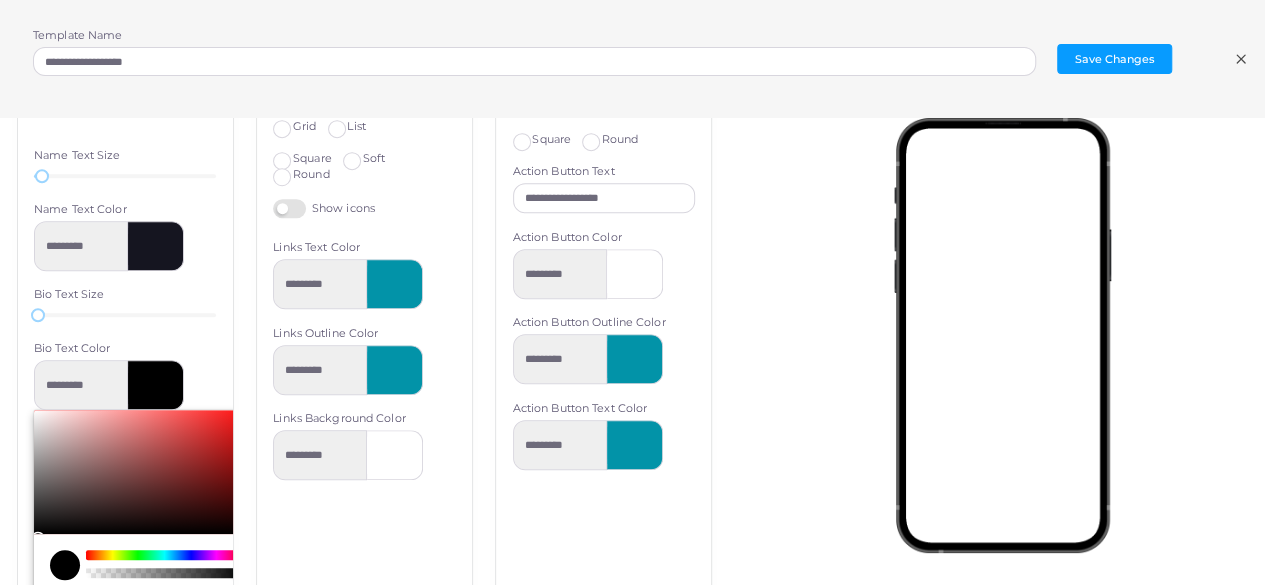 click on "*******   hex       *   r     *   g     *   b     *   a     *   h     **   s     **   l     *   a" at bounding box center (146, 531) 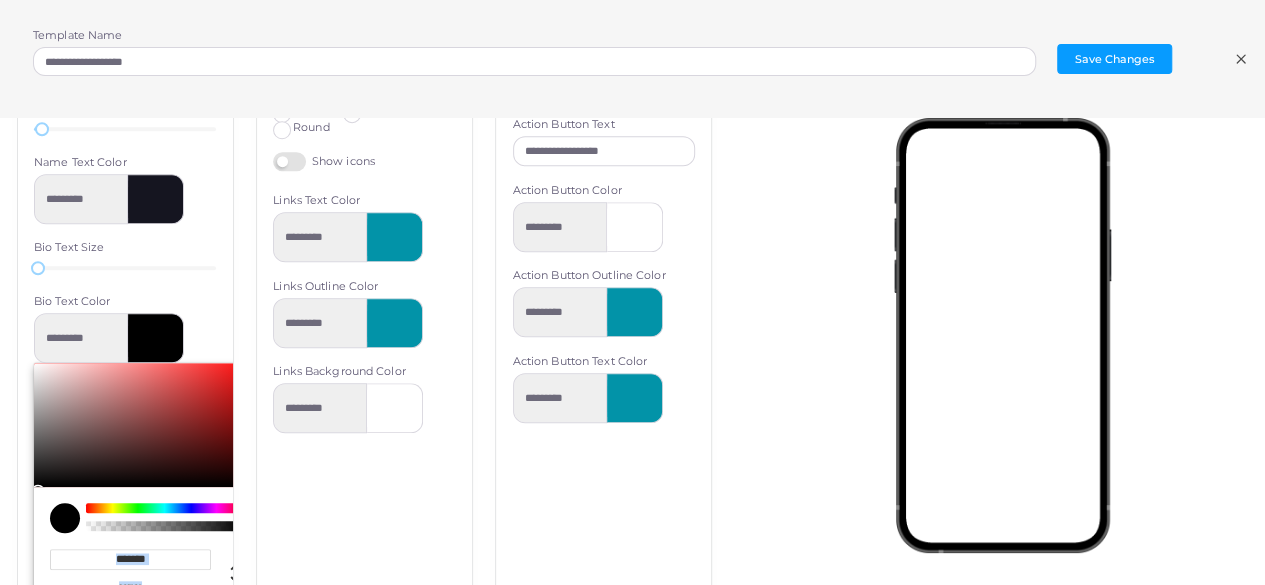 click at bounding box center [164, 518] 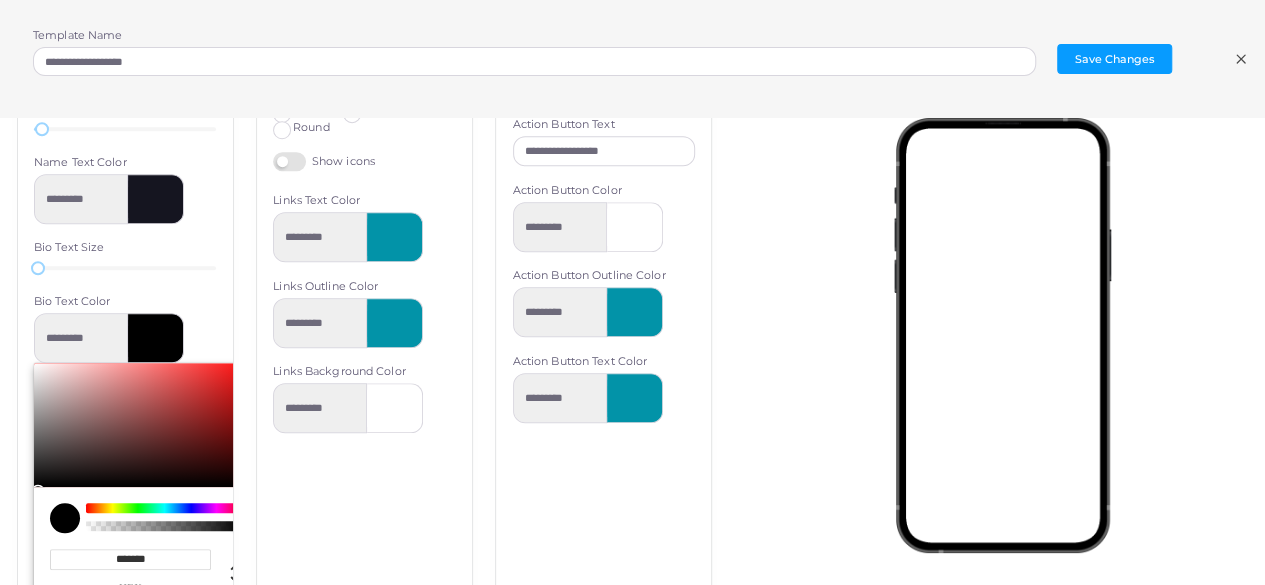 click at bounding box center [146, 425] 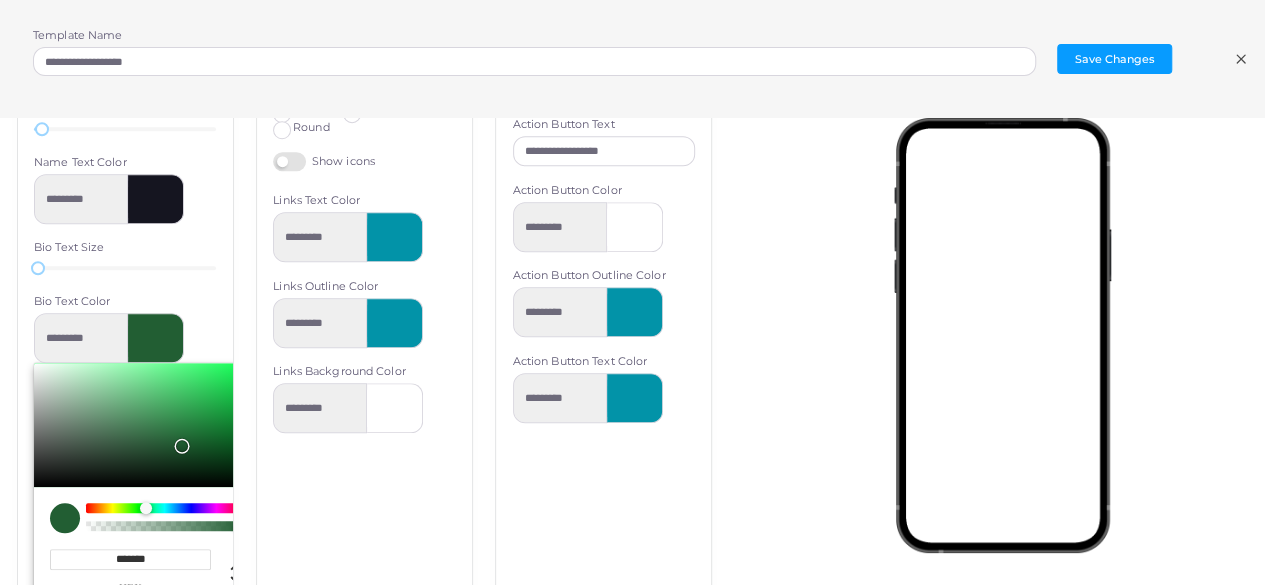 click at bounding box center (164, 508) 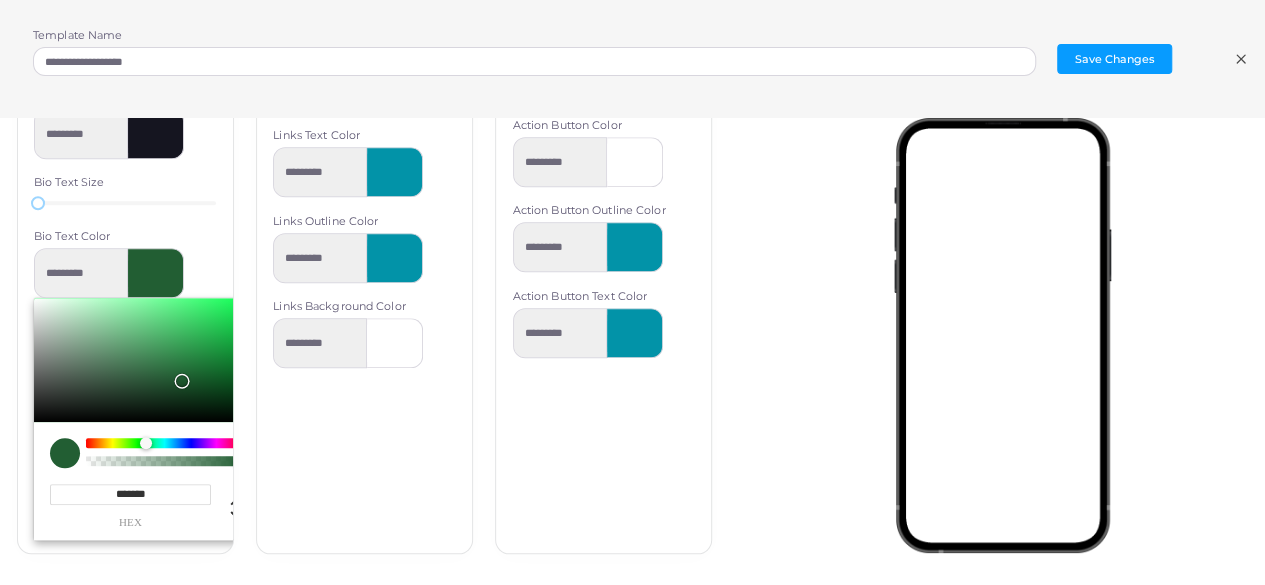 scroll, scrollTop: 882, scrollLeft: 0, axis: vertical 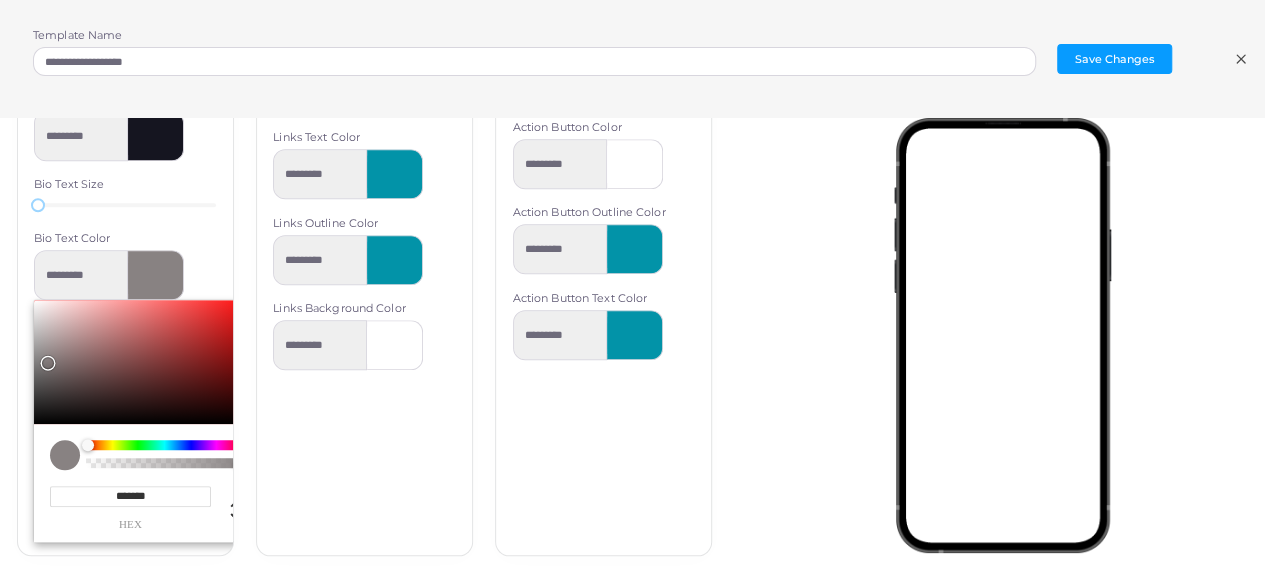 drag, startPoint x: 182, startPoint y: 388, endPoint x: 44, endPoint y: 355, distance: 141.89081 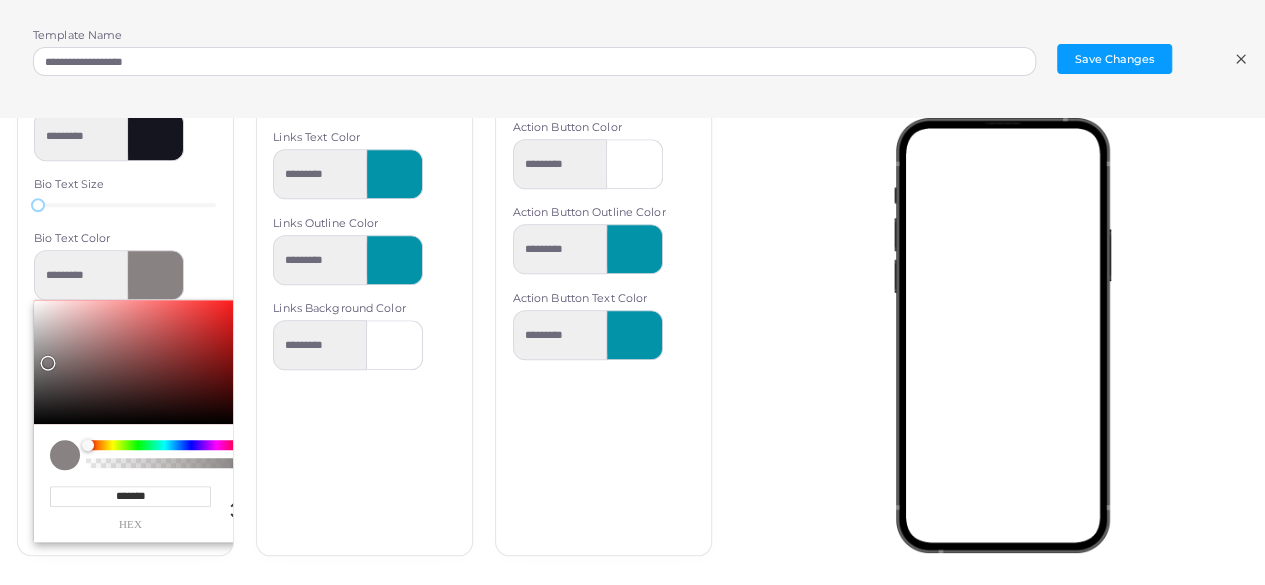 click at bounding box center (50, 365) 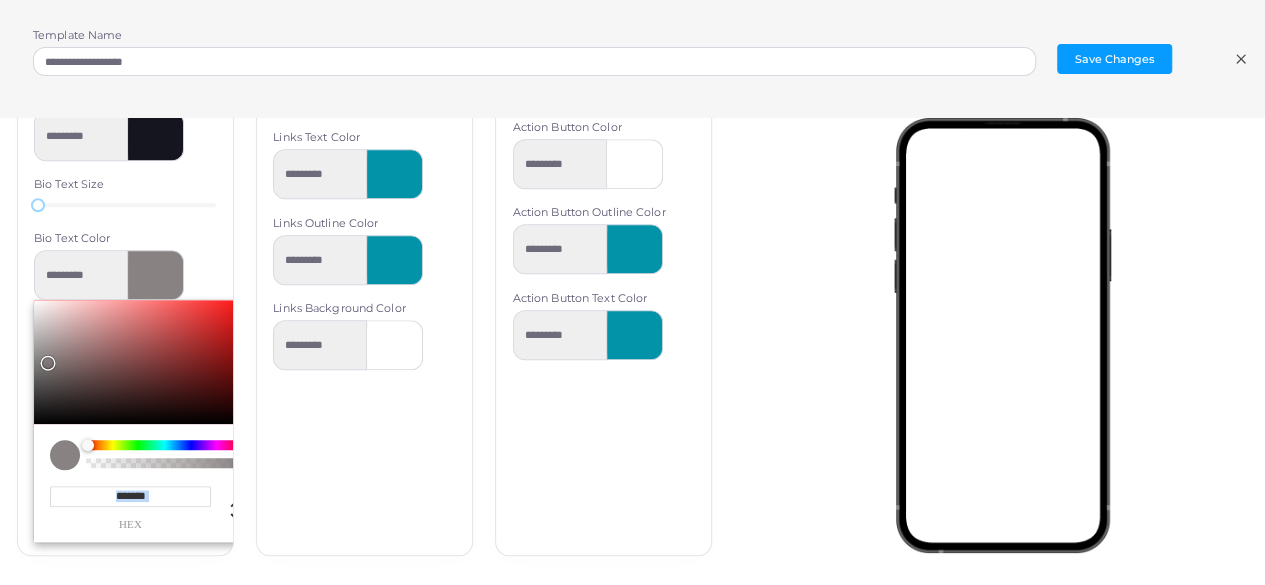 drag, startPoint x: 0, startPoint y: 536, endPoint x: 74, endPoint y: 339, distance: 210.44002 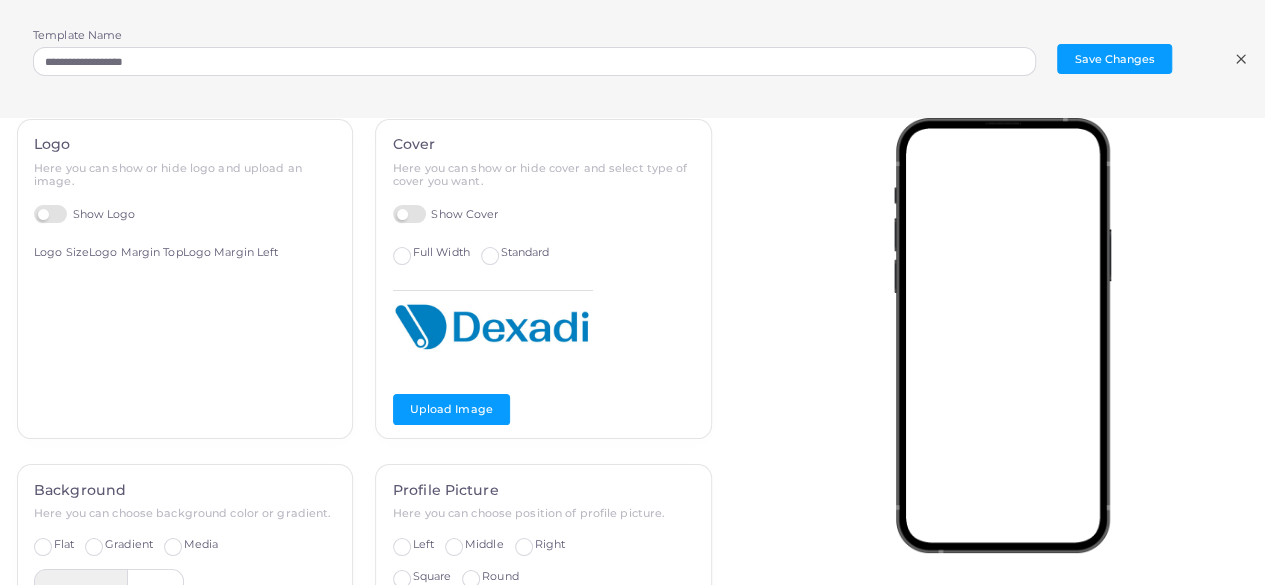 scroll, scrollTop: 0, scrollLeft: 0, axis: both 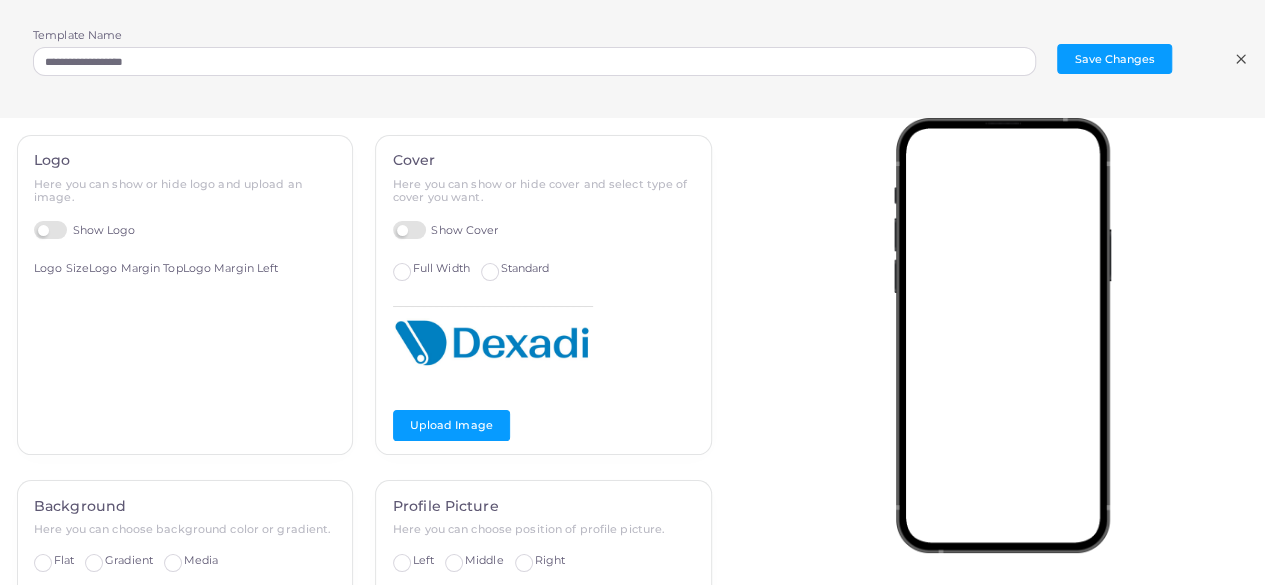 click on "Background Here you can choose background color or gradient. Flat Gradient Media *********" at bounding box center [185, 636] 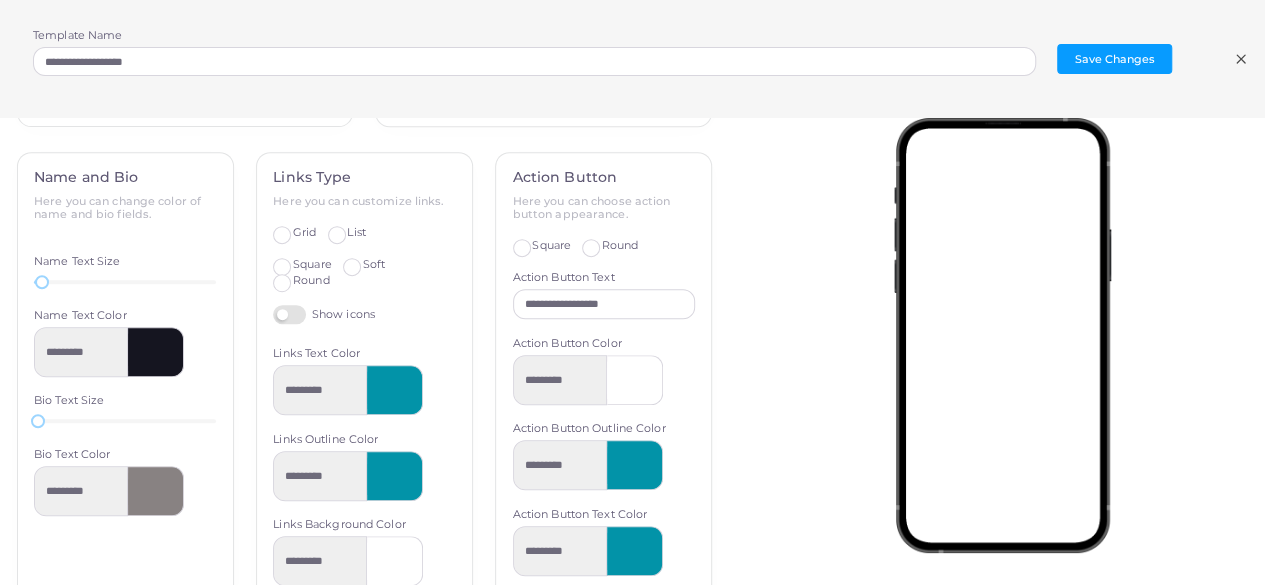 scroll, scrollTop: 699, scrollLeft: 0, axis: vertical 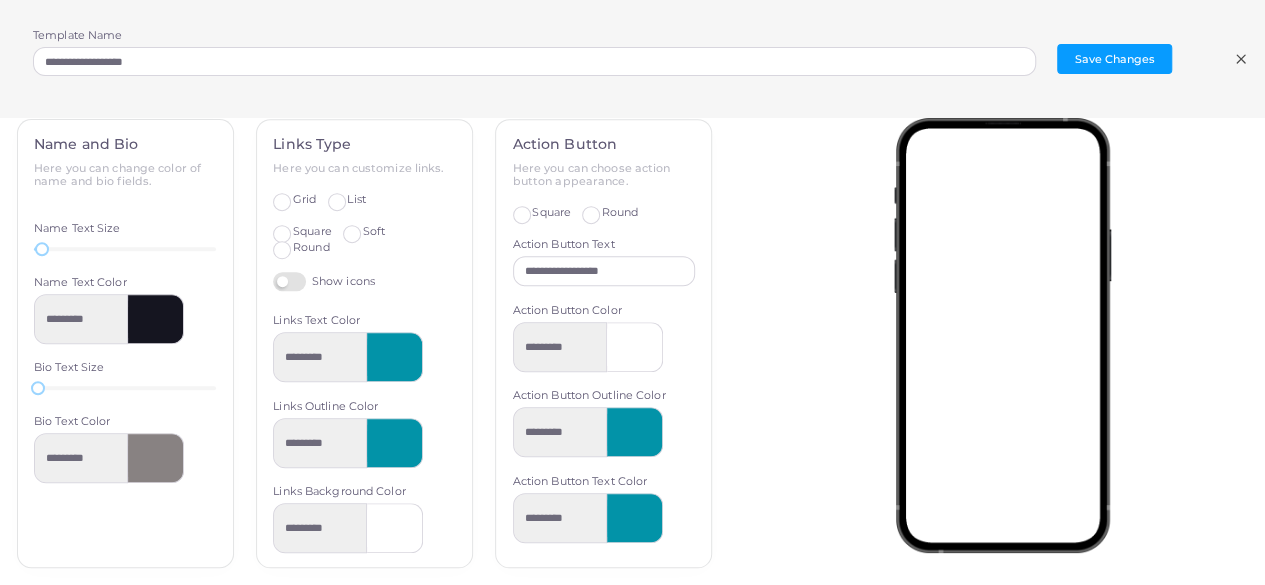 click at bounding box center [156, 319] 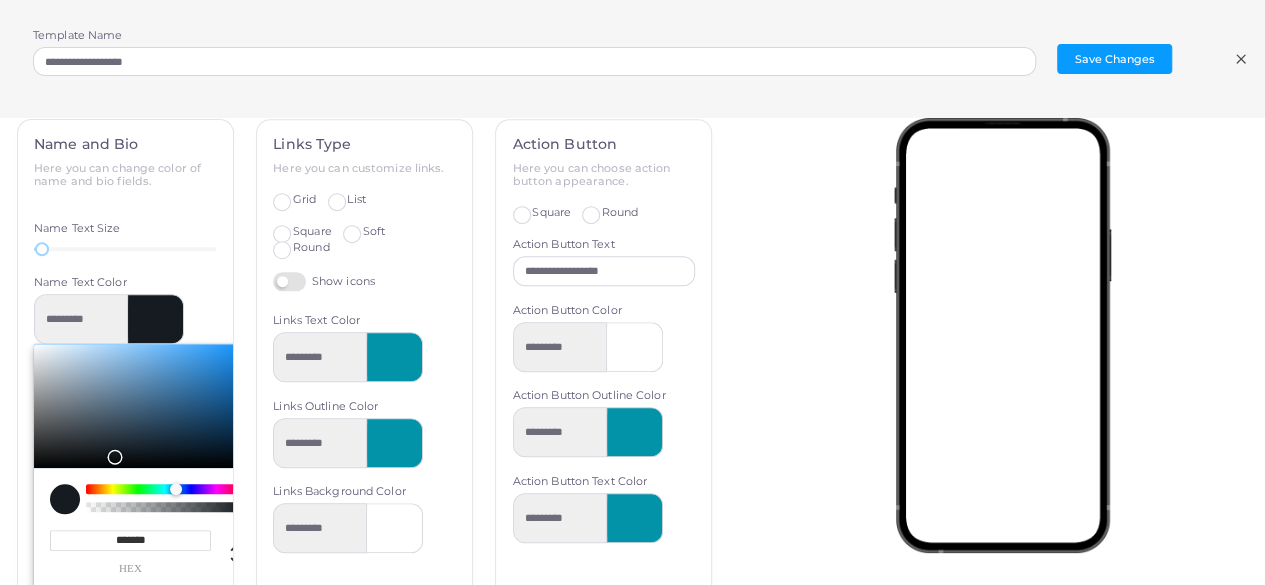 drag, startPoint x: 192, startPoint y: 483, endPoint x: 176, endPoint y: 485, distance: 16.124516 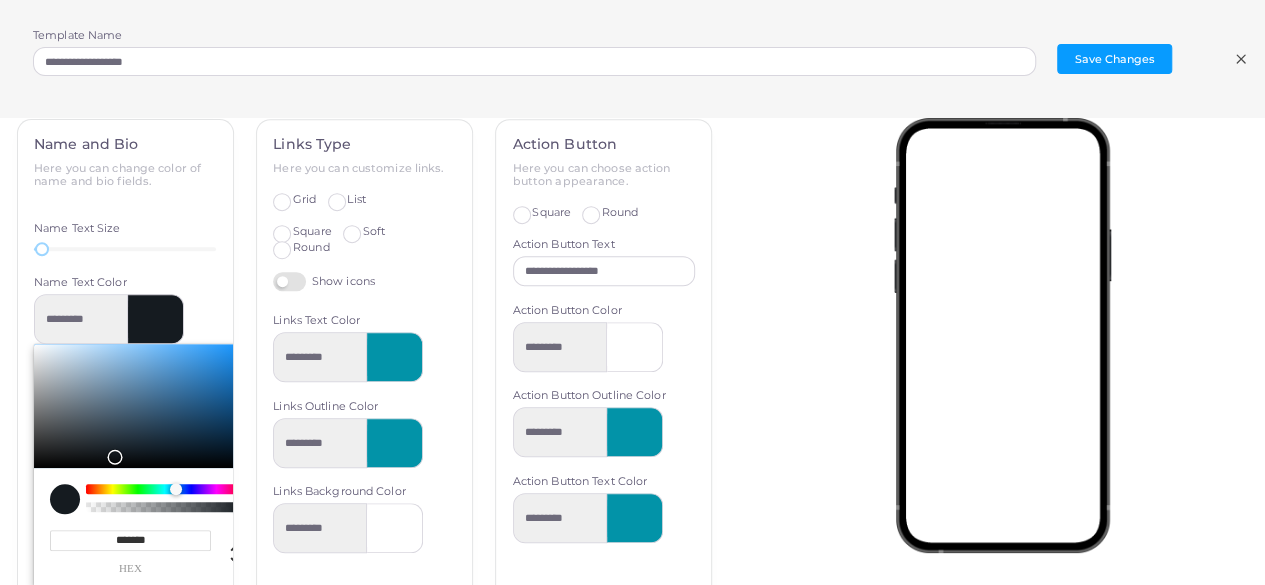 click at bounding box center [176, 489] 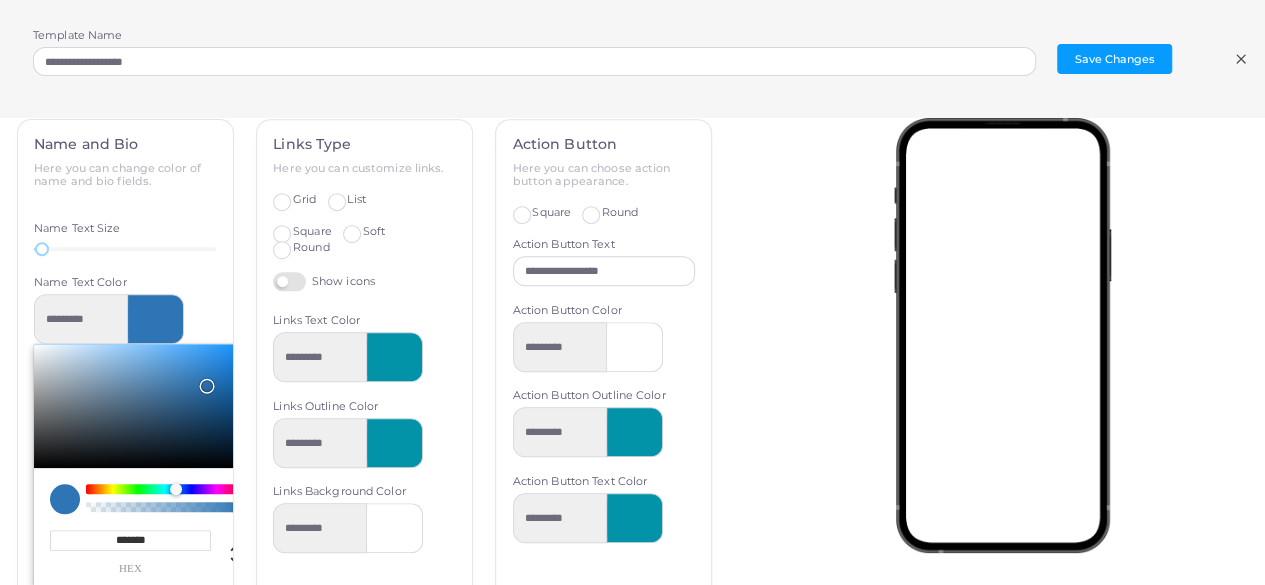 drag, startPoint x: 119, startPoint y: 452, endPoint x: 203, endPoint y: 377, distance: 112.60995 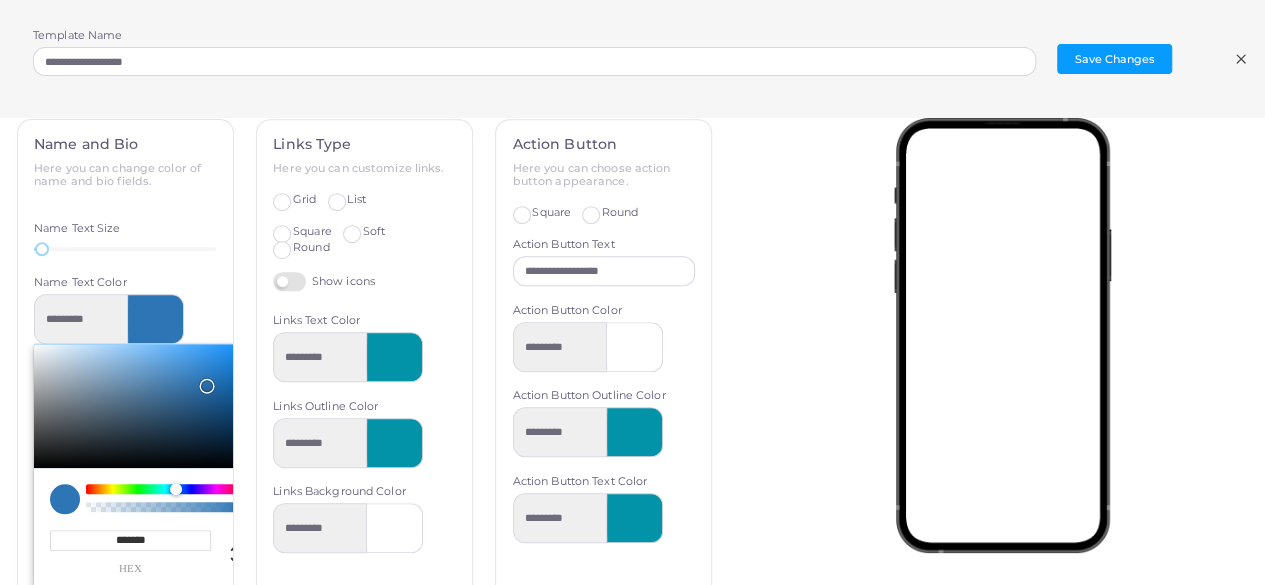 click at bounding box center [207, 386] 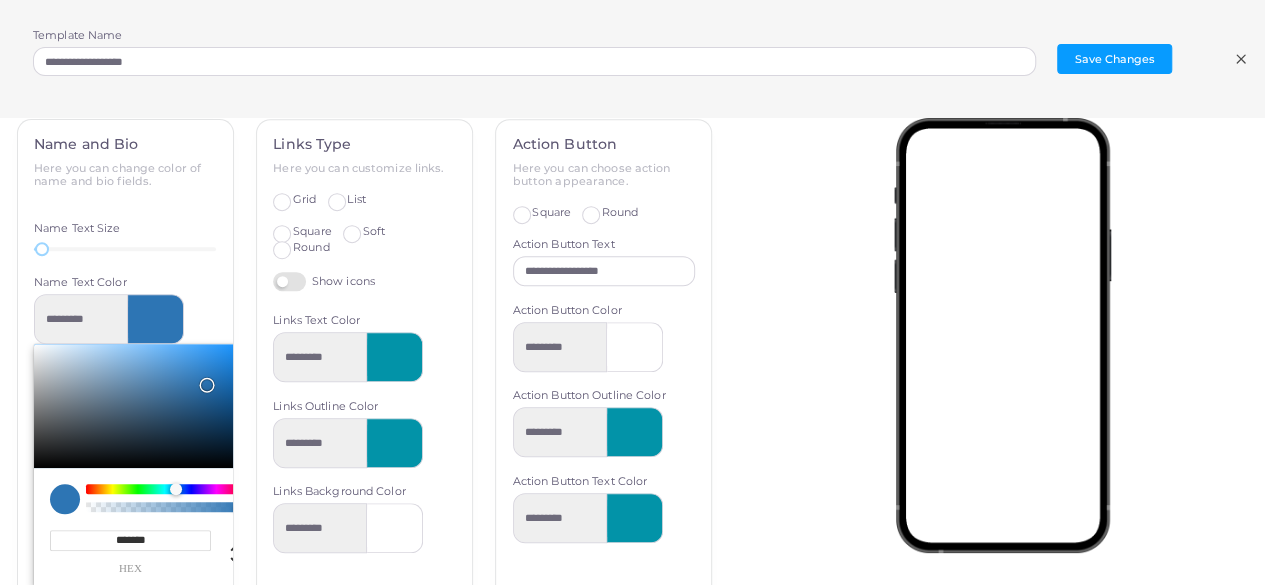 click at bounding box center [207, 385] 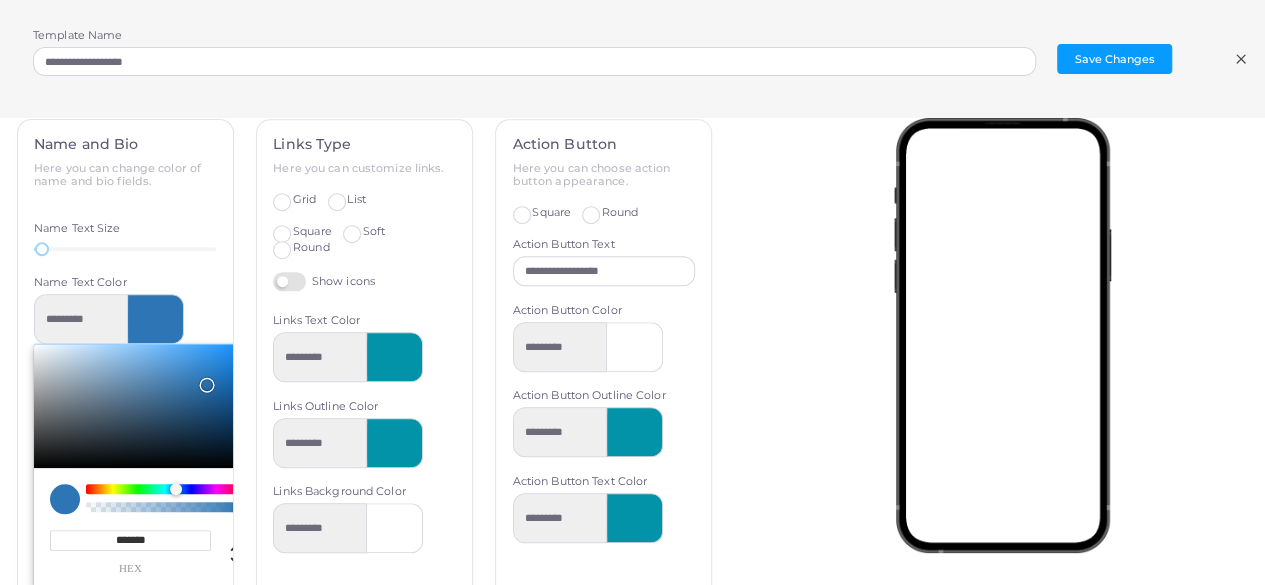 scroll, scrollTop: 890, scrollLeft: 0, axis: vertical 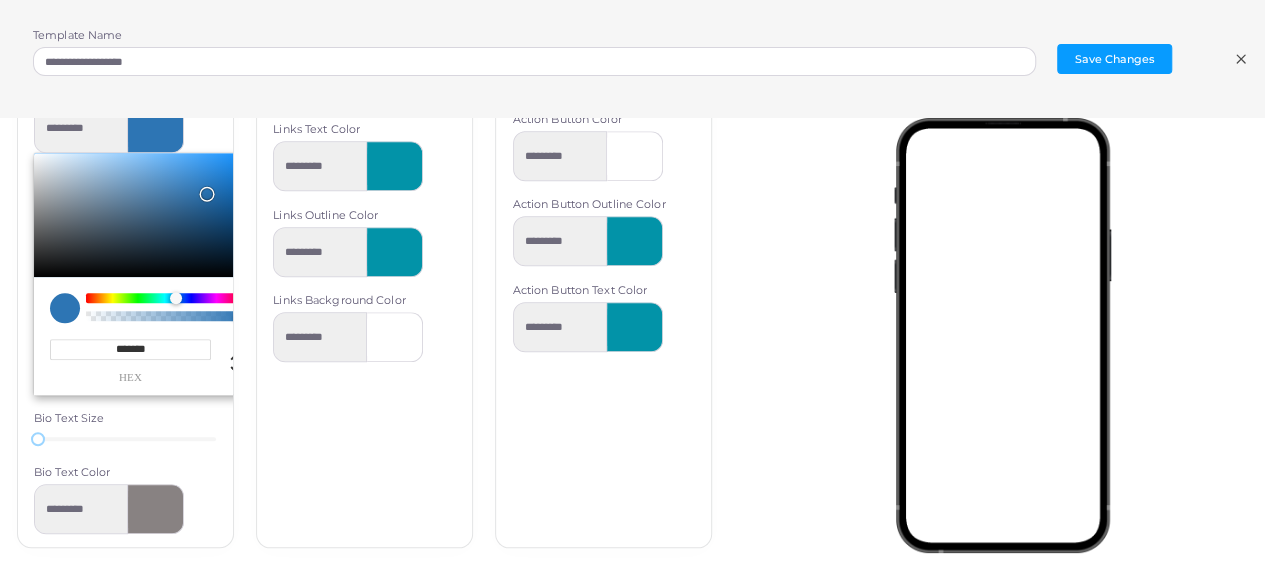 click at bounding box center (156, 509) 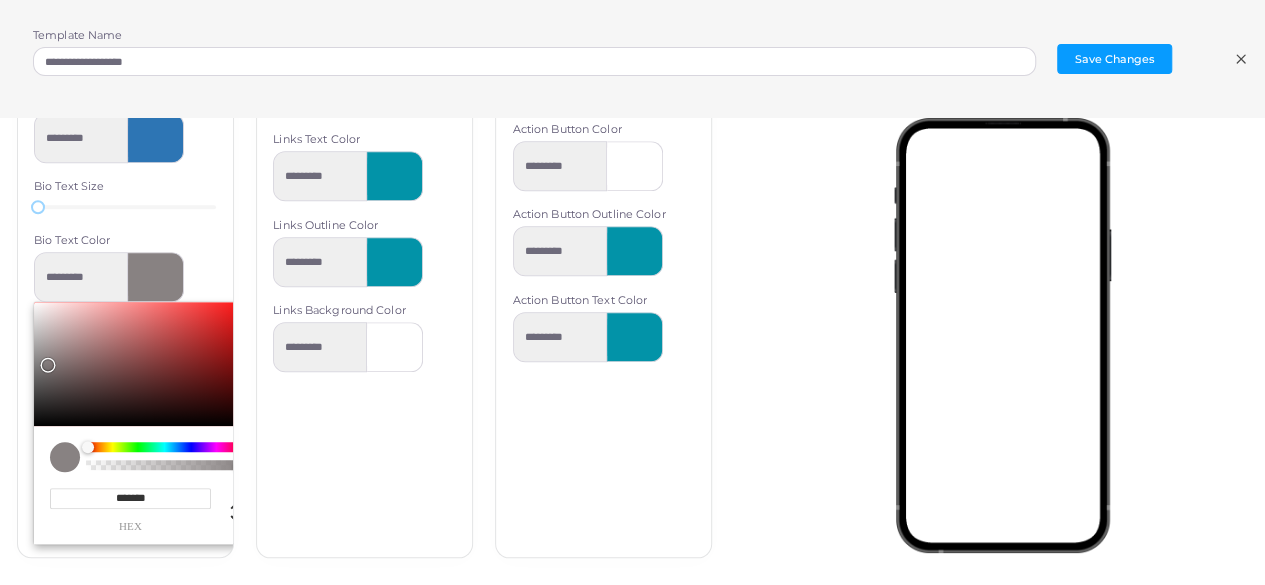 scroll, scrollTop: 890, scrollLeft: 0, axis: vertical 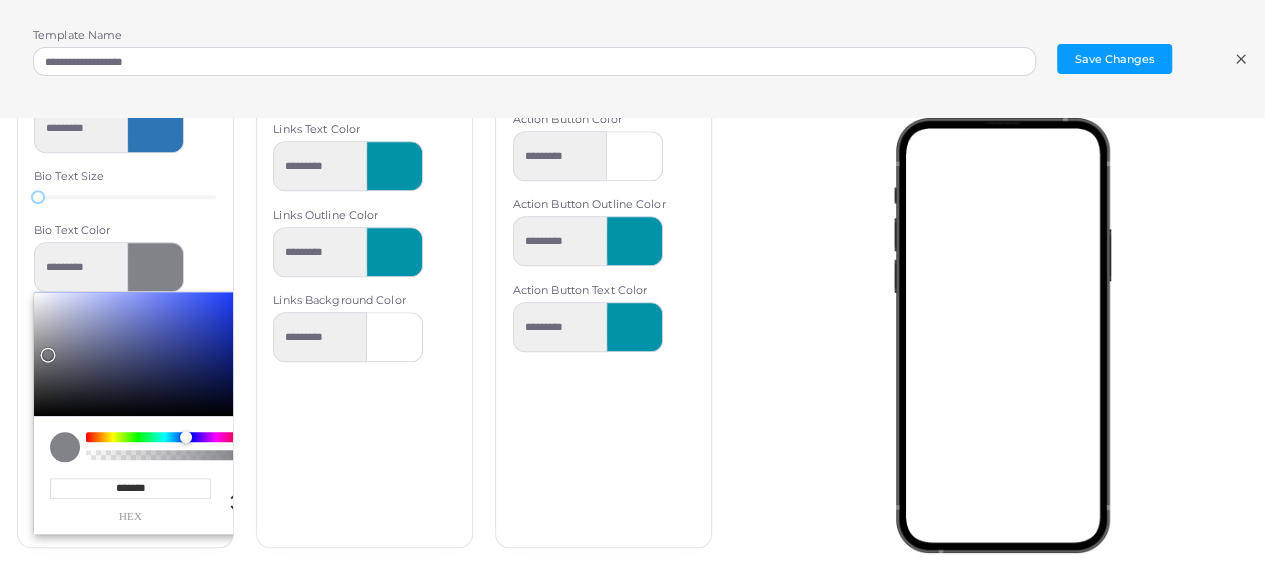 drag, startPoint x: 89, startPoint y: 430, endPoint x: 187, endPoint y: 428, distance: 98.02041 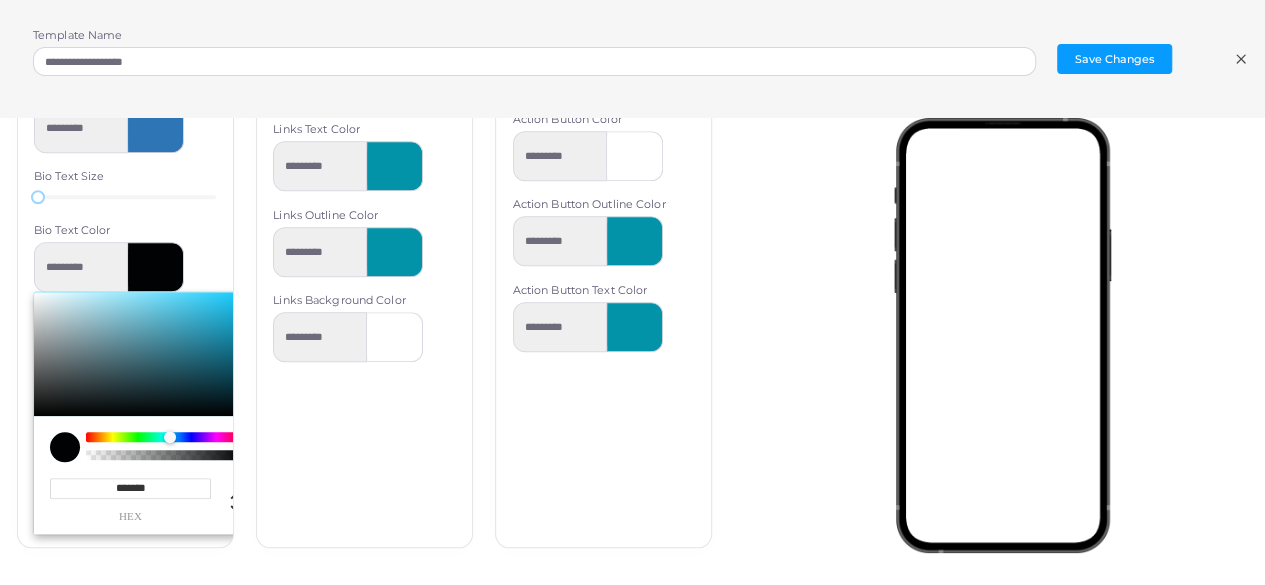 drag, startPoint x: 49, startPoint y: 349, endPoint x: 229, endPoint y: 411, distance: 190.37857 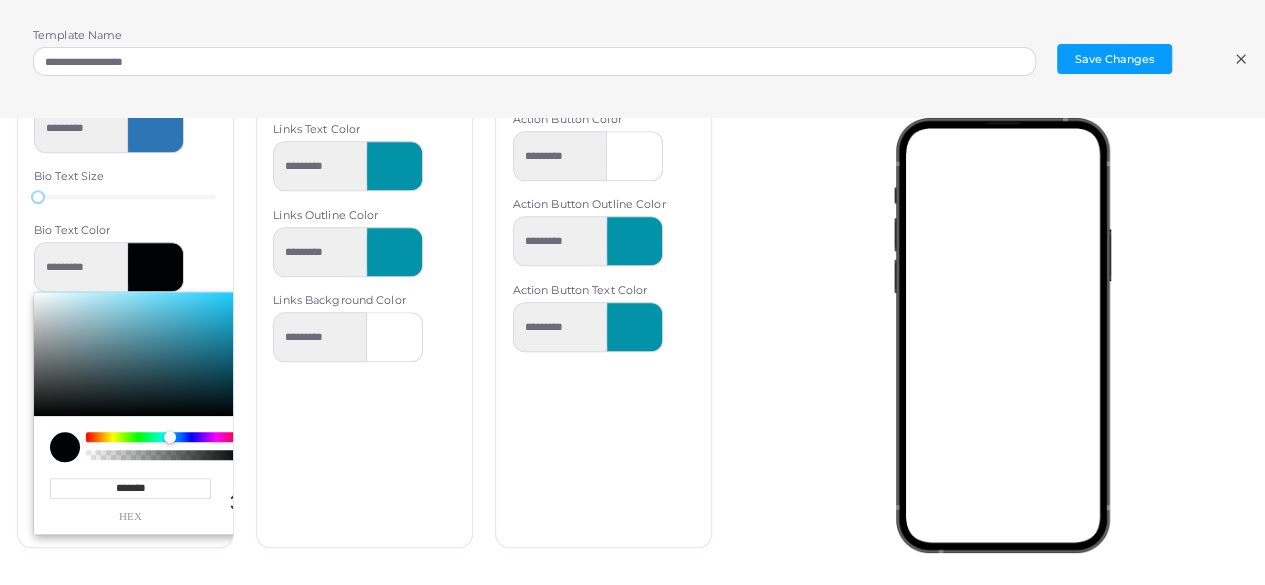 click on "Name and Bio Here you can change color of name and bio fields. Name Text Size 14 Name Text Color ********* Bio Text Size 12 Bio Text Color *********                   *******   hex       *   r     *   g     *   b     *   a     ***   h     ****   s     **   l     *   a" at bounding box center (125, 250) 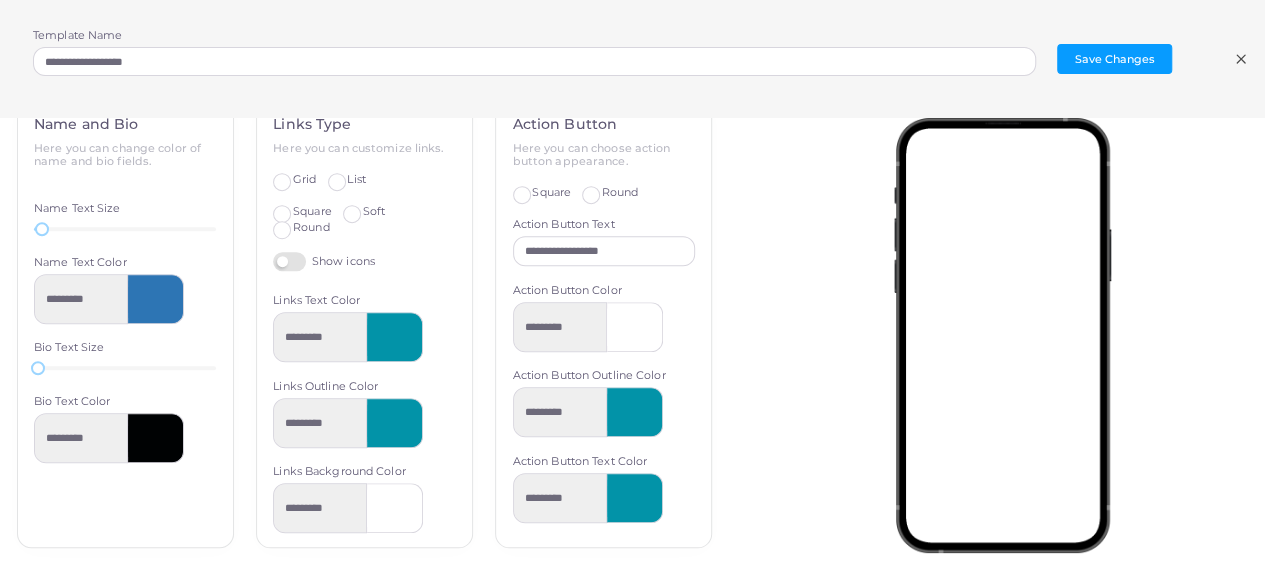 scroll, scrollTop: 660, scrollLeft: 0, axis: vertical 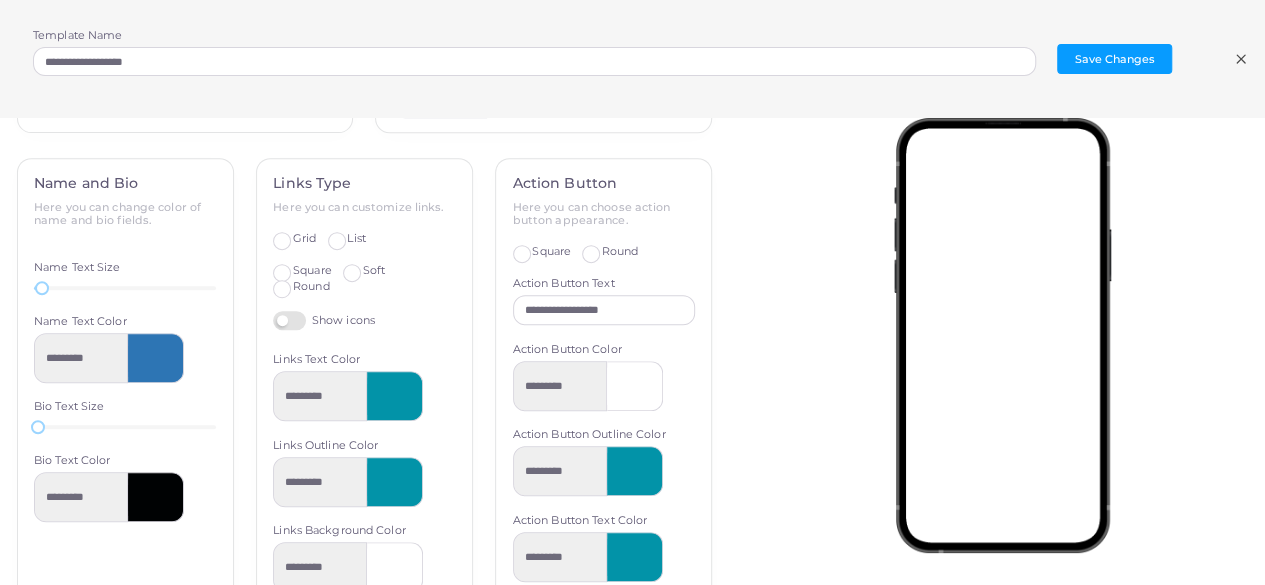 click on "Grid" at bounding box center (304, 239) 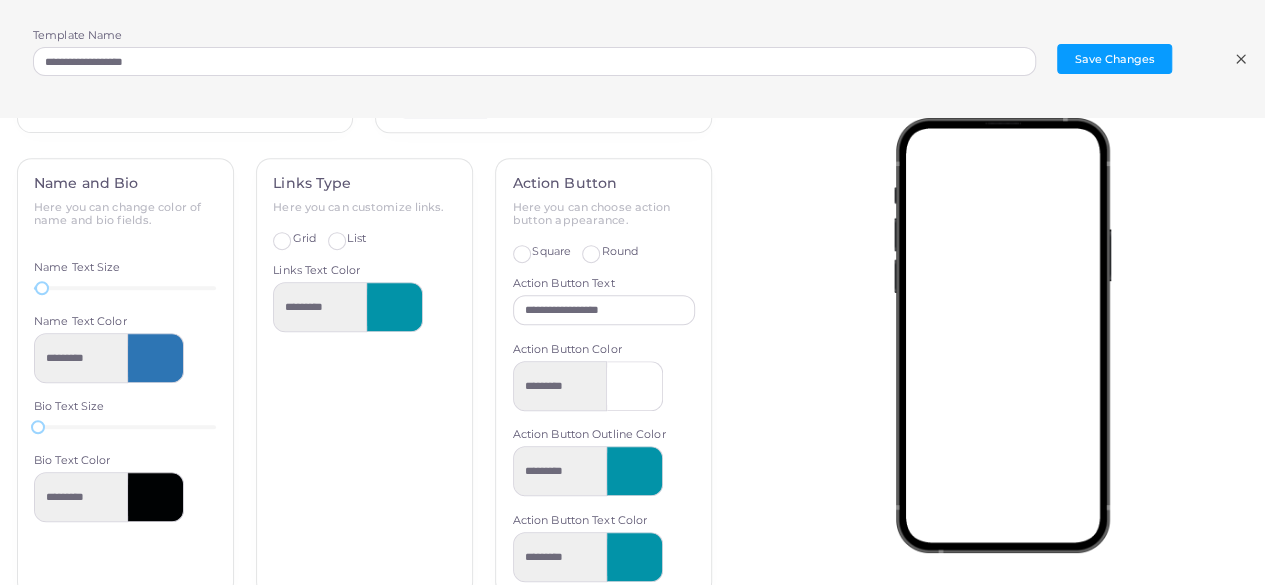 click on "List" at bounding box center (356, 239) 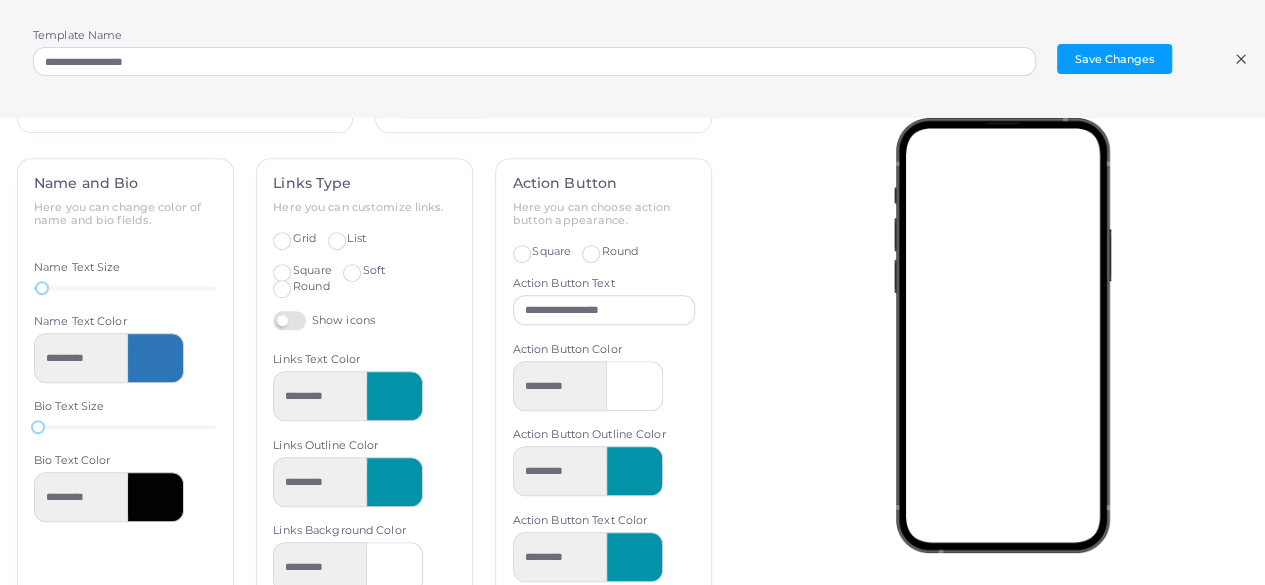 click on "Show icons" at bounding box center [324, 320] 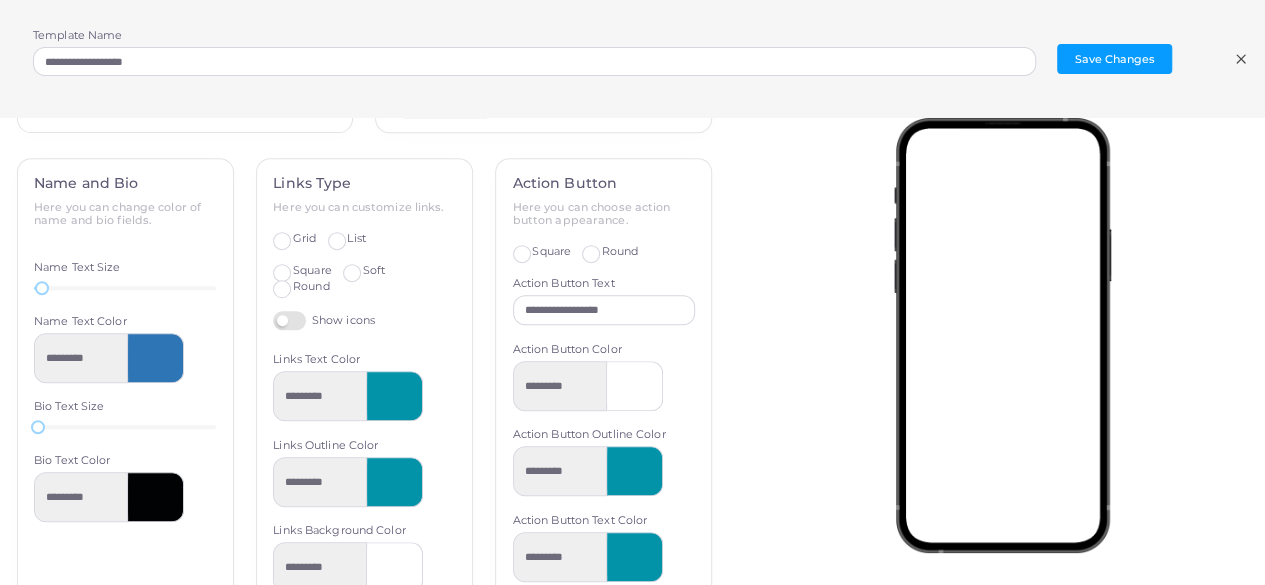 click on "Round" at bounding box center [311, 287] 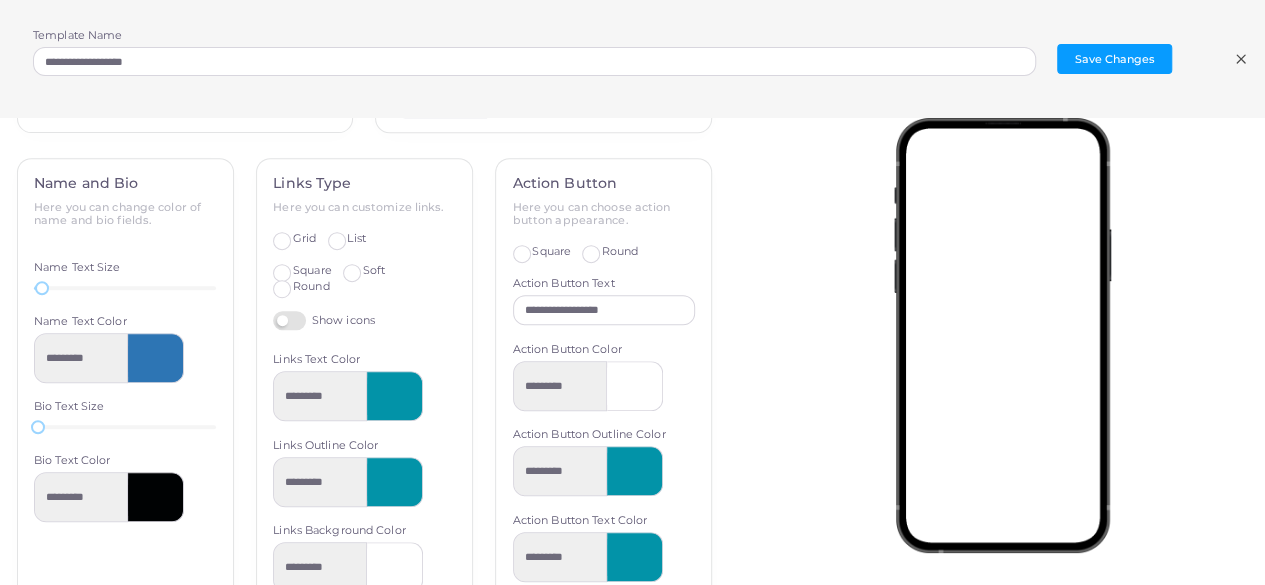 click on "Soft" at bounding box center (374, 271) 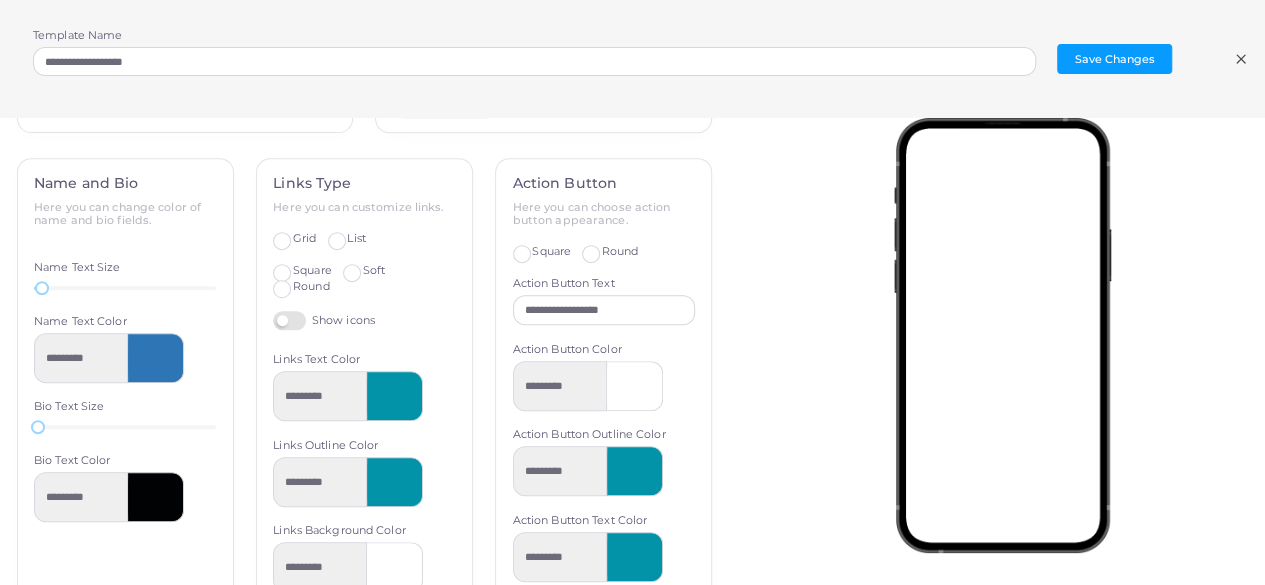 click on "Grid" at bounding box center [304, 239] 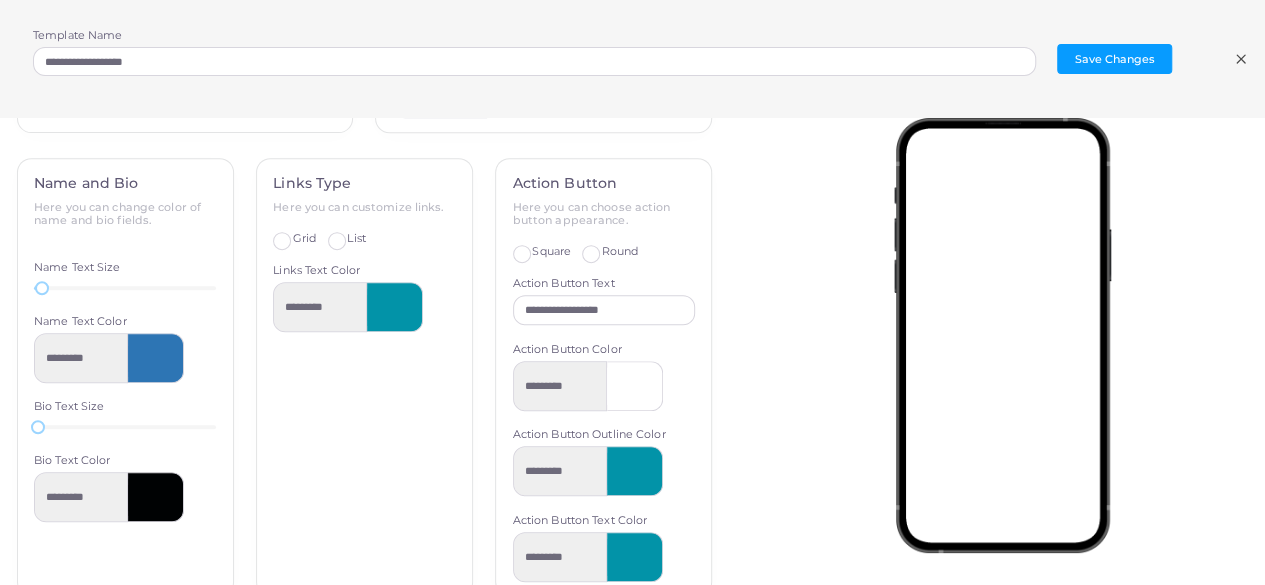 click at bounding box center (395, 307) 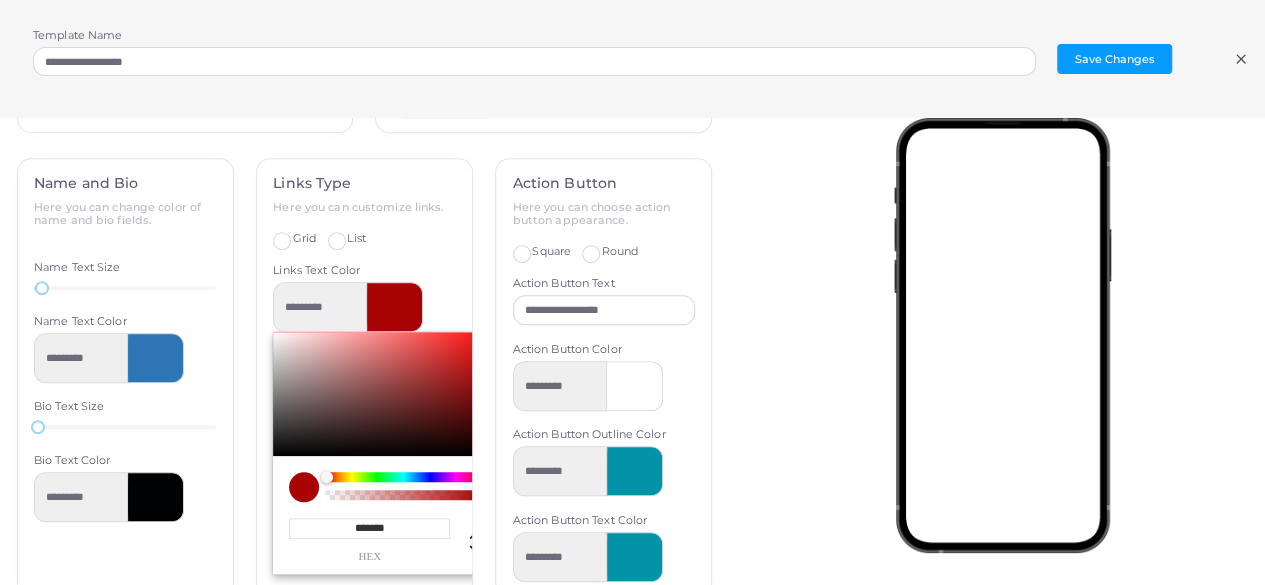 drag, startPoint x: 402, startPoint y: 473, endPoint x: 282, endPoint y: 476, distance: 120.03749 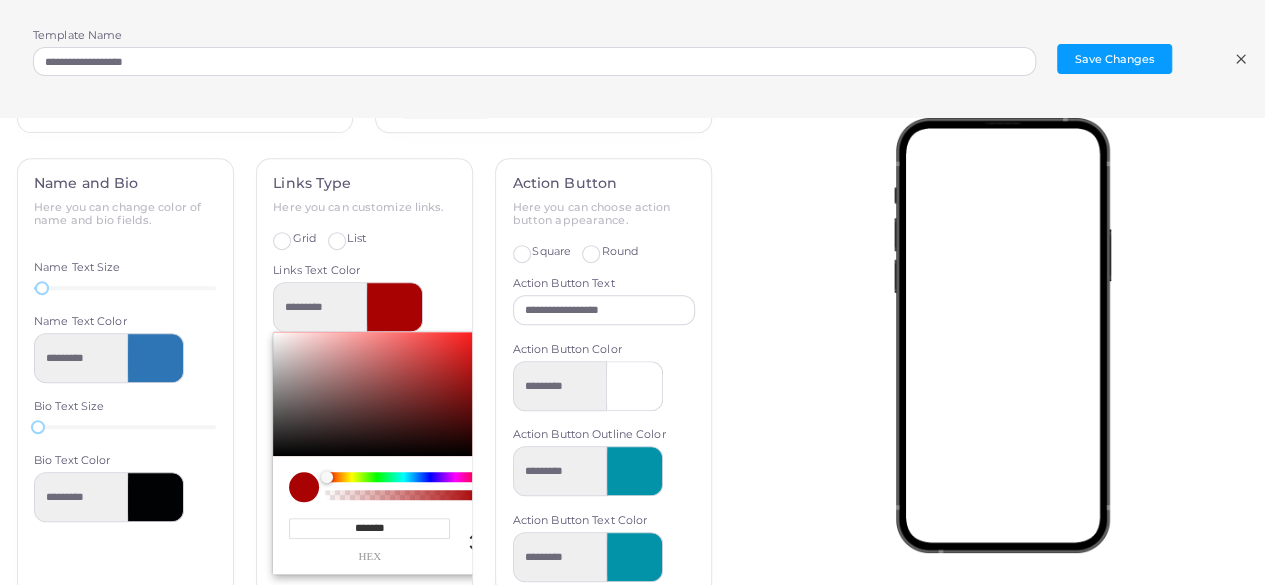 click on "*******   hex       ***   r     *   g     *   b     *   a     *   h     ***   s     ***   l     *   a" at bounding box center (385, 515) 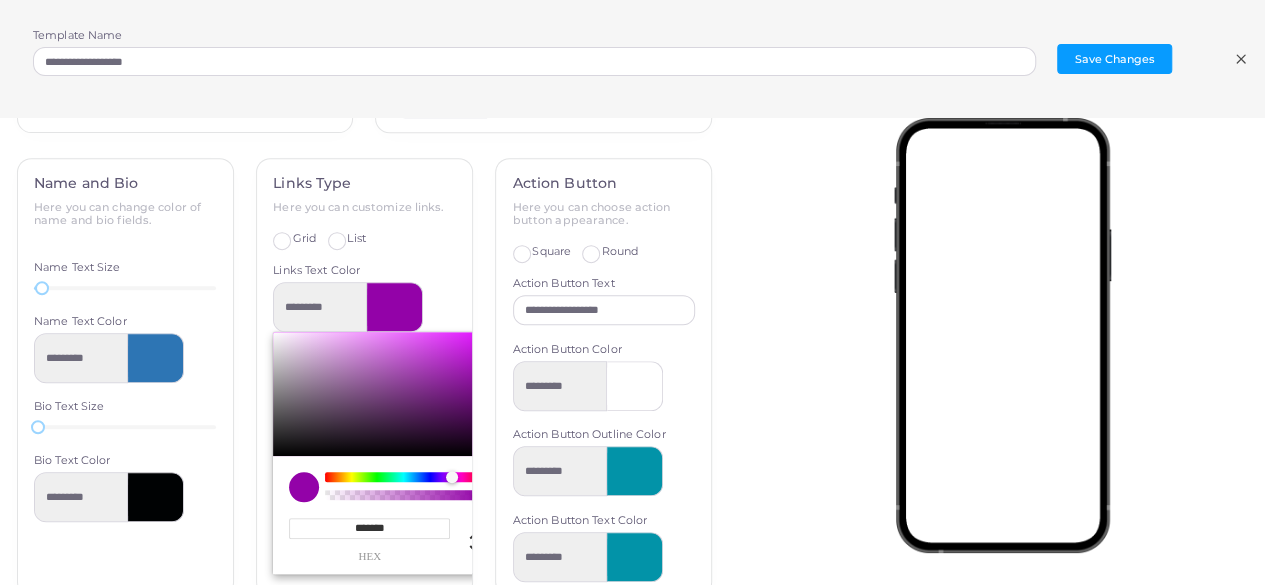 click at bounding box center (385, 394) 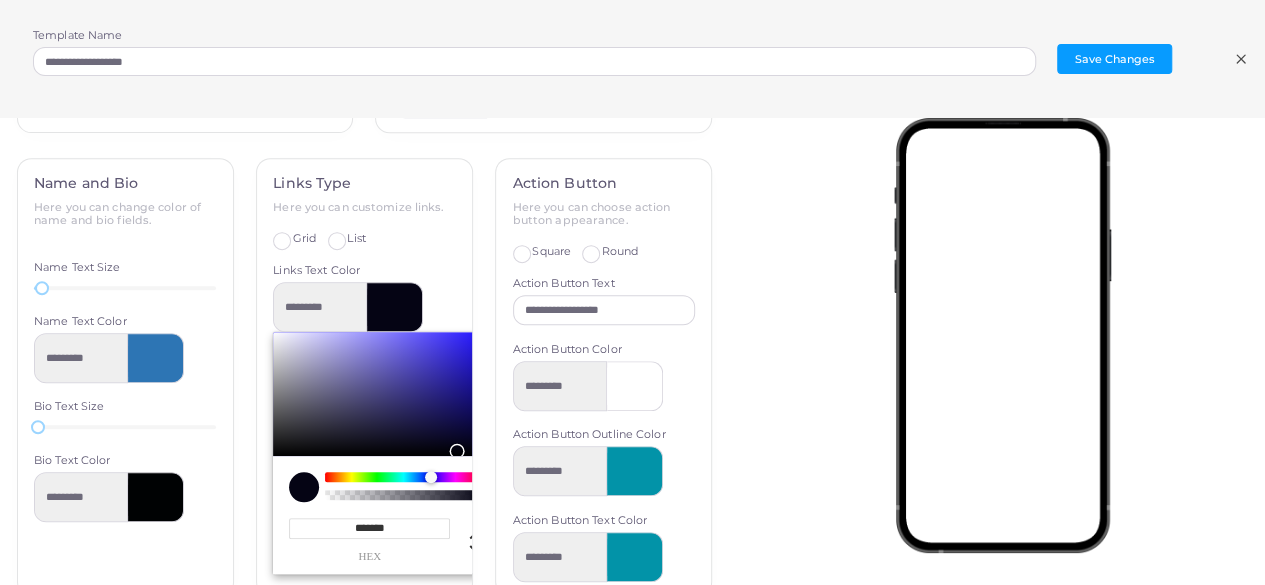 drag, startPoint x: 443, startPoint y: 469, endPoint x: 426, endPoint y: 471, distance: 17.117243 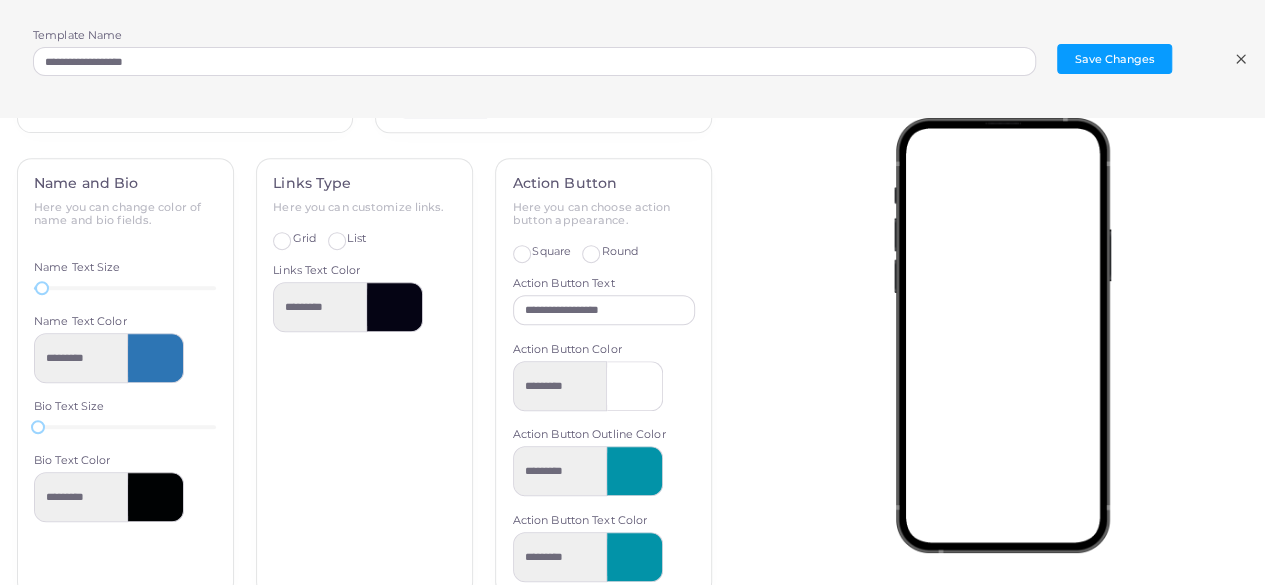 click on "Round" at bounding box center [620, 252] 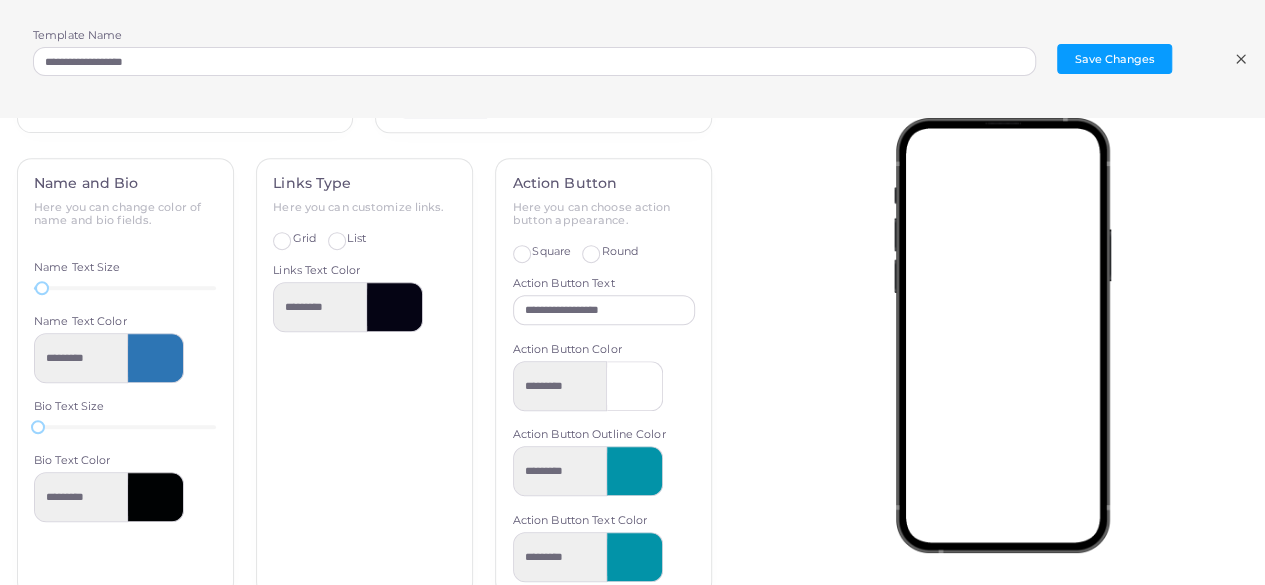 click on "Square" at bounding box center (551, 252) 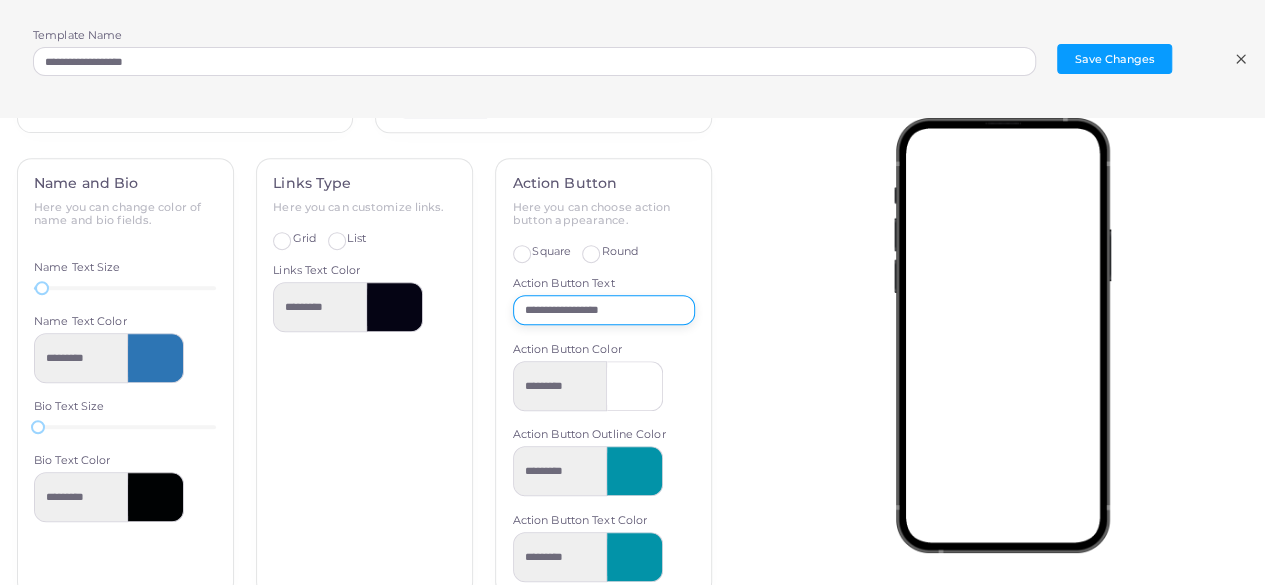 click on "**********" at bounding box center (604, 310) 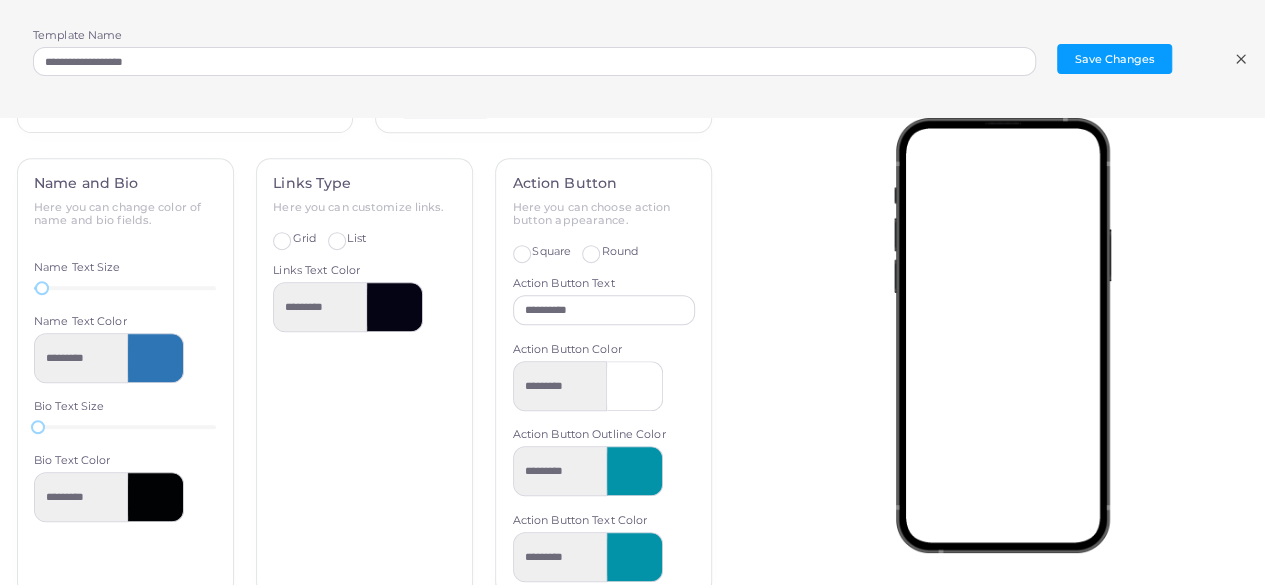 click at bounding box center (635, 386) 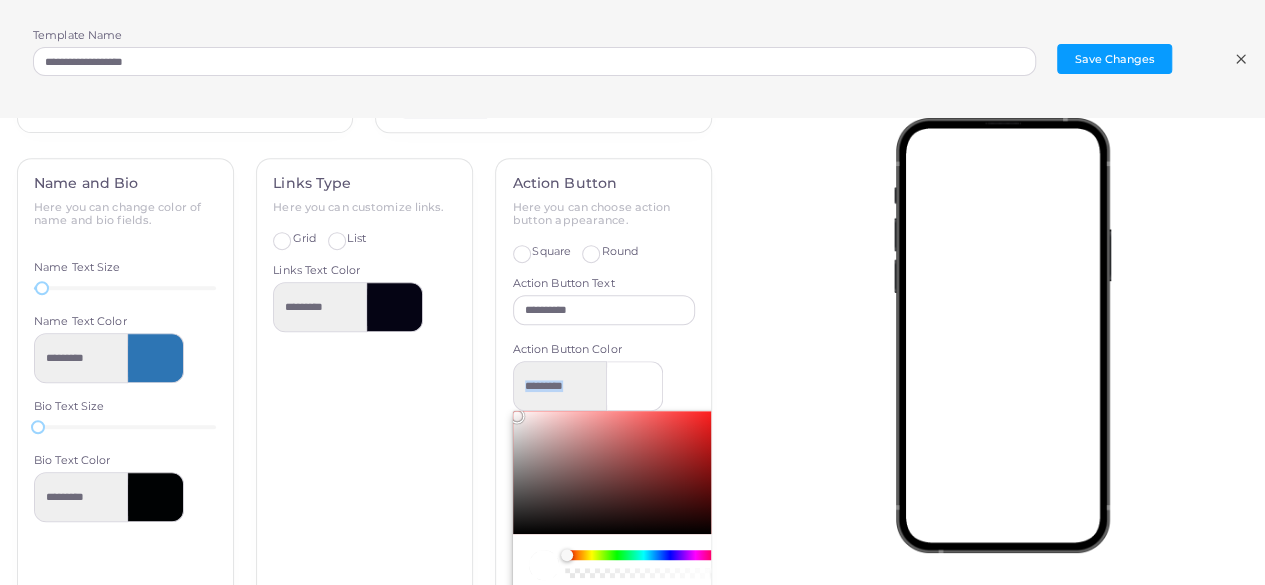 click on "Action Button Here you can choose action button appearance. Square Round Action Button Text ********* Action Button Color *********                   *******   hex       ***   r     ***   g     ***   b     *   a     *   h     **   s     ****   l     *   a       Action Button Outline Color ********* Action Button Text Color *********" at bounding box center (603, 498) 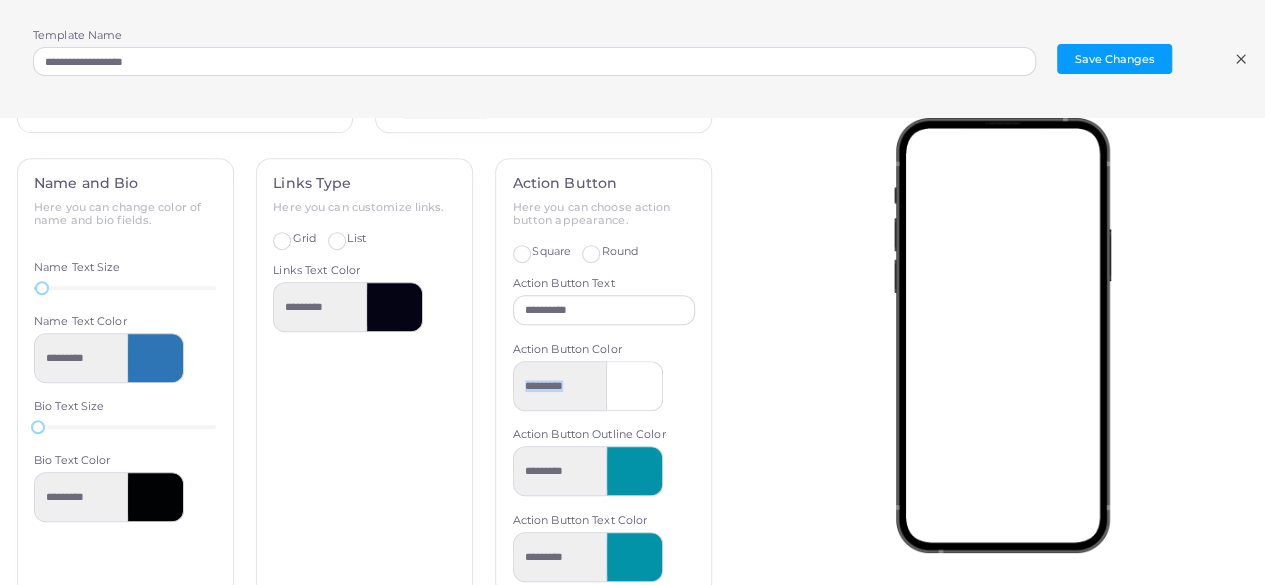 click at bounding box center [635, 386] 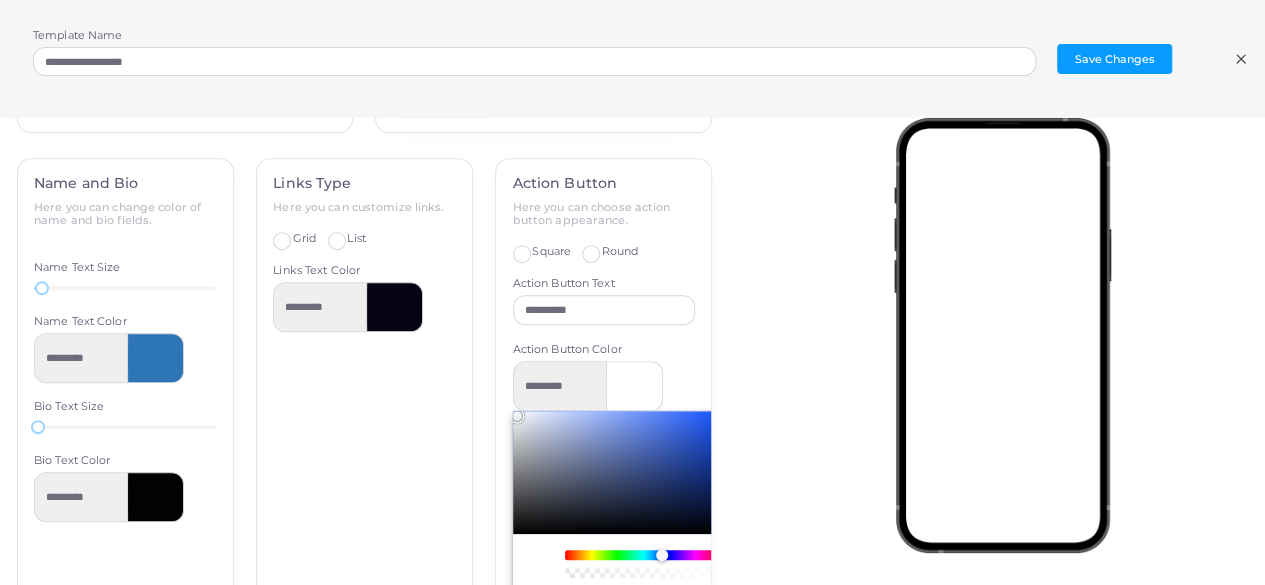 drag, startPoint x: 554, startPoint y: 551, endPoint x: 651, endPoint y: 547, distance: 97.082436 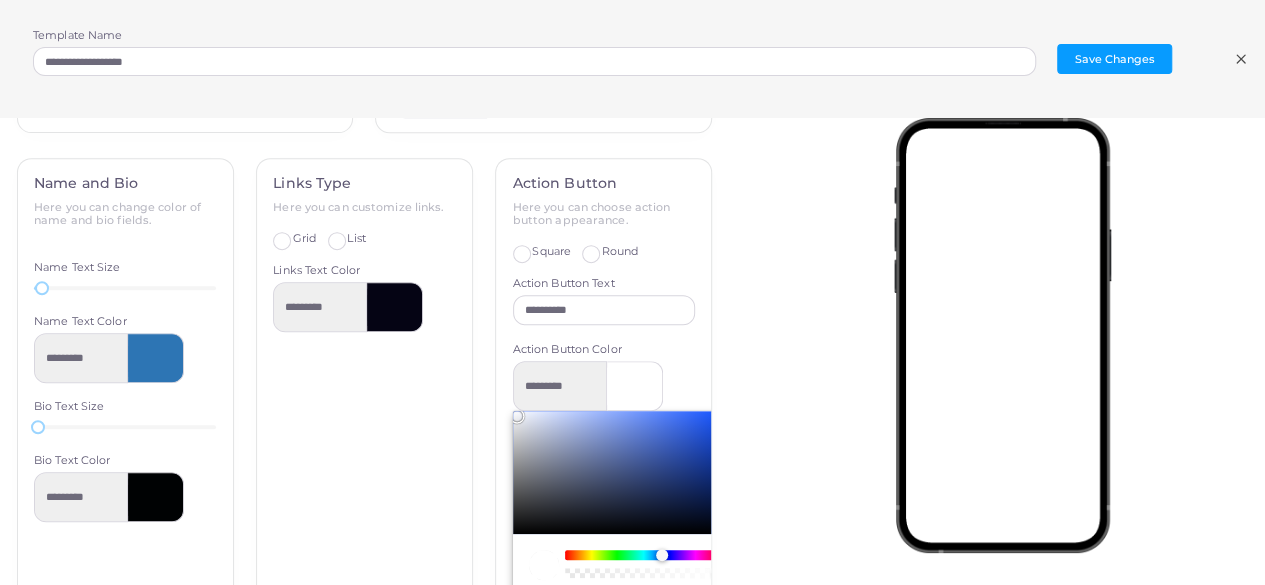 click at bounding box center [662, 555] 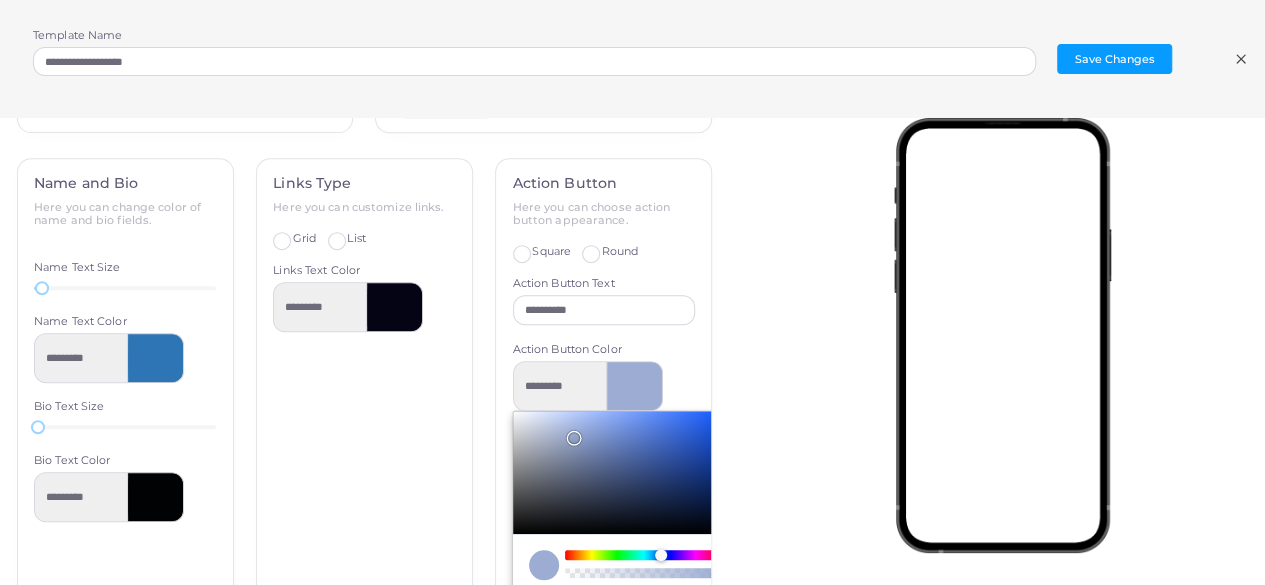 drag, startPoint x: 506, startPoint y: 413, endPoint x: 560, endPoint y: 429, distance: 56.32051 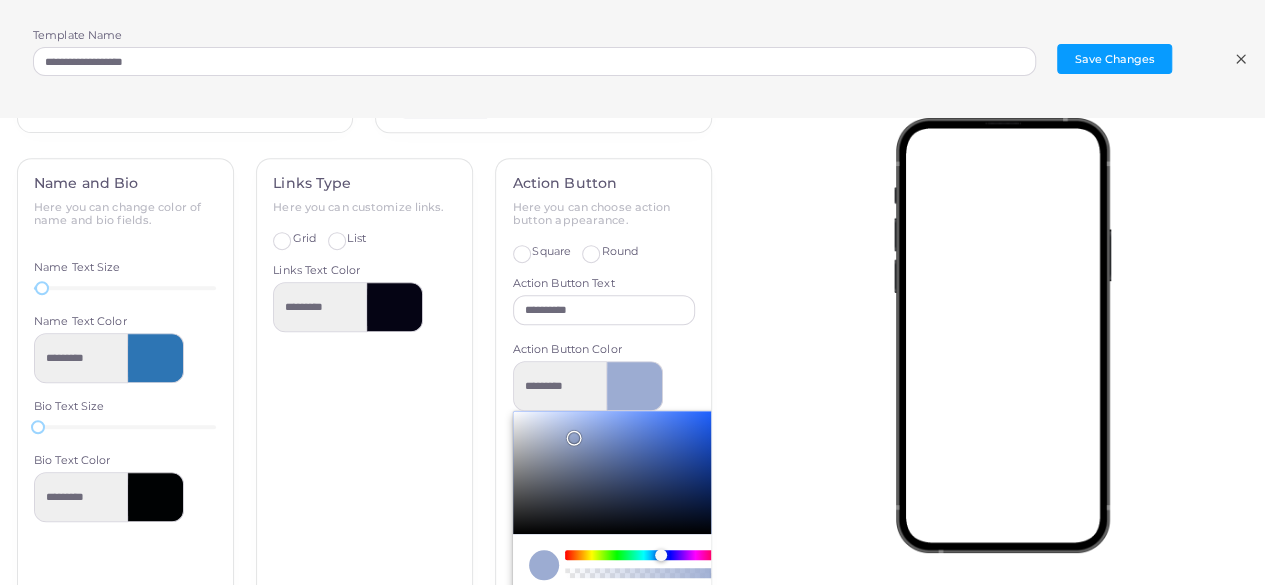 click at bounding box center (574, 438) 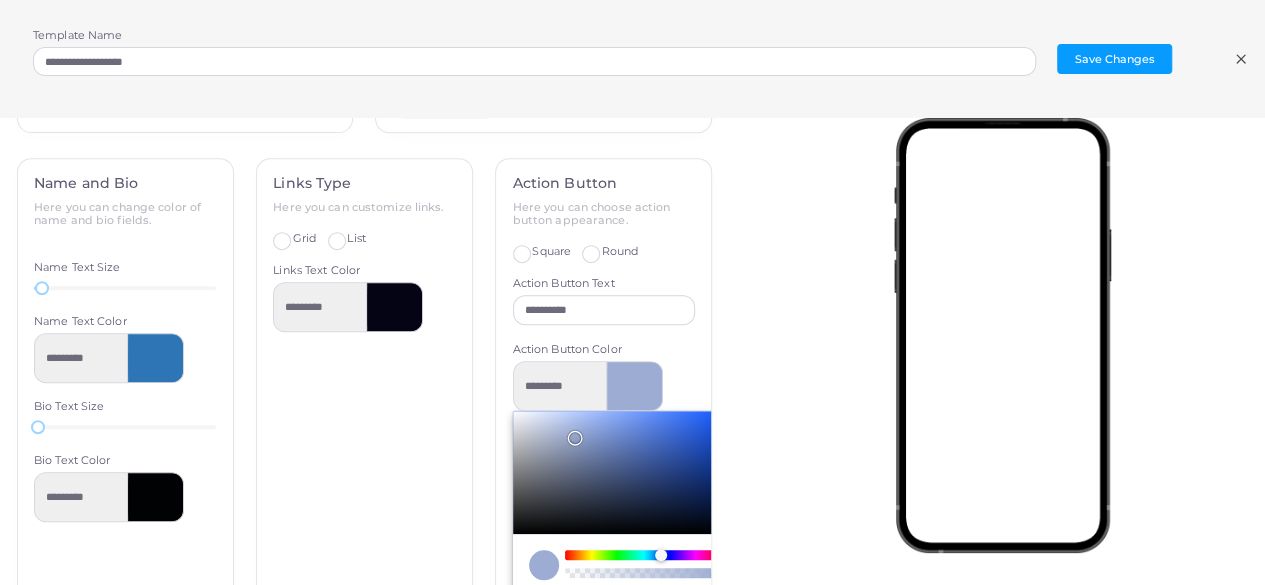 scroll, scrollTop: 854, scrollLeft: 0, axis: vertical 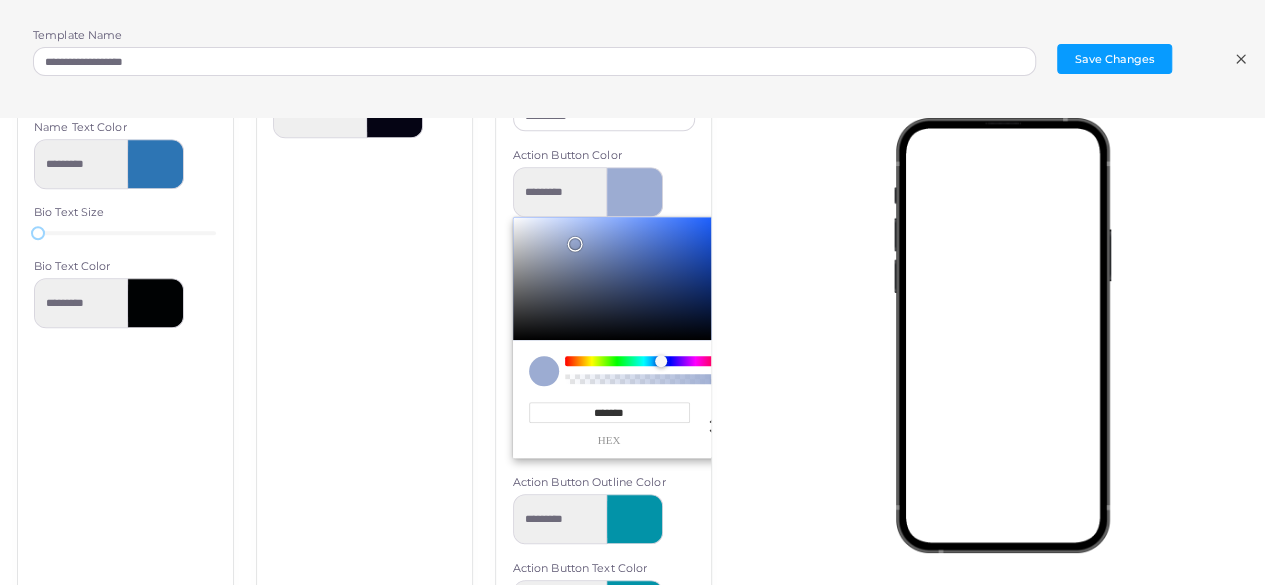 click at bounding box center [635, 519] 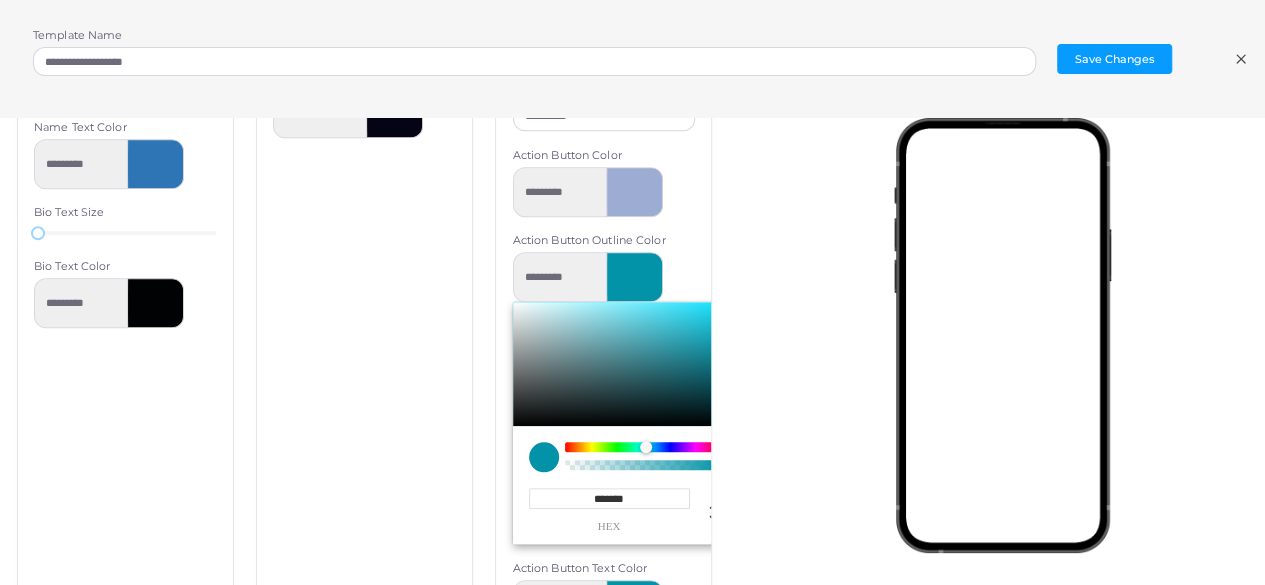click at bounding box center (625, 364) 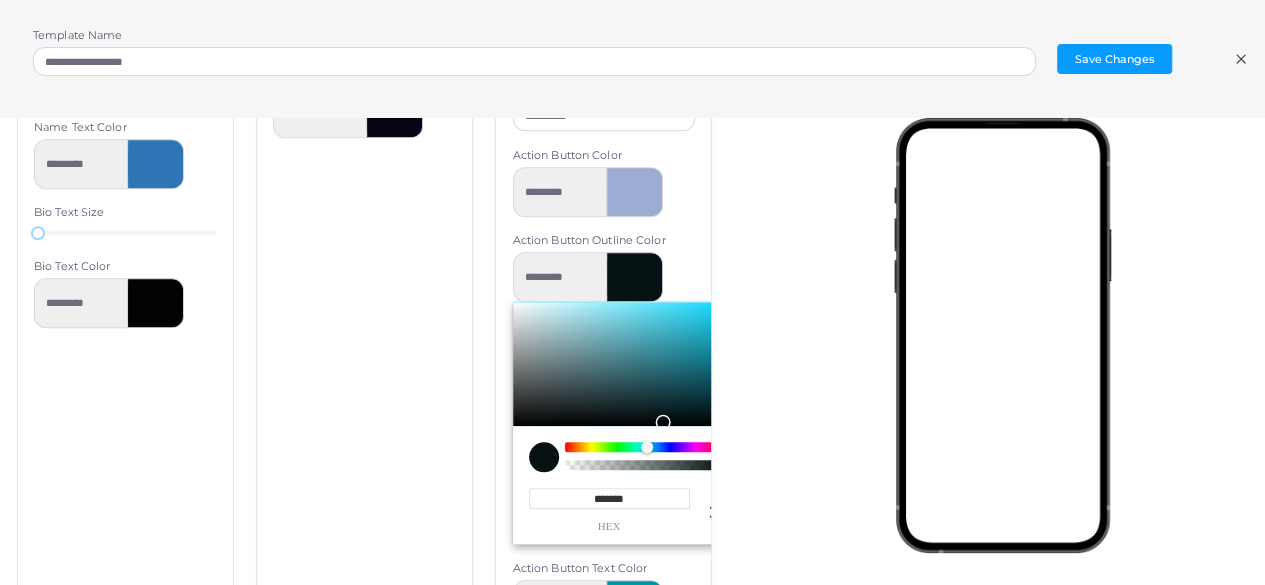 scroll, scrollTop: 950, scrollLeft: 0, axis: vertical 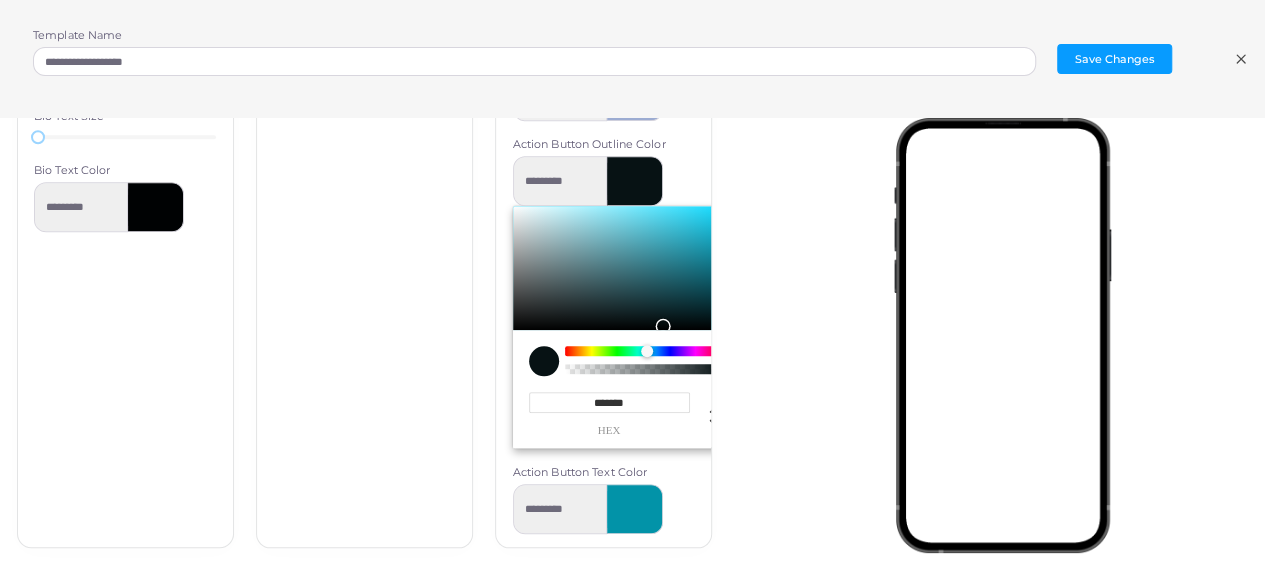 click at bounding box center (635, 509) 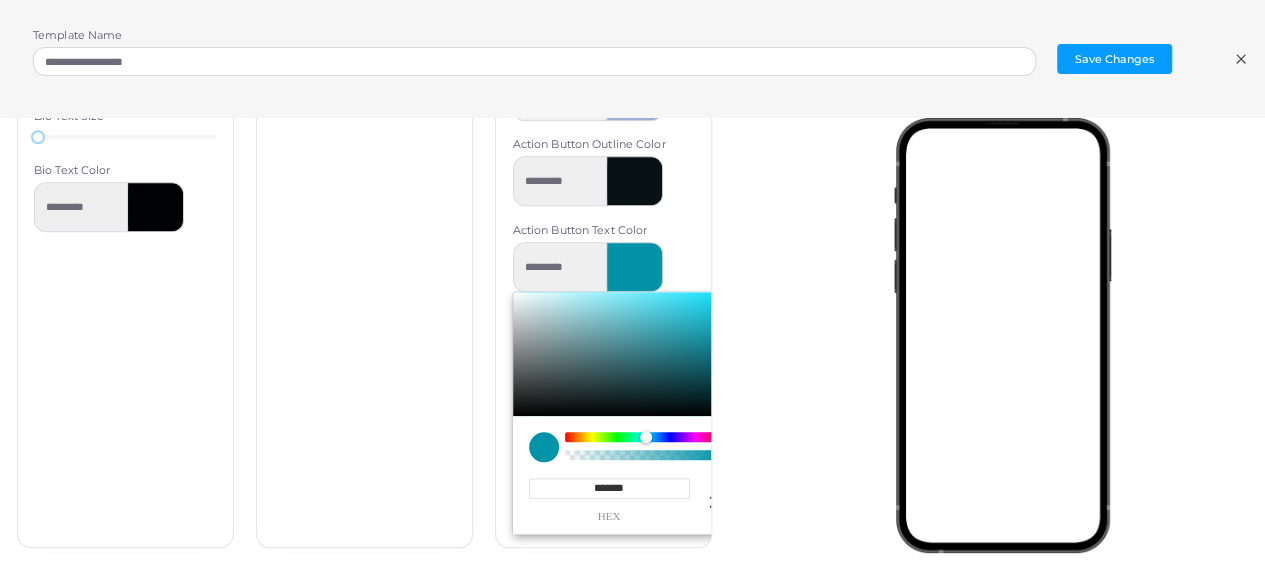 click at bounding box center (625, 354) 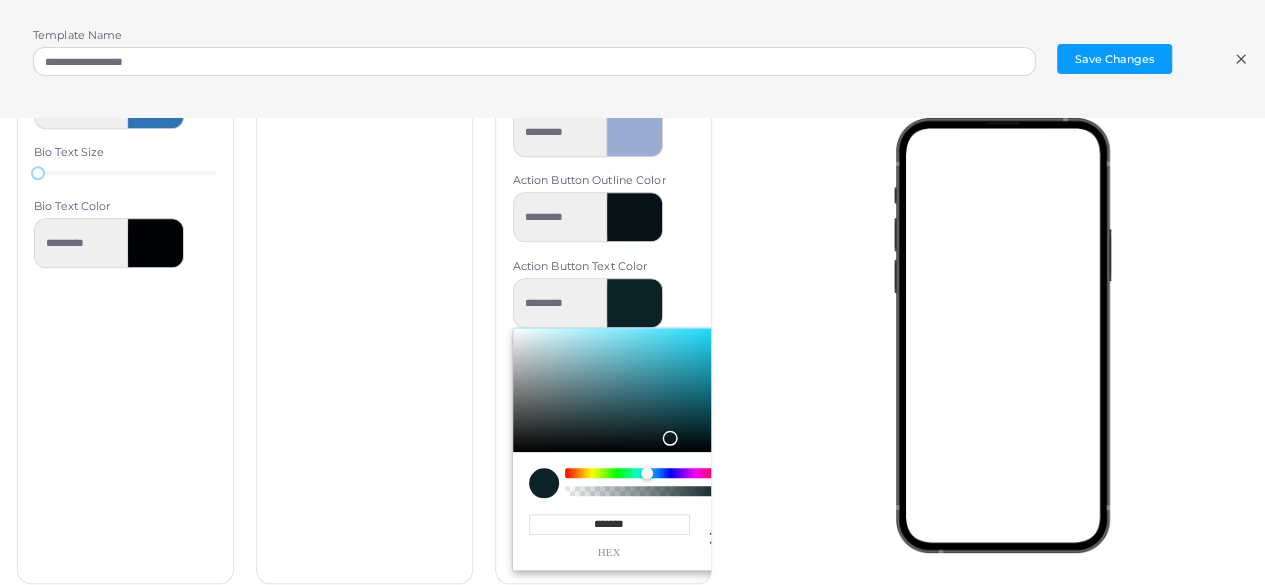 scroll, scrollTop: 950, scrollLeft: 0, axis: vertical 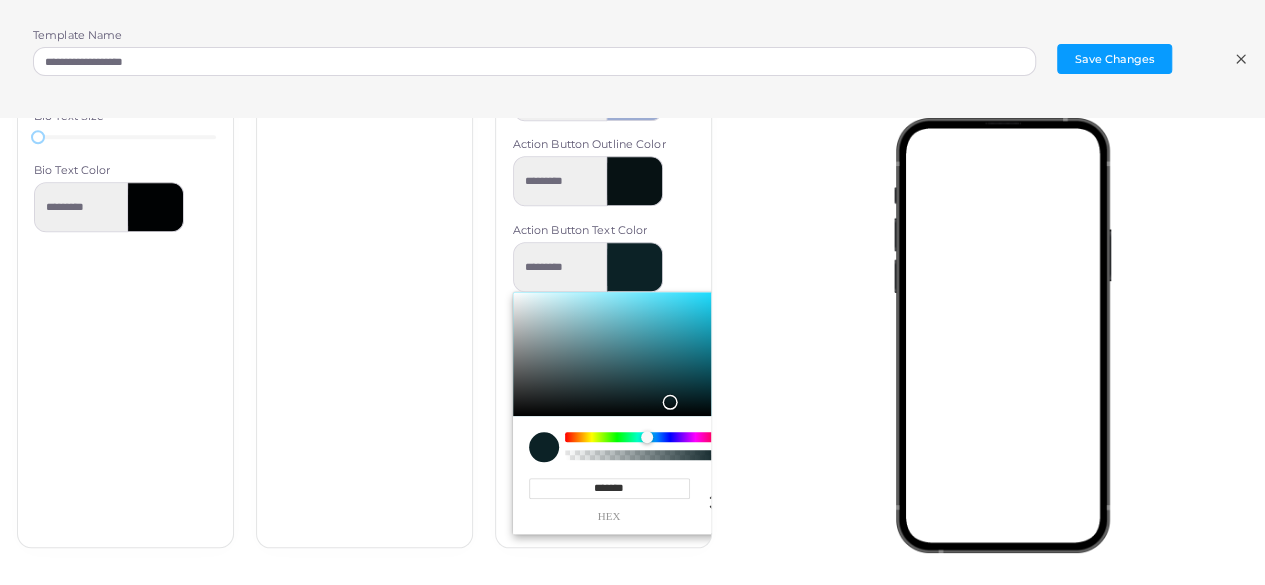 click on "*********                   *******   hex       **   r     **   g     **   b     *   a     ***   h     ***   s     ***   l     *   a" at bounding box center (604, 388) 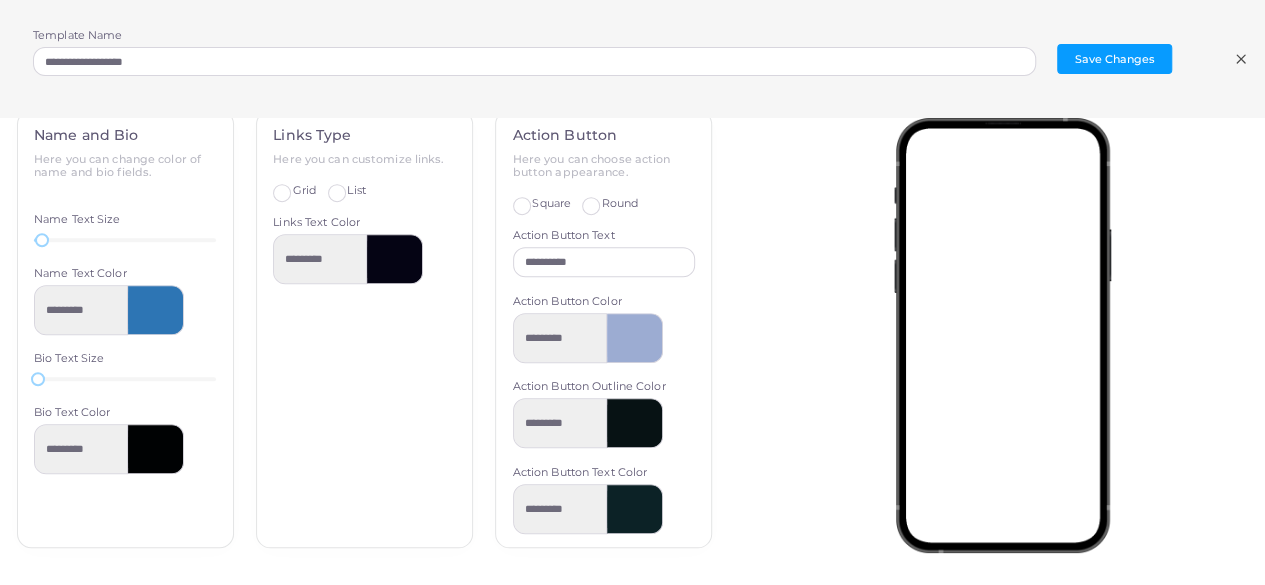 click at bounding box center (635, 423) 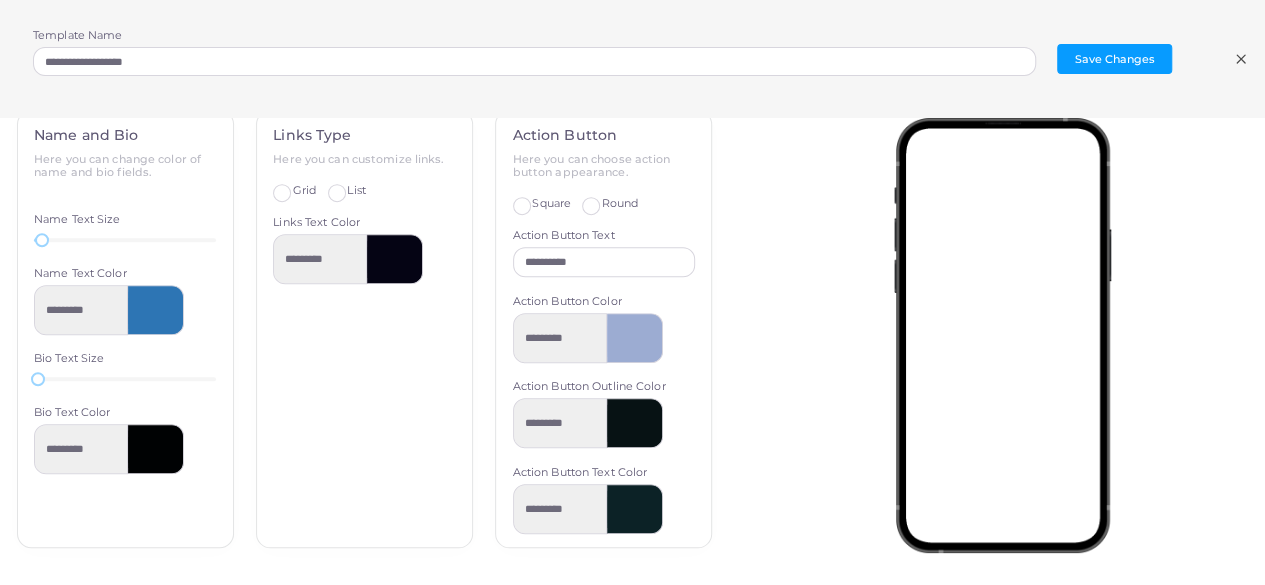 scroll, scrollTop: 950, scrollLeft: 0, axis: vertical 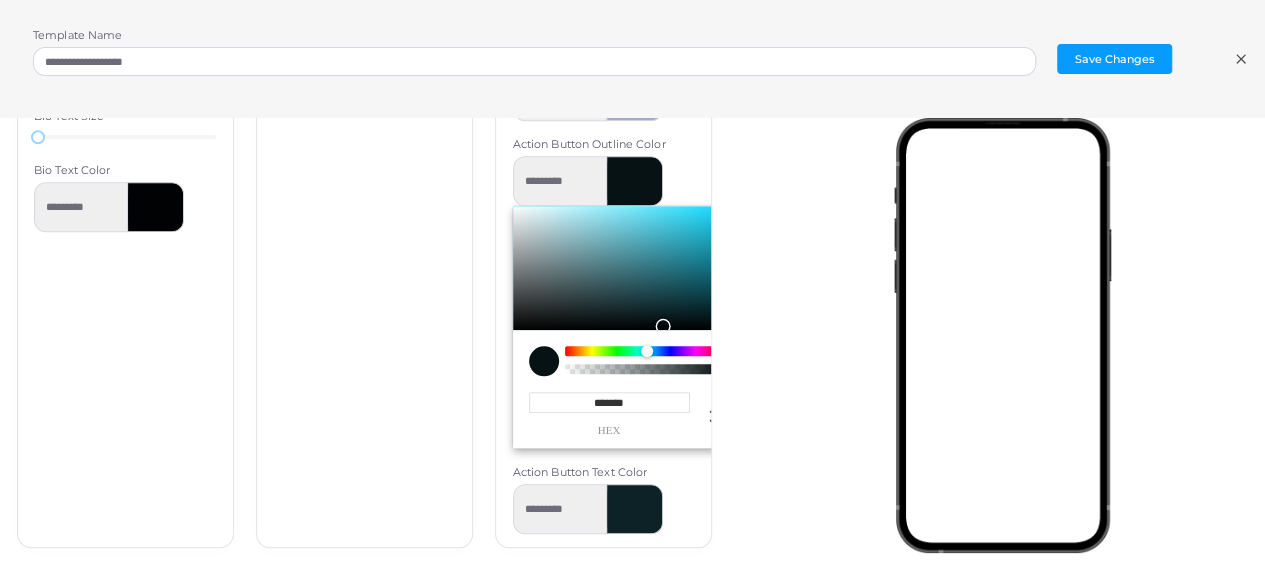click on "Action Button Here you can choose action button appearance. Square Round Action Button Text ********* Action Button Color ********* Action Button Outline Color *********                   *******   hex       *   r     **   g     **   b     *   a     ***   h     ***   s     **   l     *   a       Action Button Text Color *********" at bounding box center [603, 208] 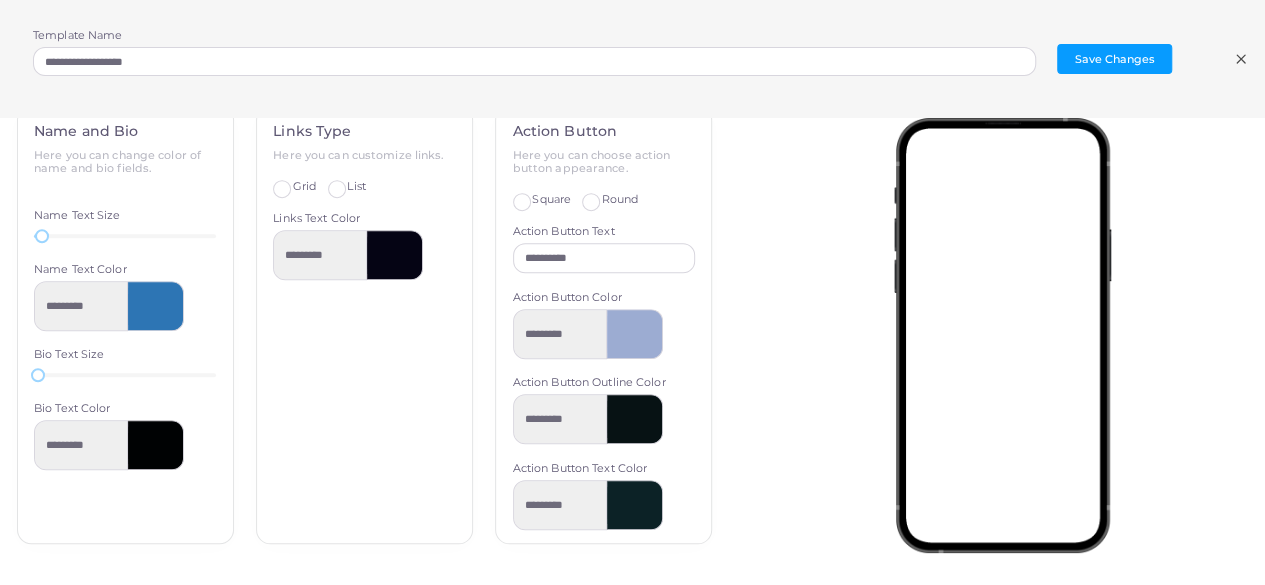 scroll, scrollTop: 708, scrollLeft: 0, axis: vertical 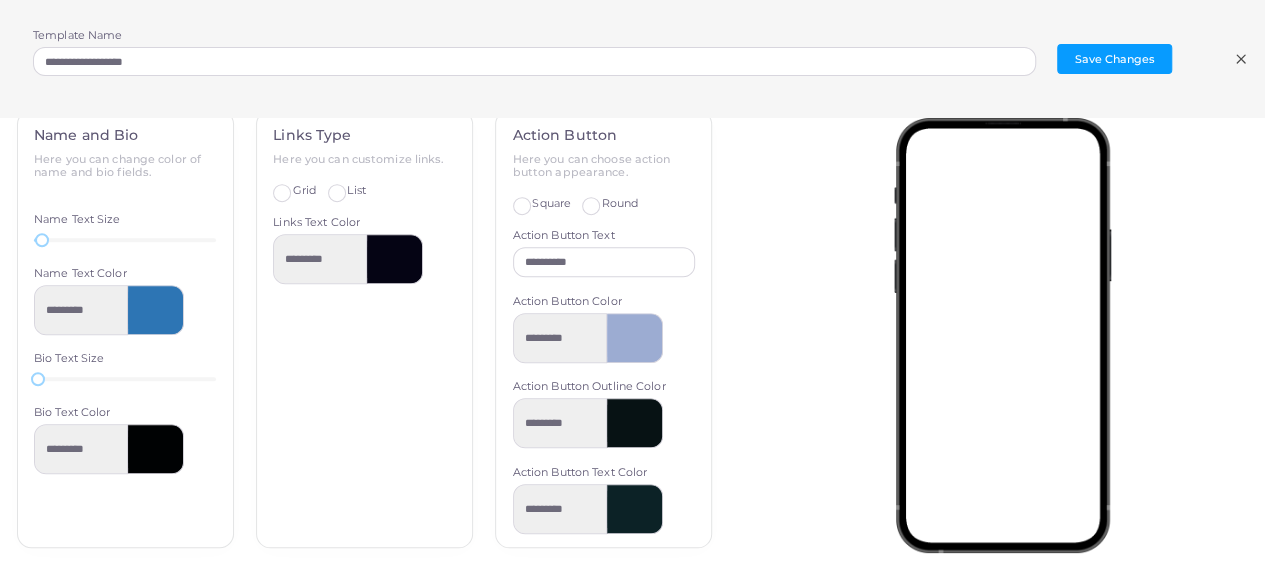 click at bounding box center [635, 338] 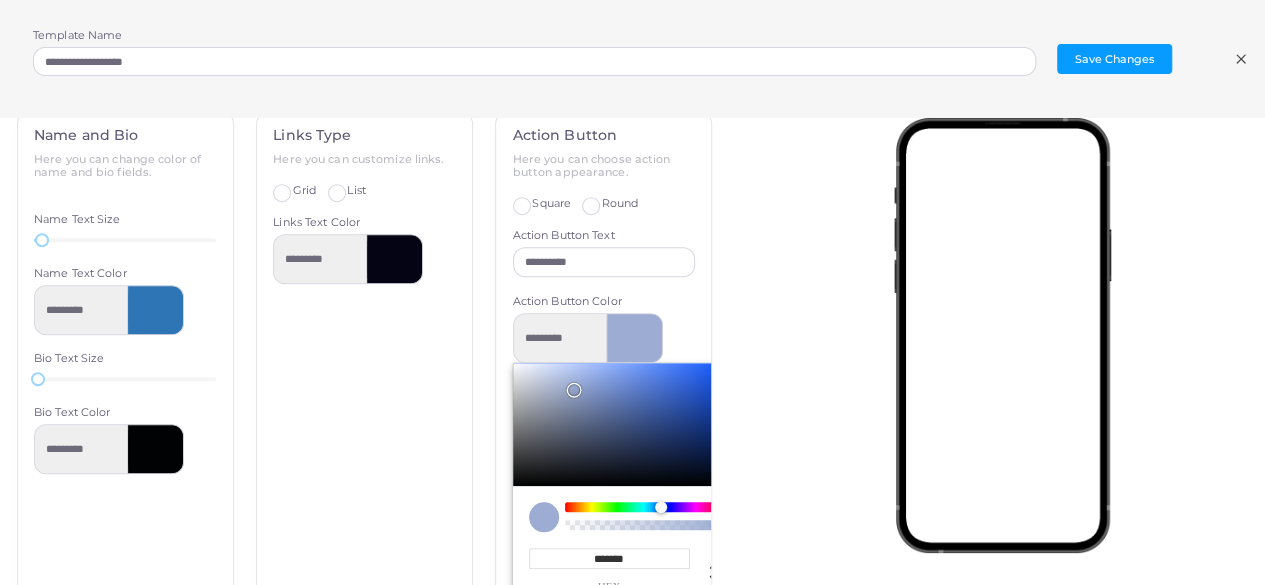 scroll, scrollTop: 950, scrollLeft: 0, axis: vertical 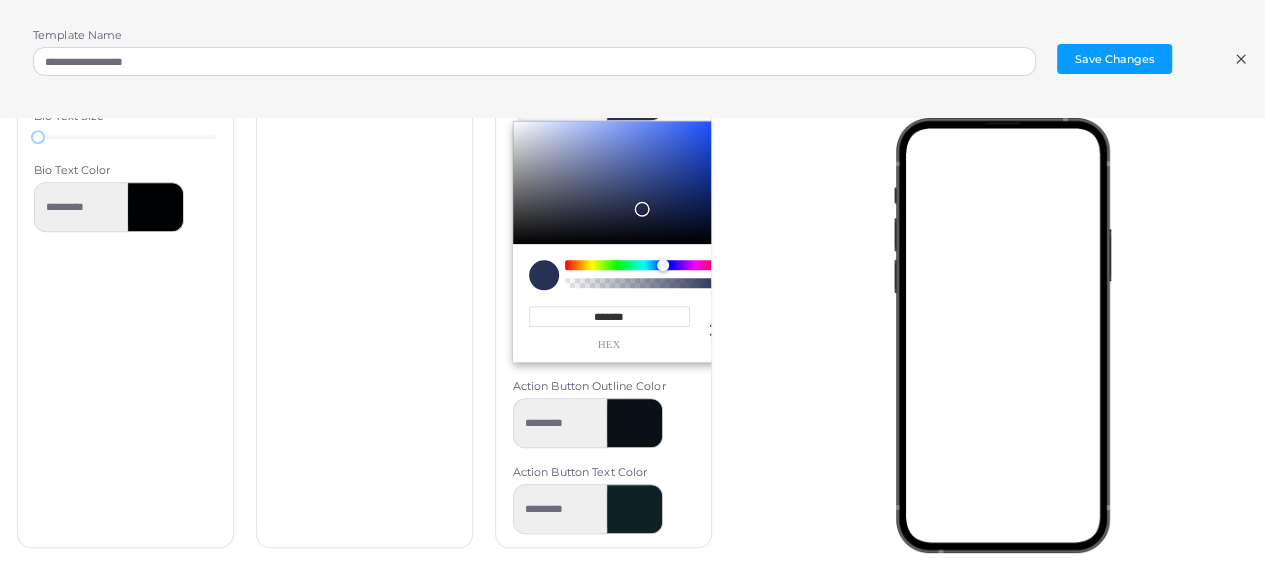 drag, startPoint x: 566, startPoint y: 141, endPoint x: 627, endPoint y: 200, distance: 84.8646 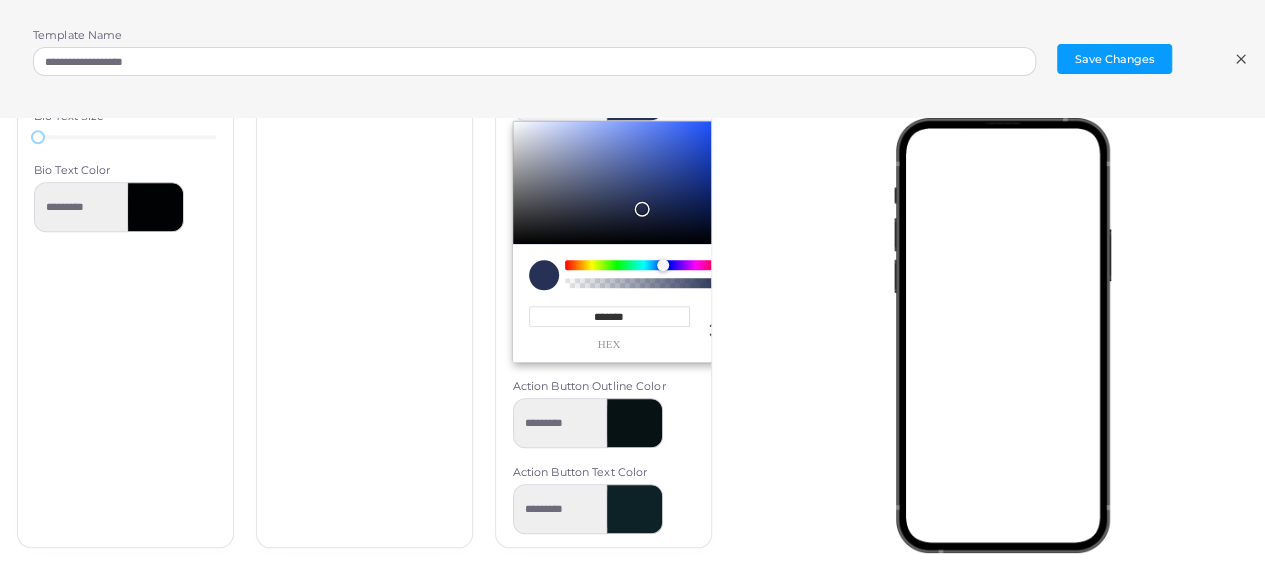 click at bounding box center [642, 209] 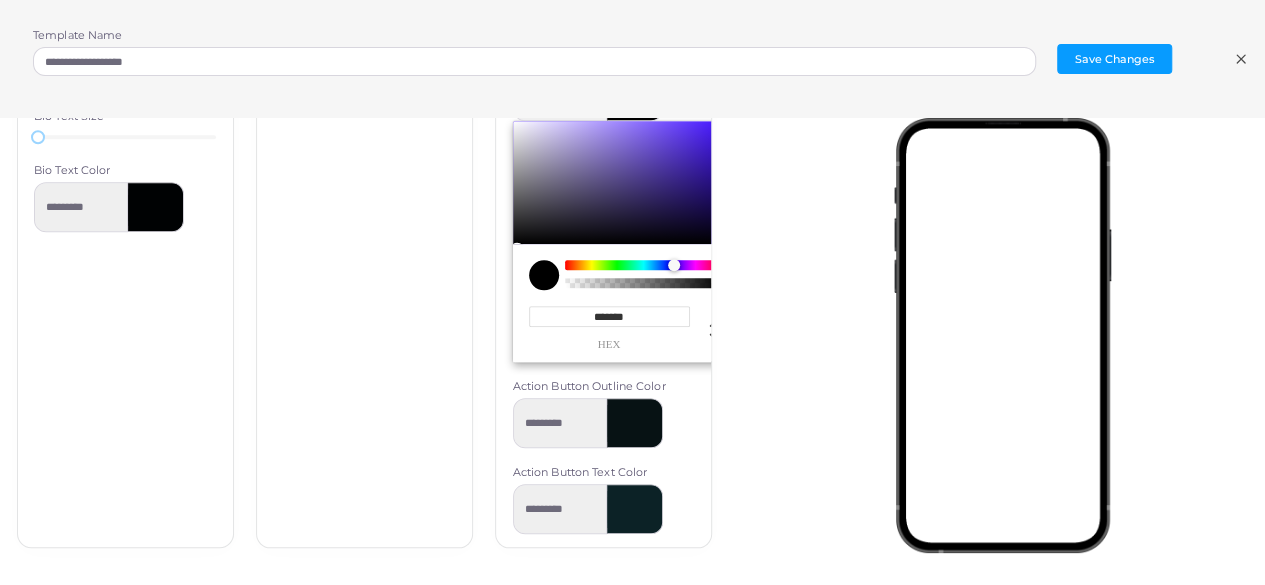 click at bounding box center (643, 265) 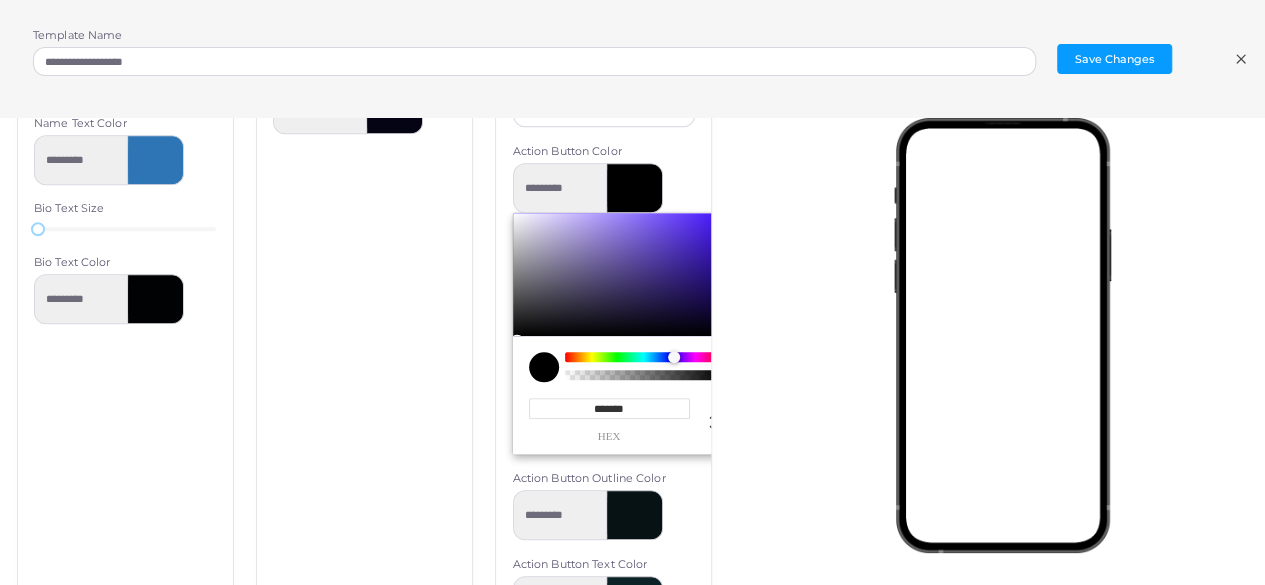 scroll, scrollTop: 856, scrollLeft: 0, axis: vertical 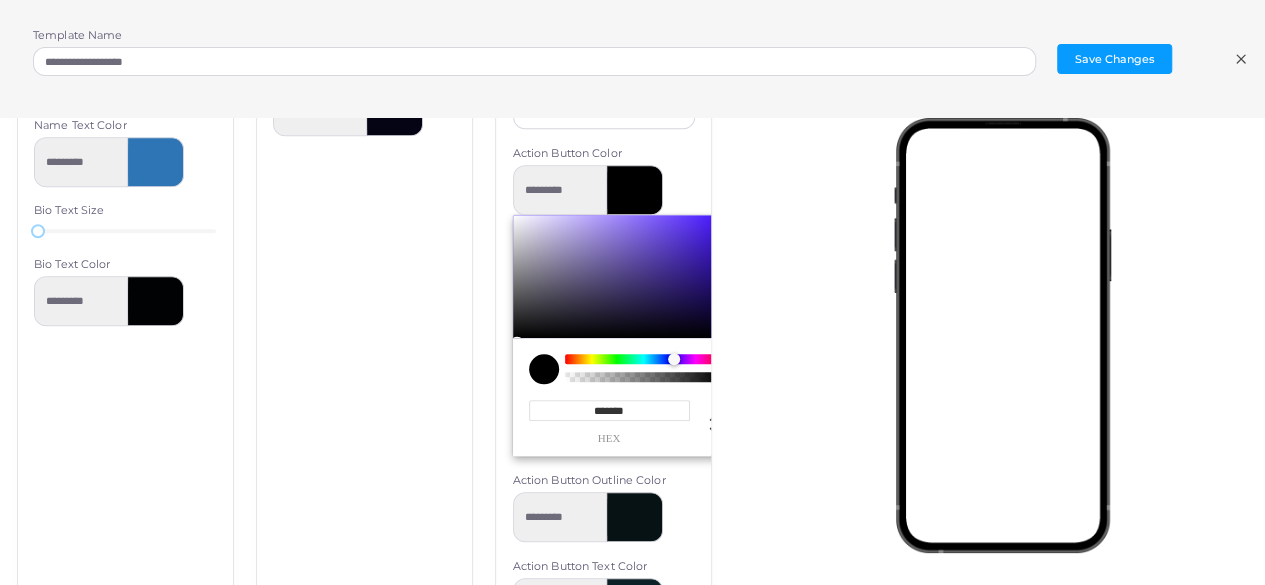 click at bounding box center (625, 277) 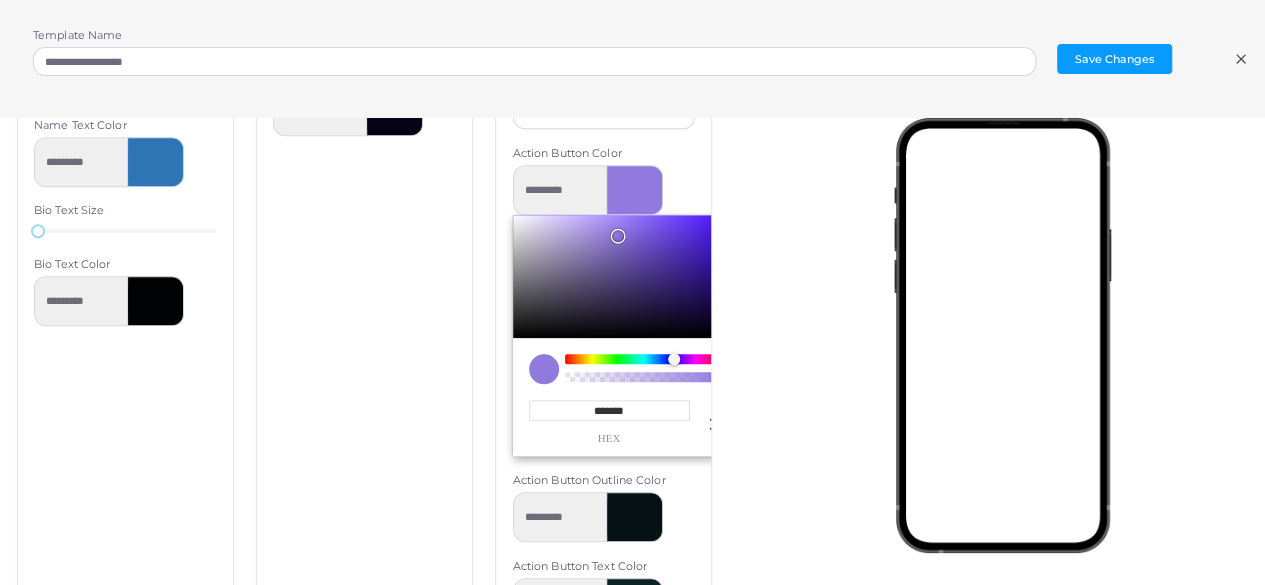 drag, startPoint x: 583, startPoint y: 295, endPoint x: 603, endPoint y: 227, distance: 70.88018 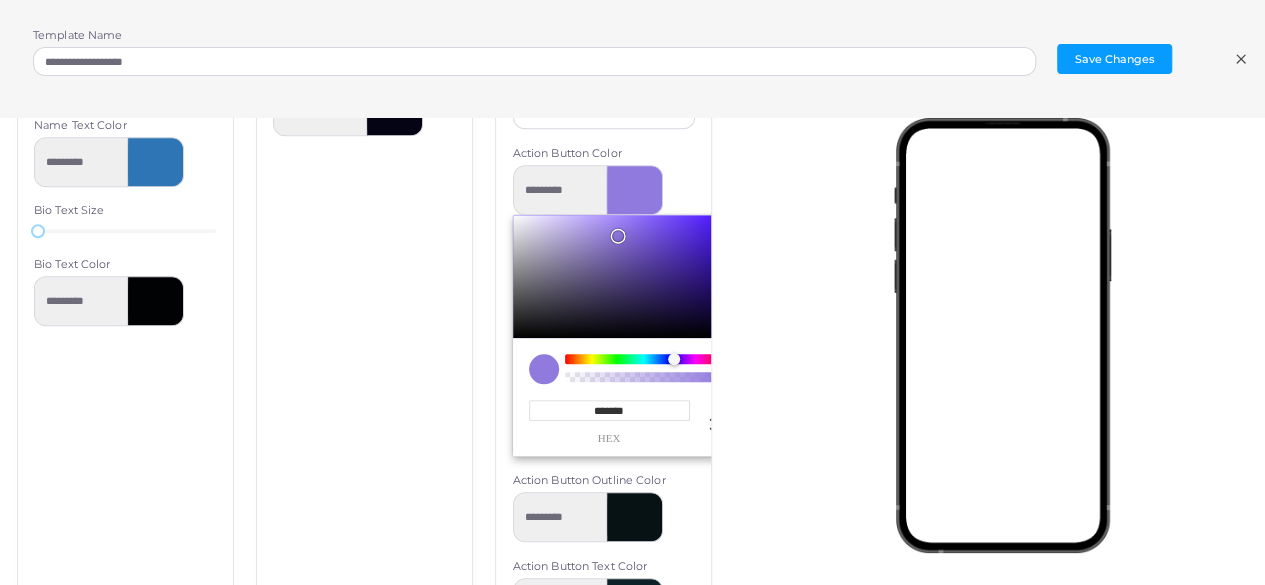 click at bounding box center (618, 236) 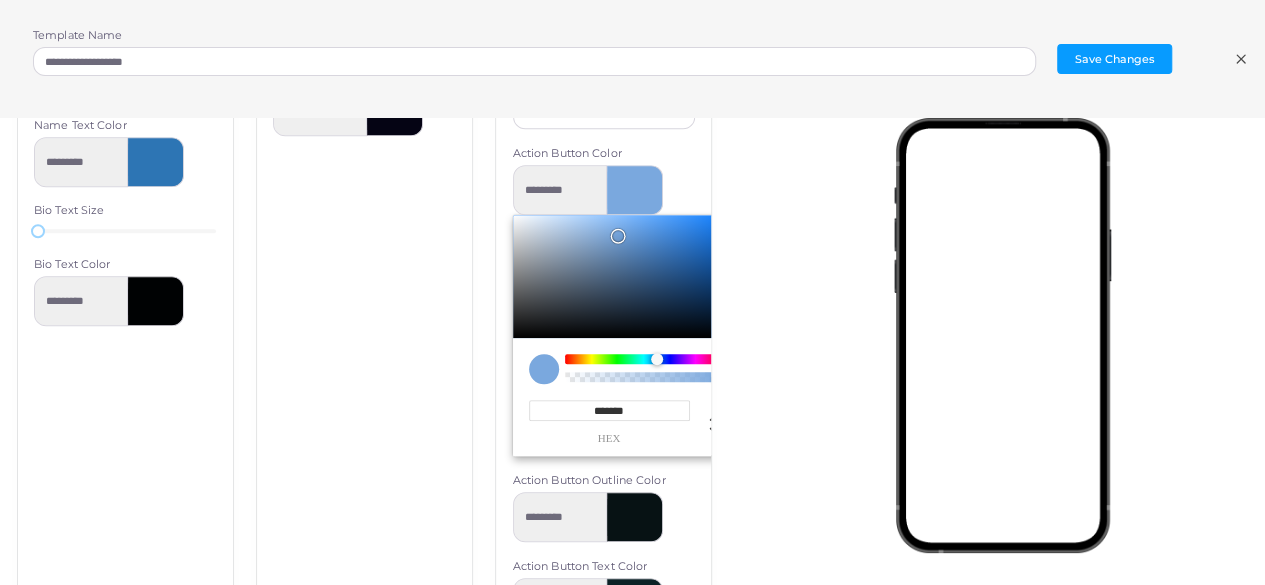 drag, startPoint x: 664, startPoint y: 354, endPoint x: 646, endPoint y: 354, distance: 18 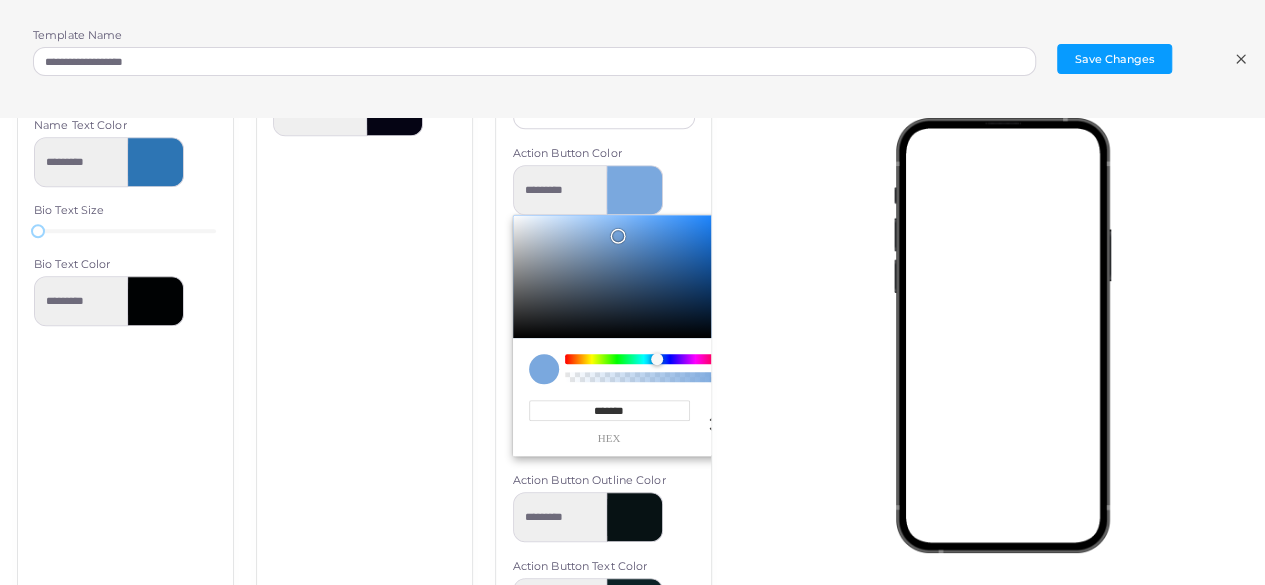 click at bounding box center (657, 359) 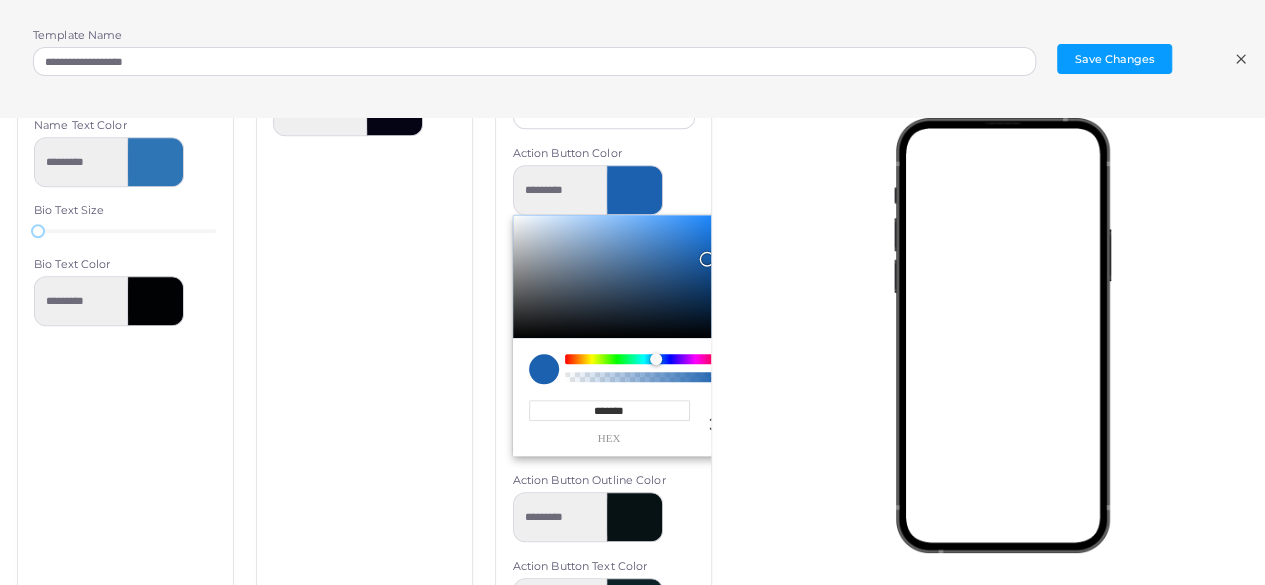 drag, startPoint x: 607, startPoint y: 237, endPoint x: 692, endPoint y: 249, distance: 85.84288 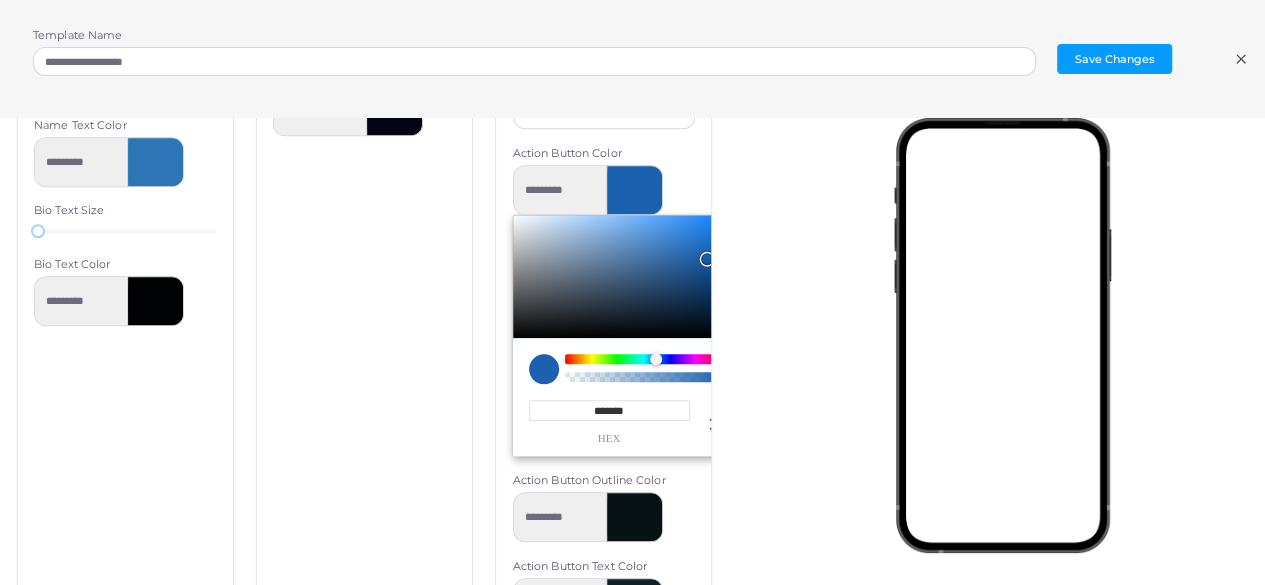 click at bounding box center [707, 259] 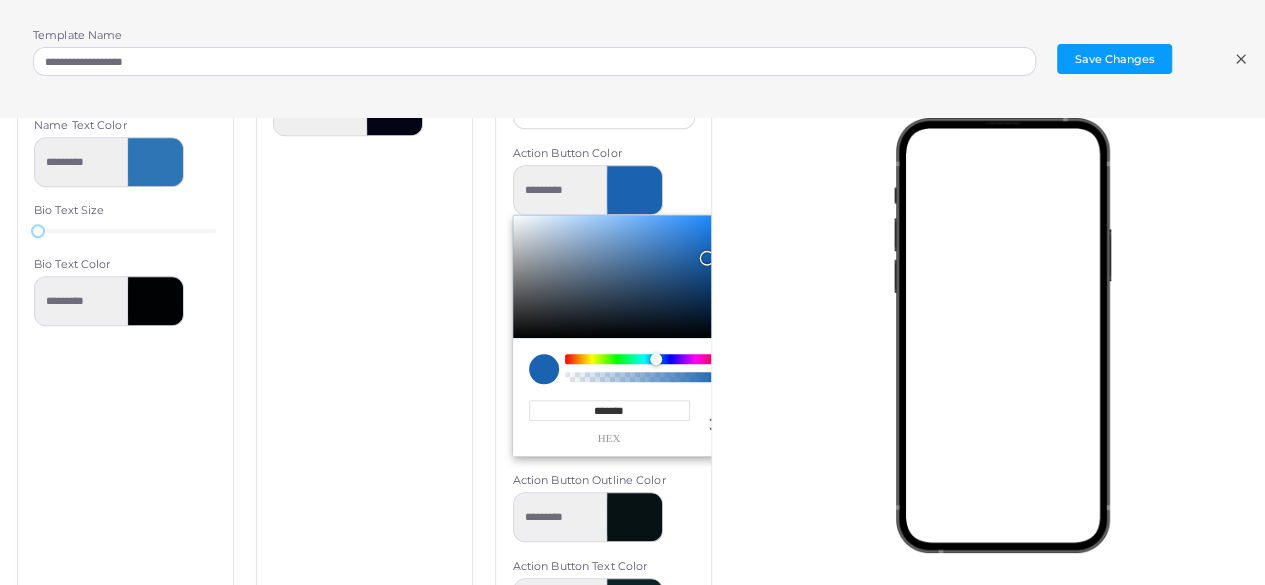 click at bounding box center (643, 369) 